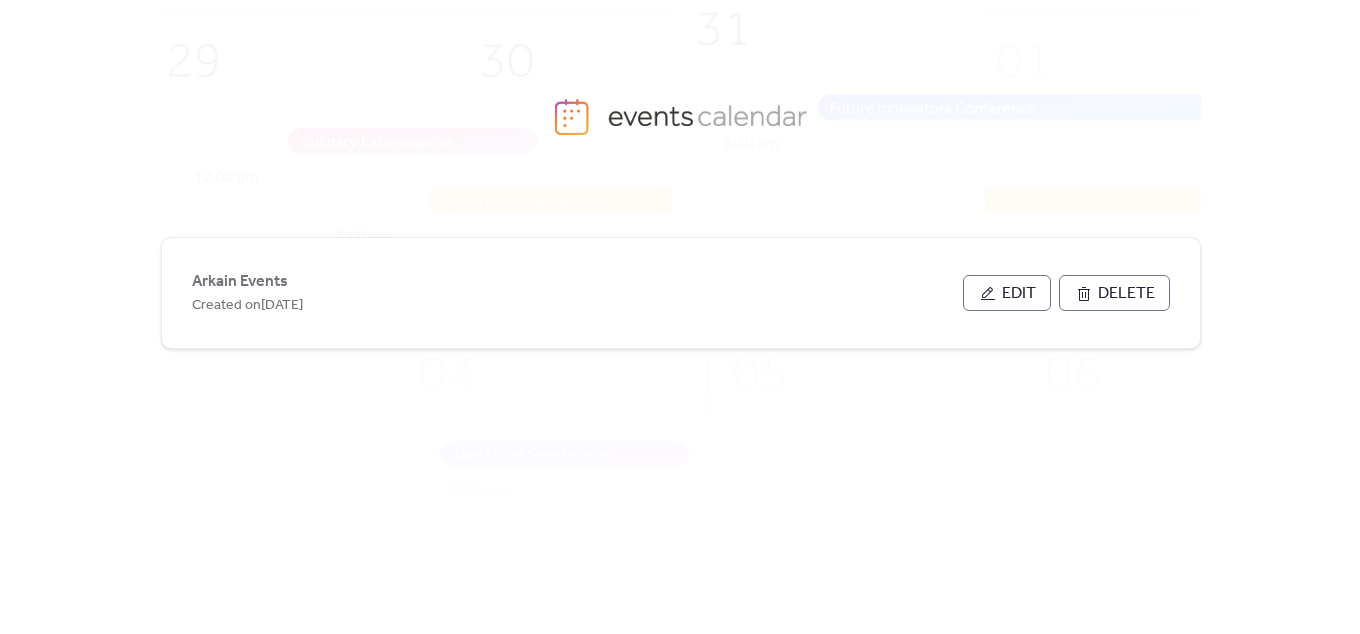 scroll, scrollTop: 0, scrollLeft: 0, axis: both 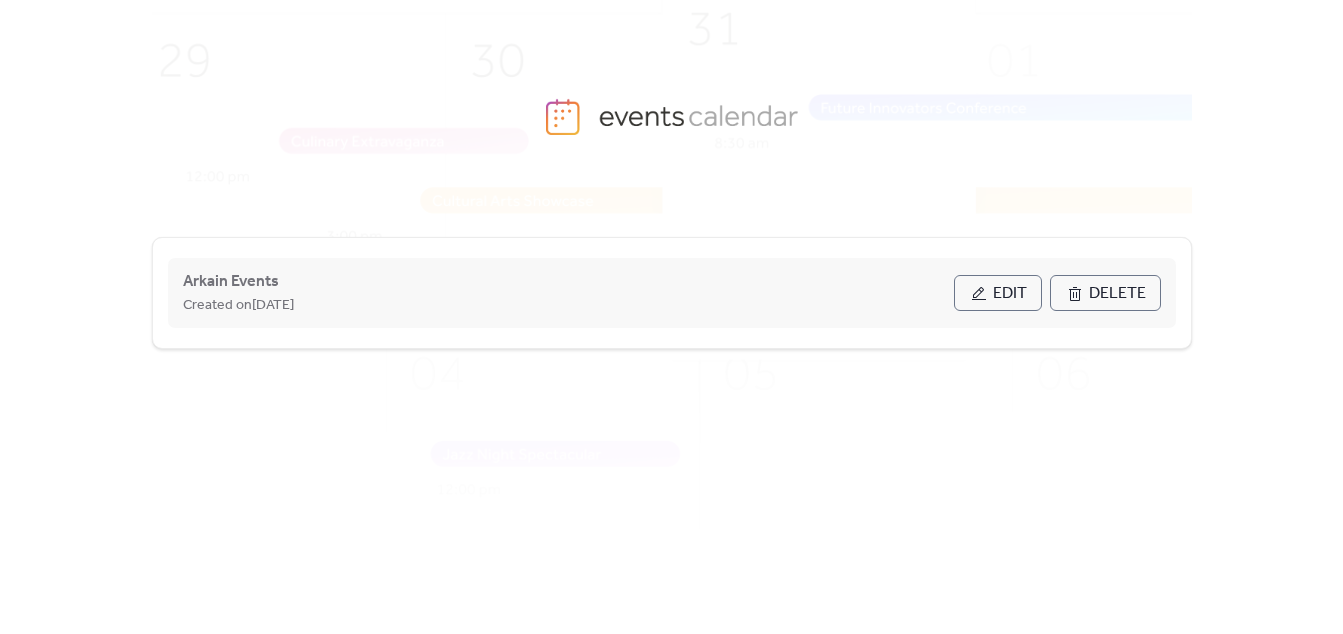 click on "Edit" at bounding box center [998, 293] 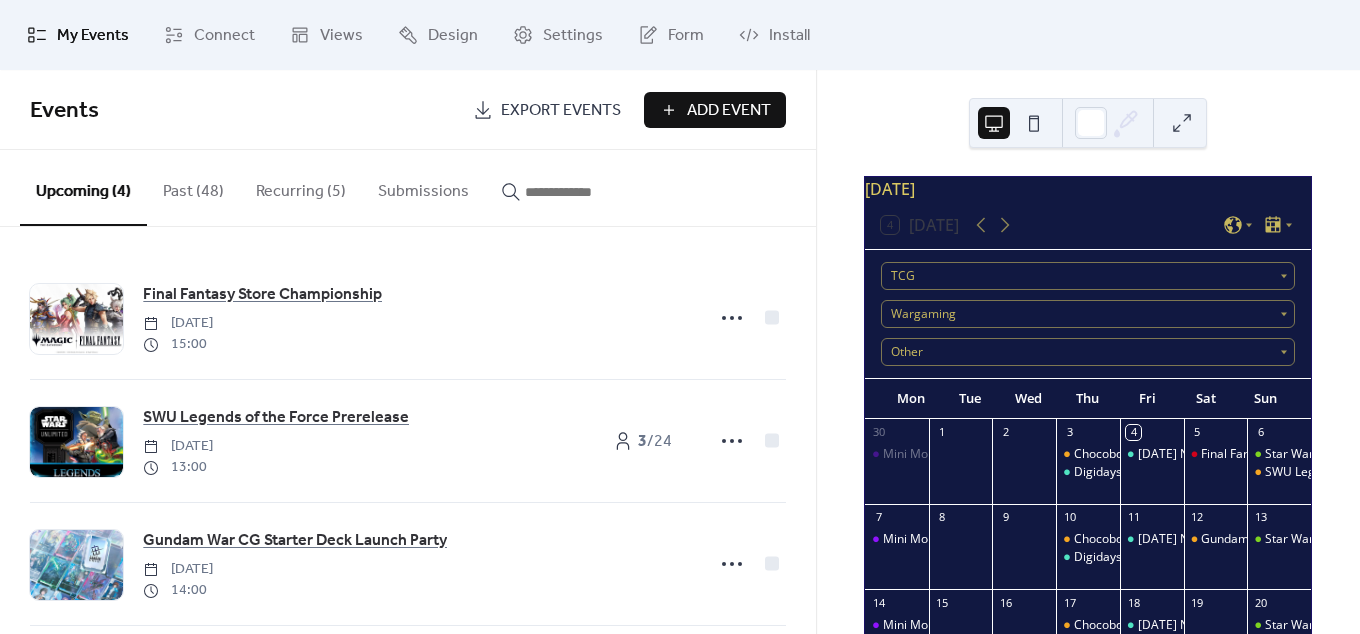 click on "Add Event" at bounding box center (729, 111) 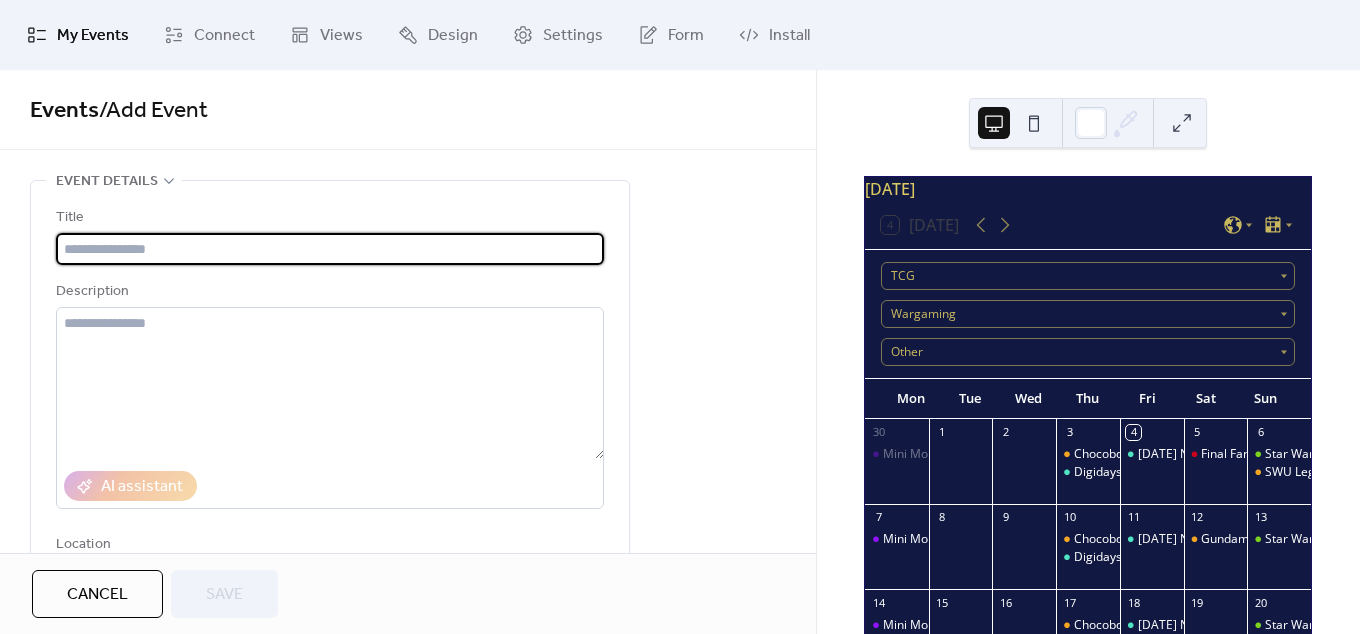 click at bounding box center [330, 249] 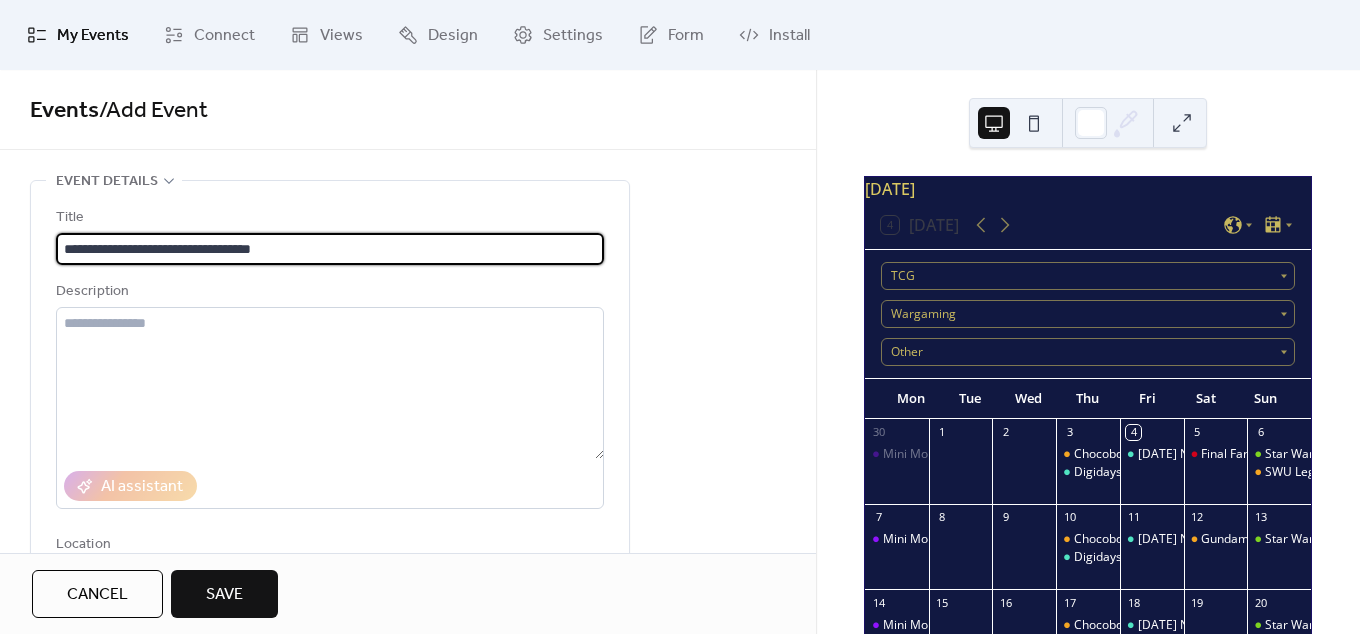 type on "**********" 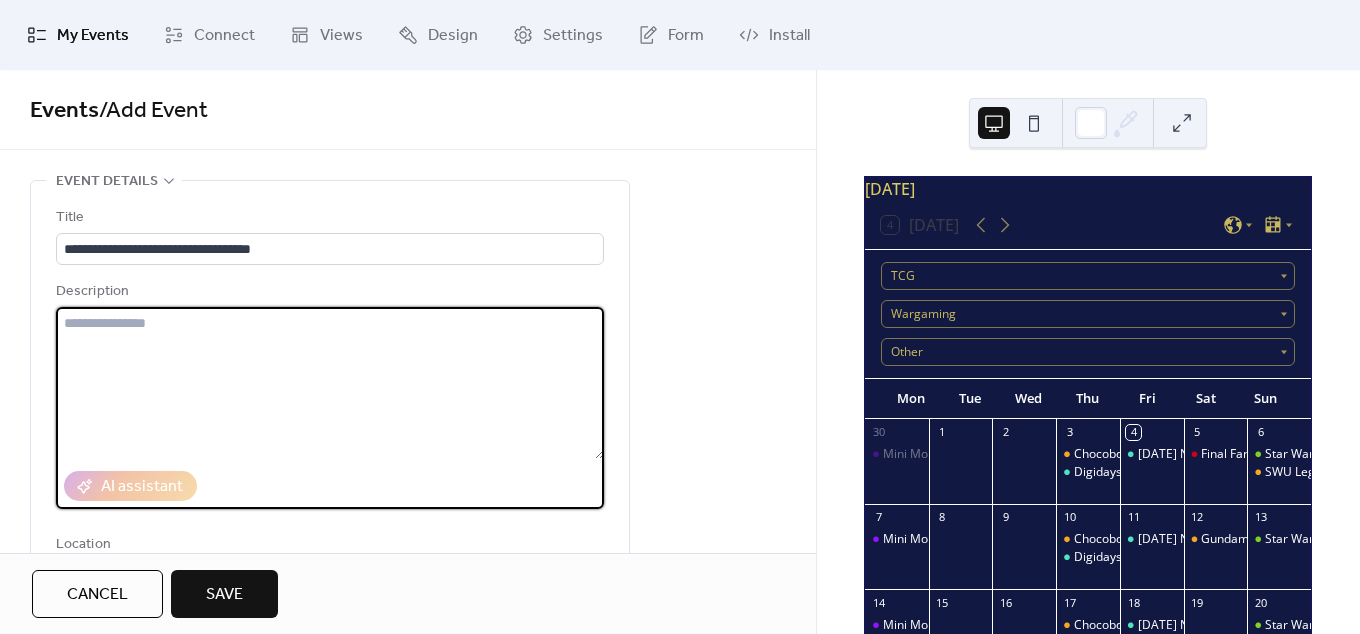 click at bounding box center [330, 383] 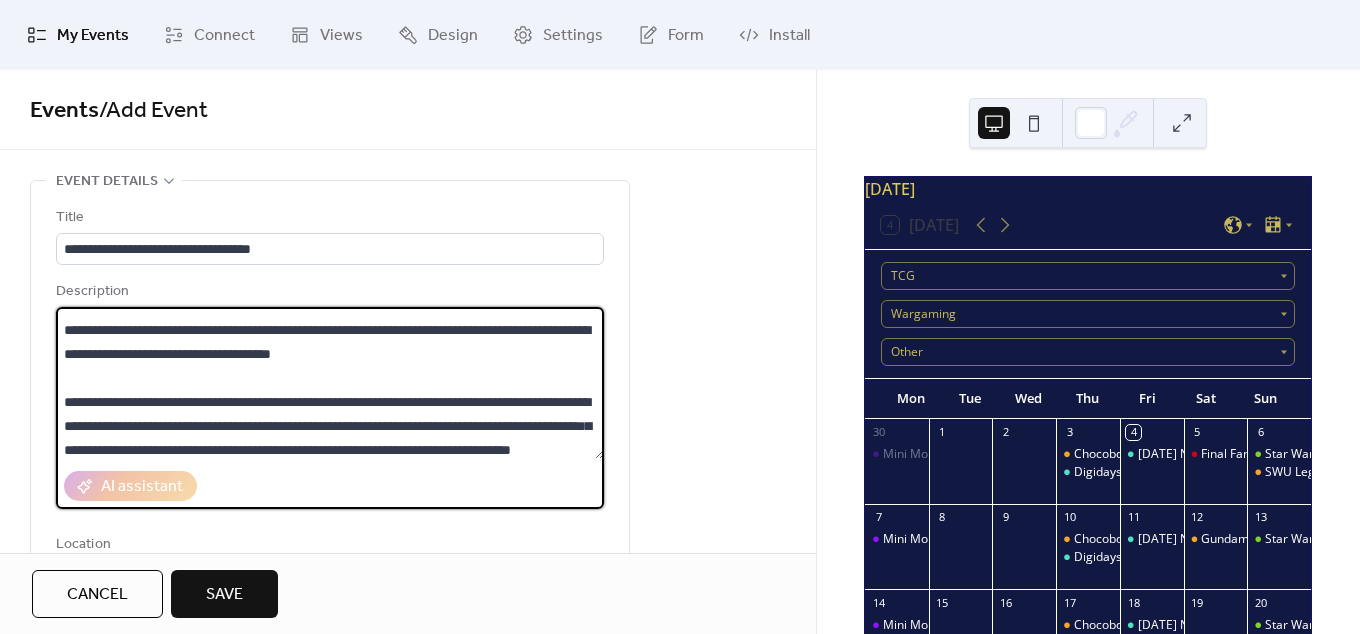 scroll, scrollTop: 168, scrollLeft: 0, axis: vertical 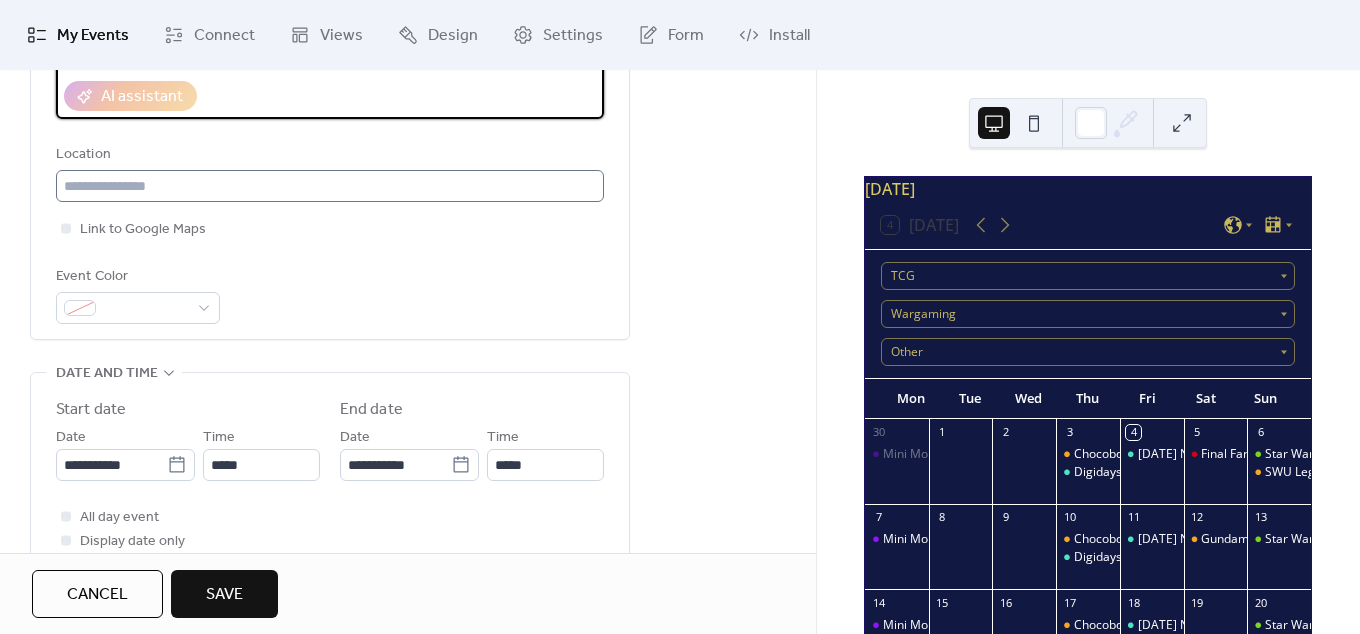 type on "**********" 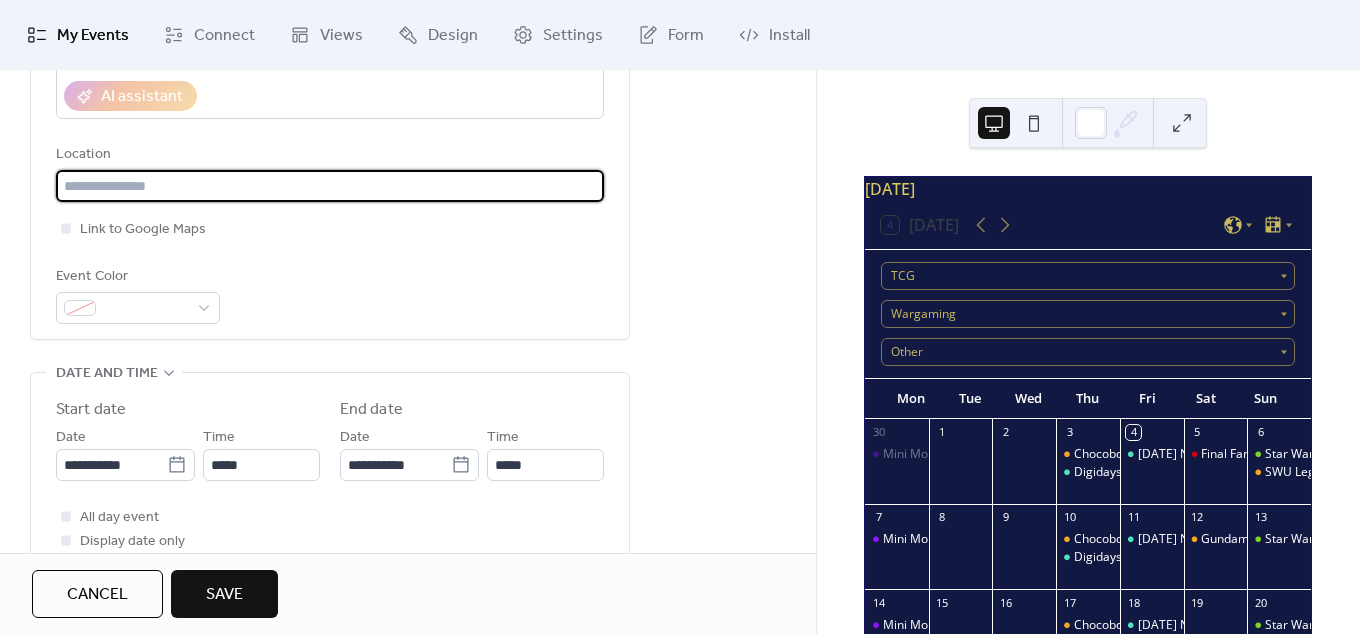 click at bounding box center [330, 186] 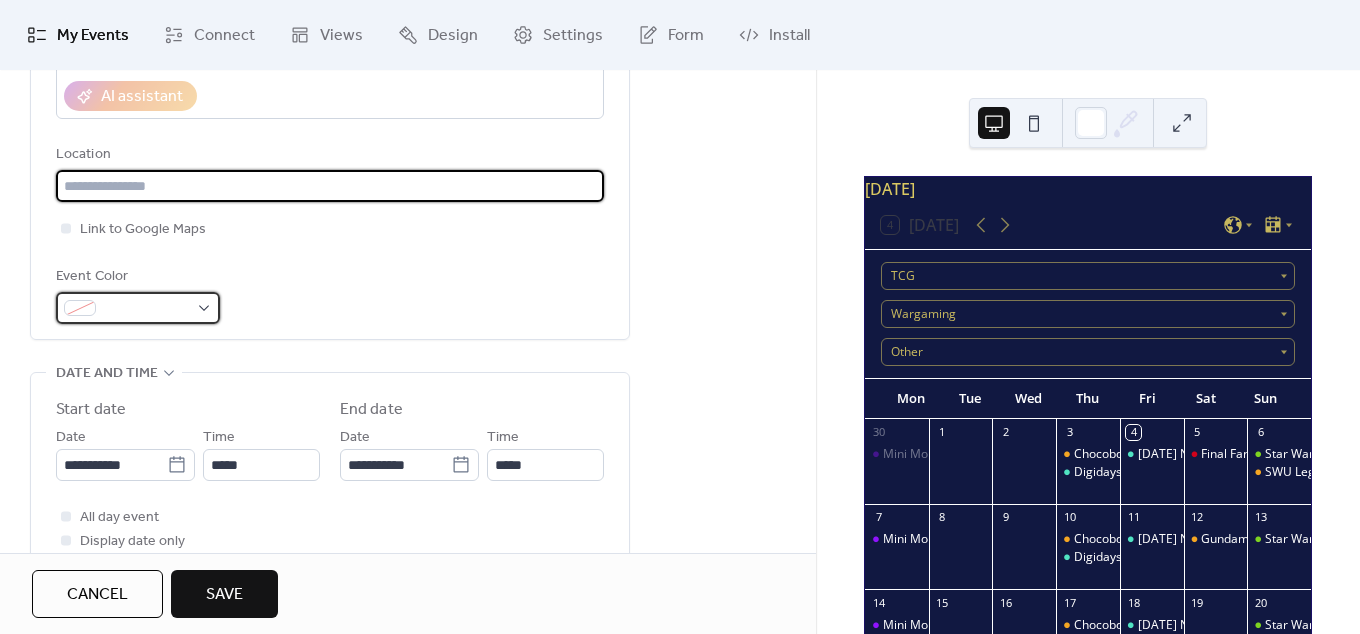click at bounding box center (146, 309) 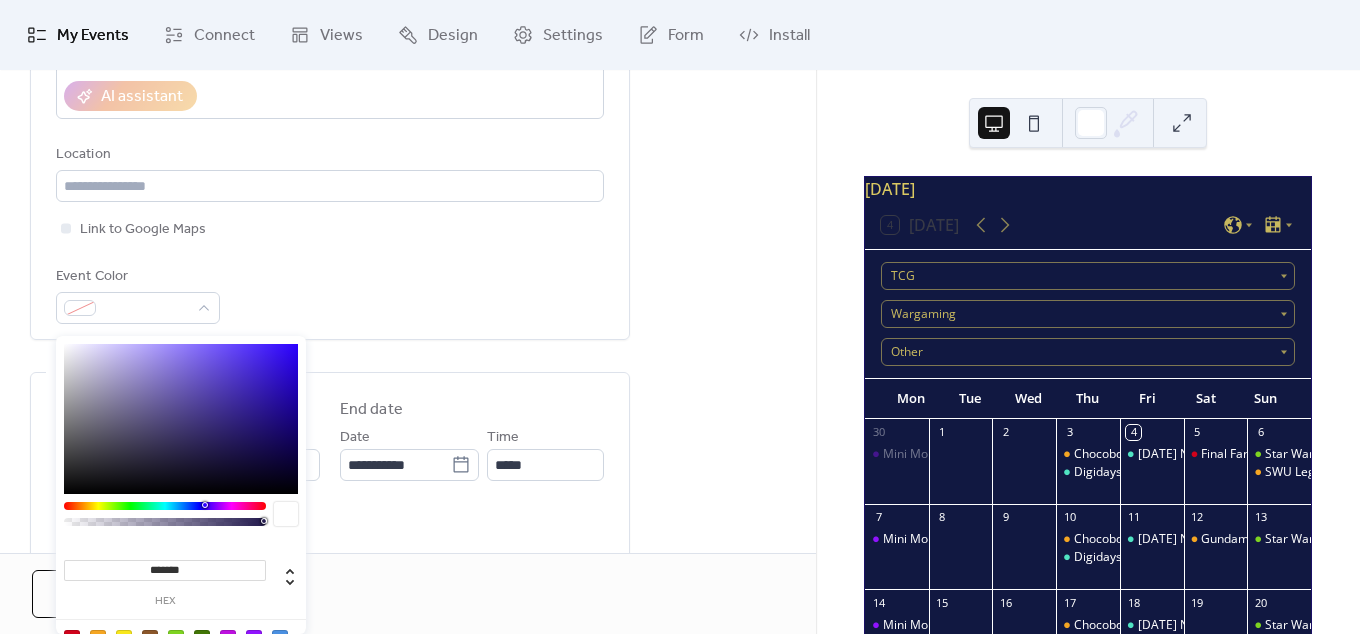 click on "**********" at bounding box center (408, 652) 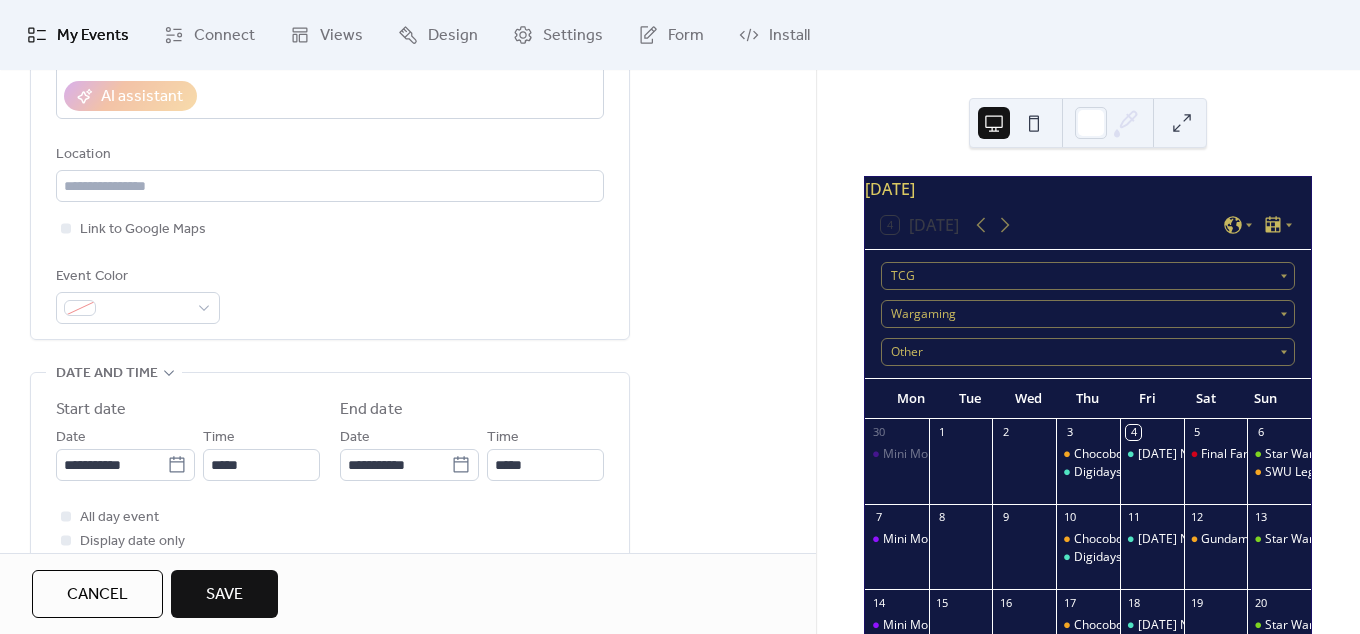 scroll, scrollTop: 546, scrollLeft: 0, axis: vertical 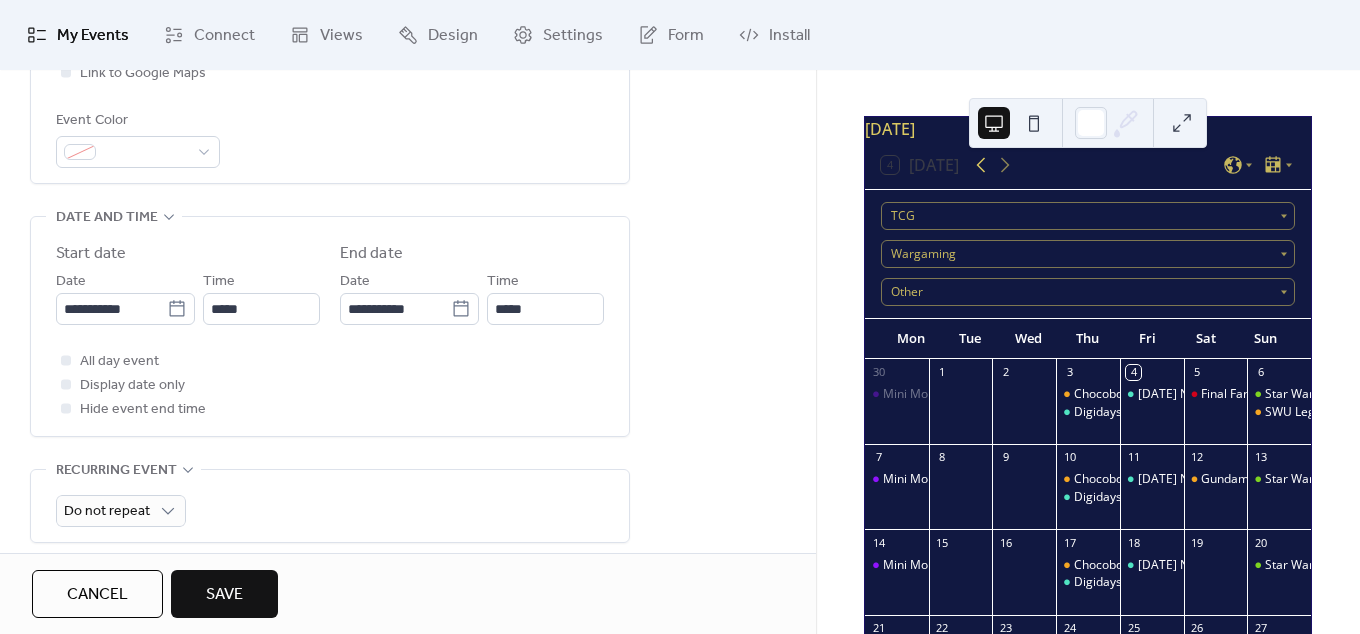 click 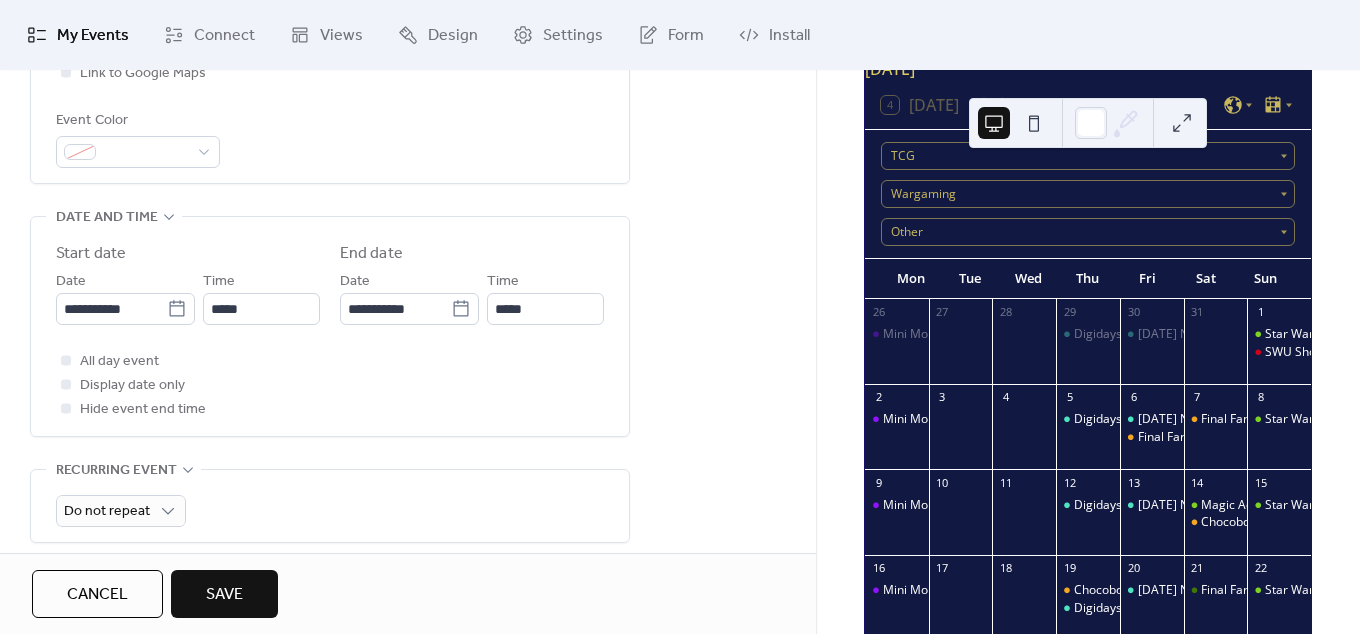 scroll, scrollTop: 180, scrollLeft: 0, axis: vertical 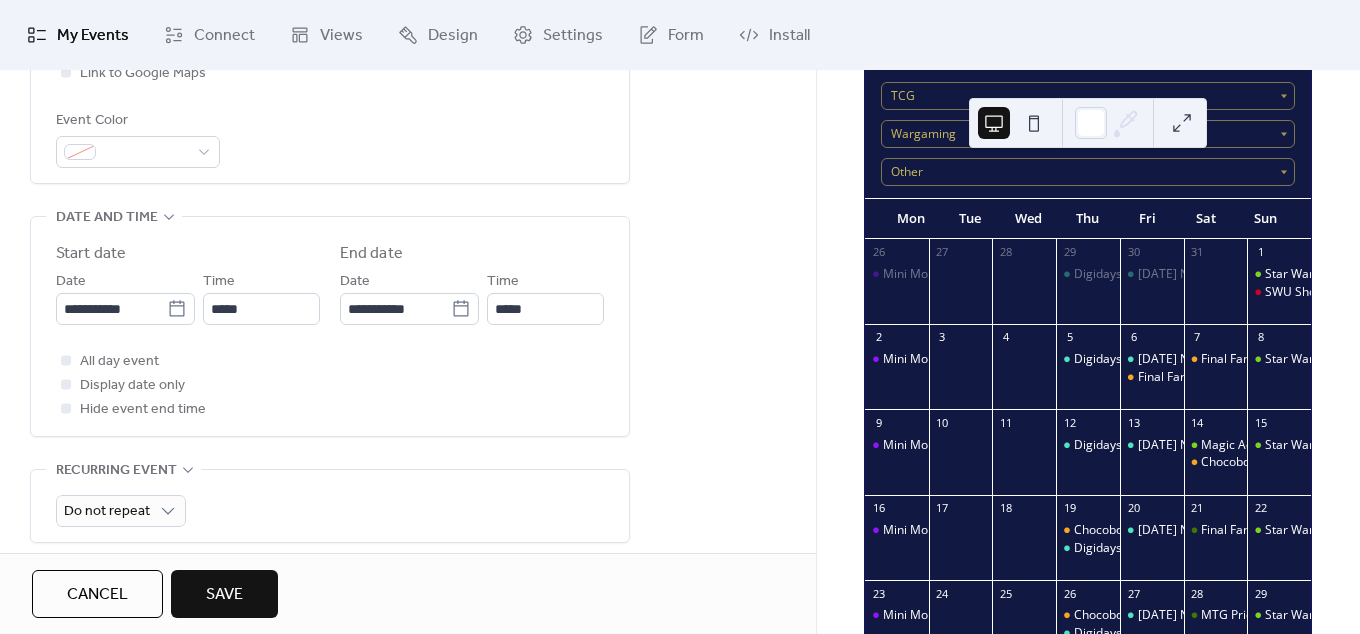 click on "Event Color" at bounding box center [330, 138] 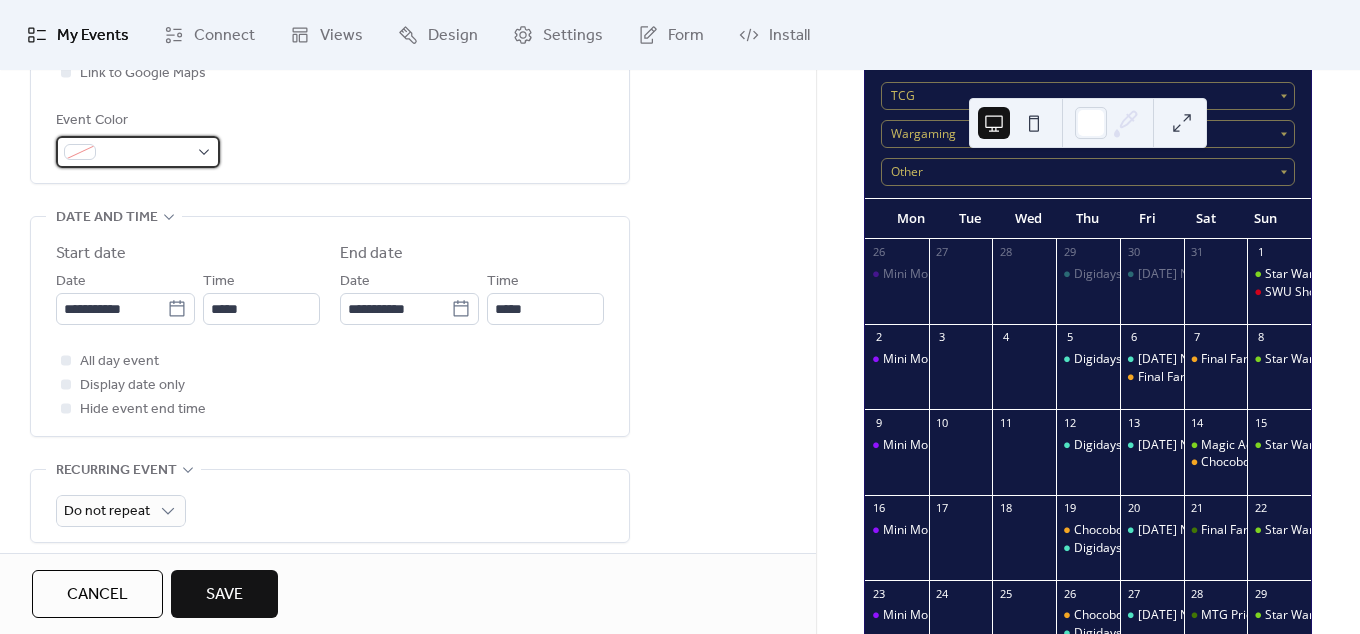click at bounding box center (138, 152) 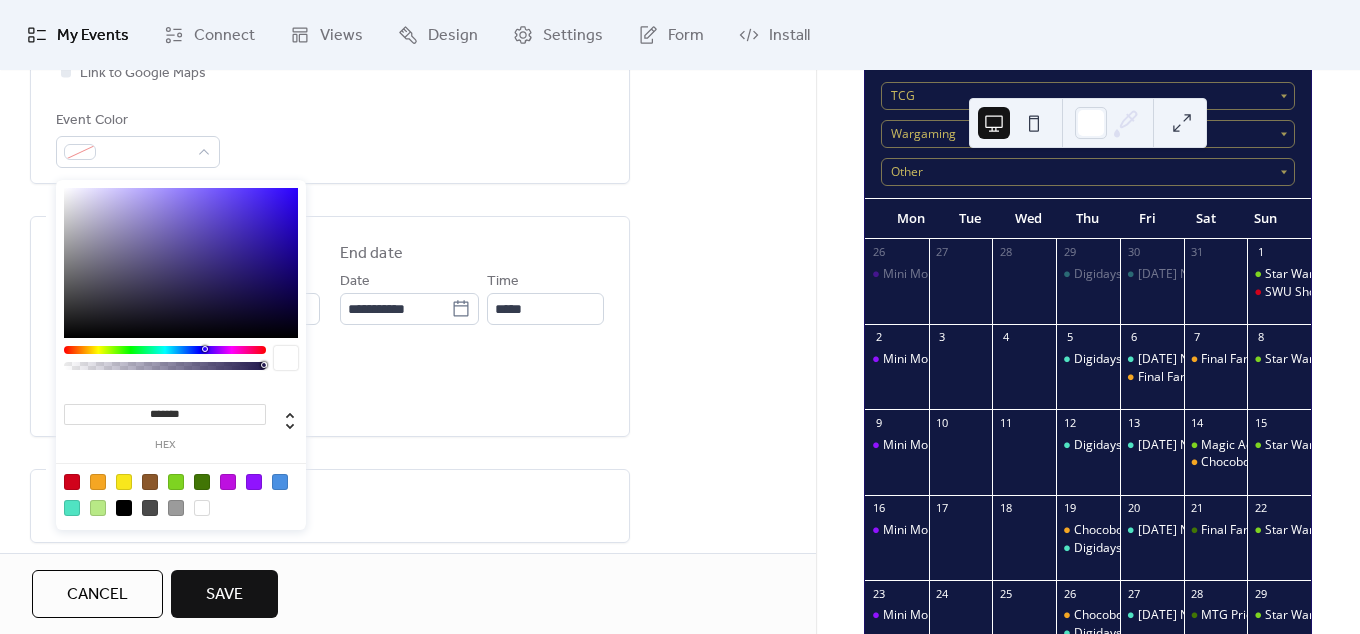 click at bounding box center [98, 482] 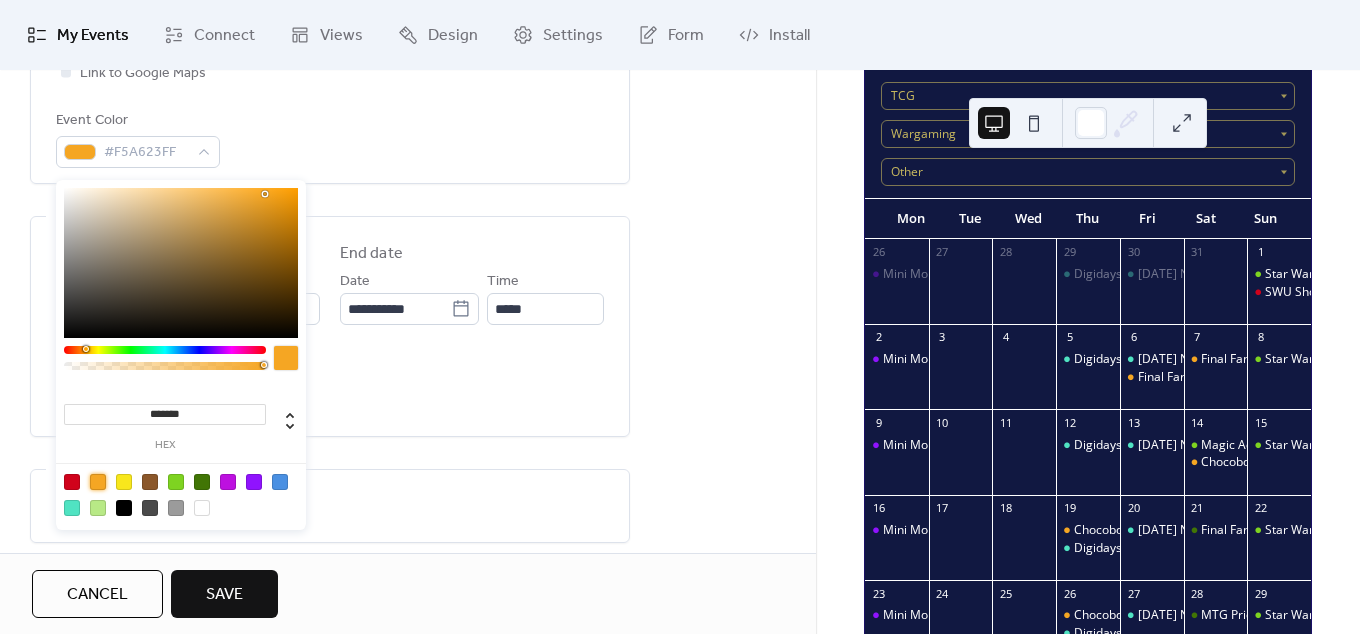 click on "All day event Display date only Hide event end time" at bounding box center (330, 385) 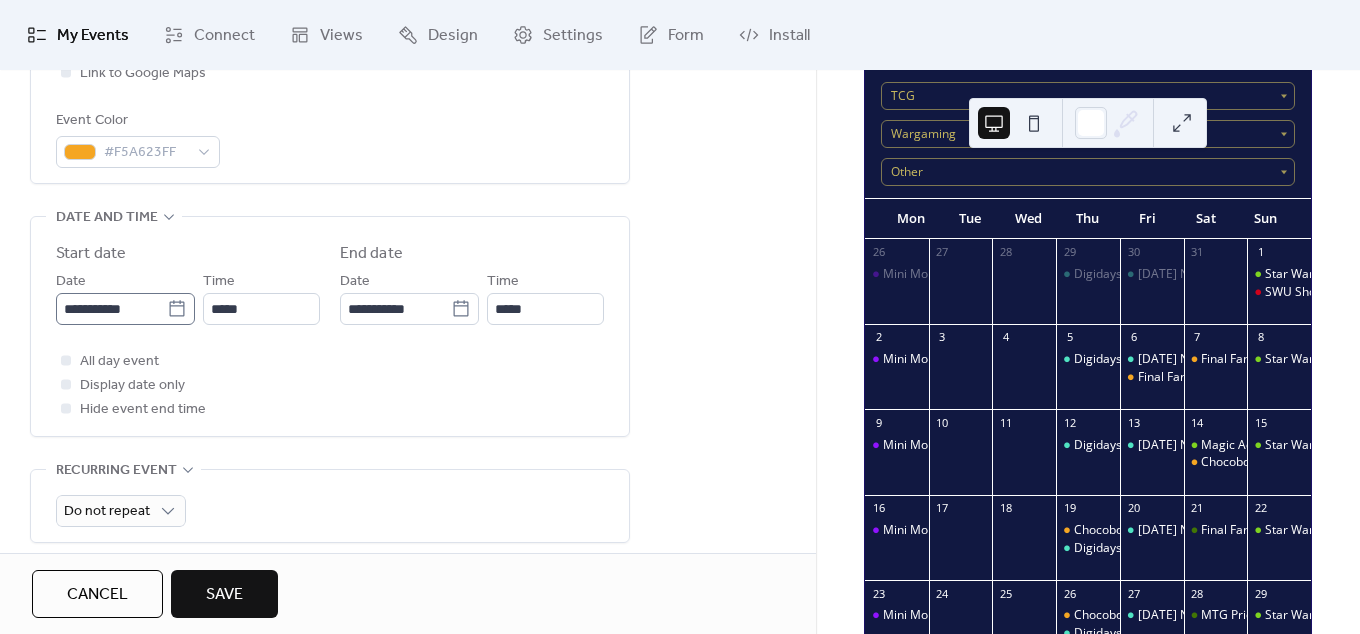 click 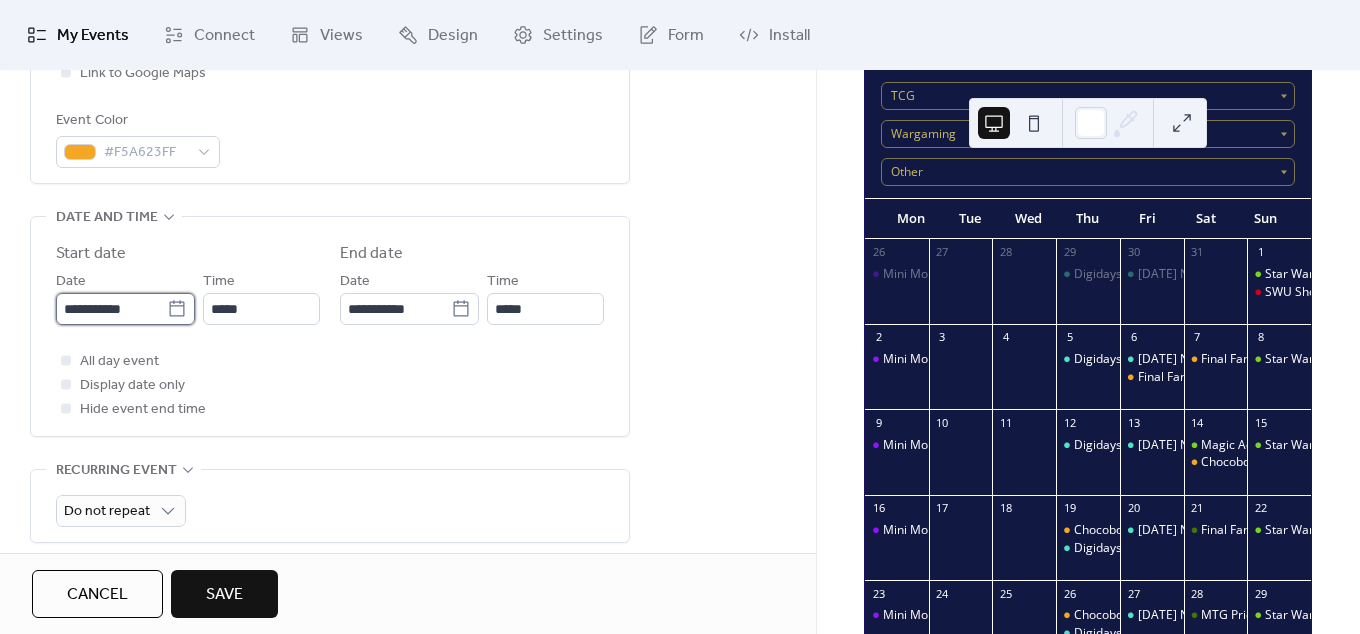 click on "**********" at bounding box center (111, 309) 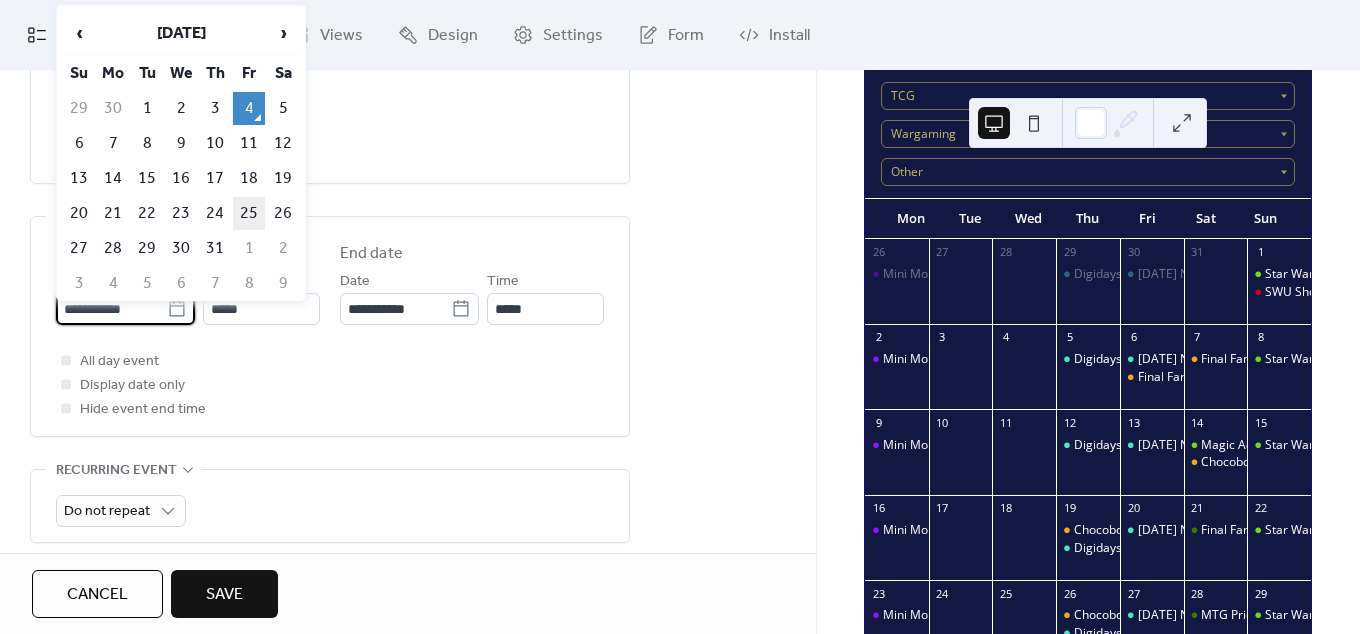 click on "25" at bounding box center (249, 213) 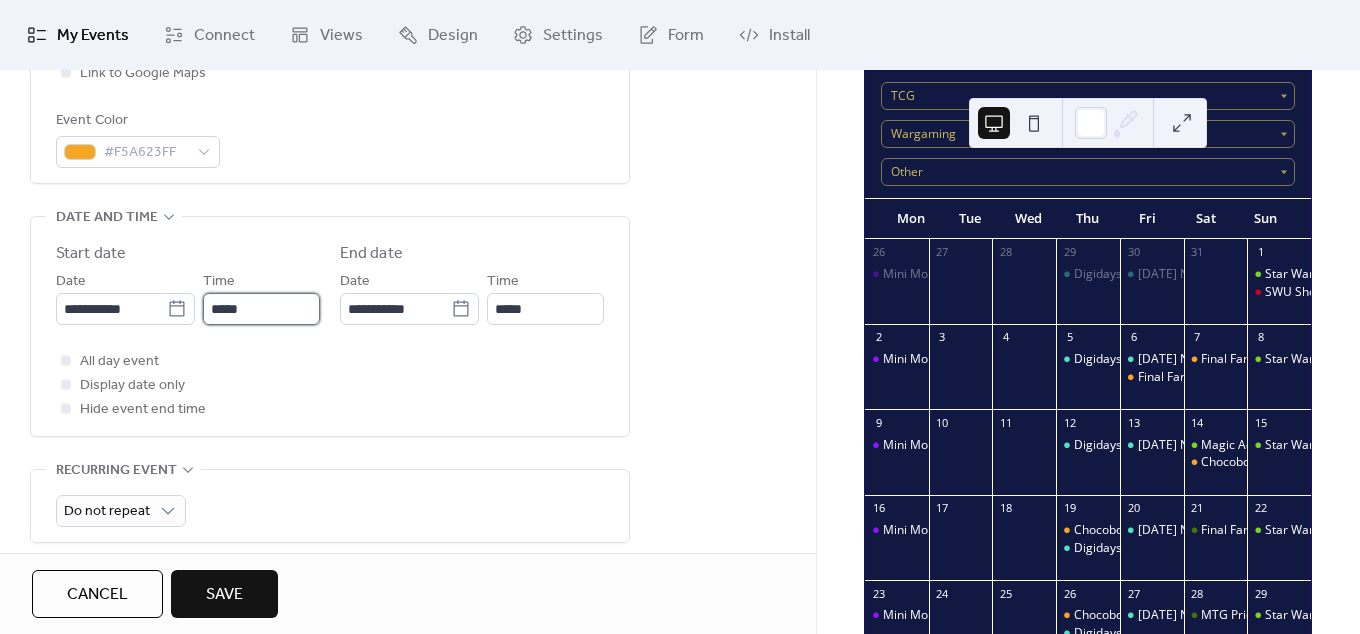 click on "*****" at bounding box center (261, 309) 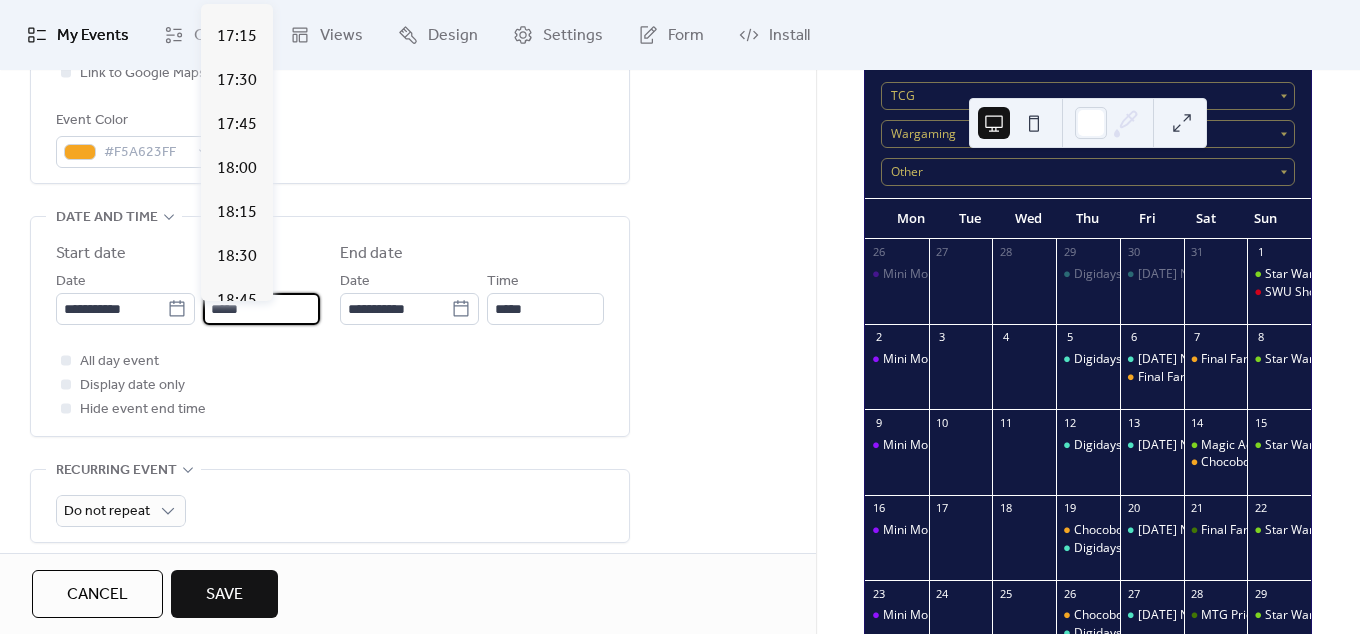 scroll, scrollTop: 2910, scrollLeft: 0, axis: vertical 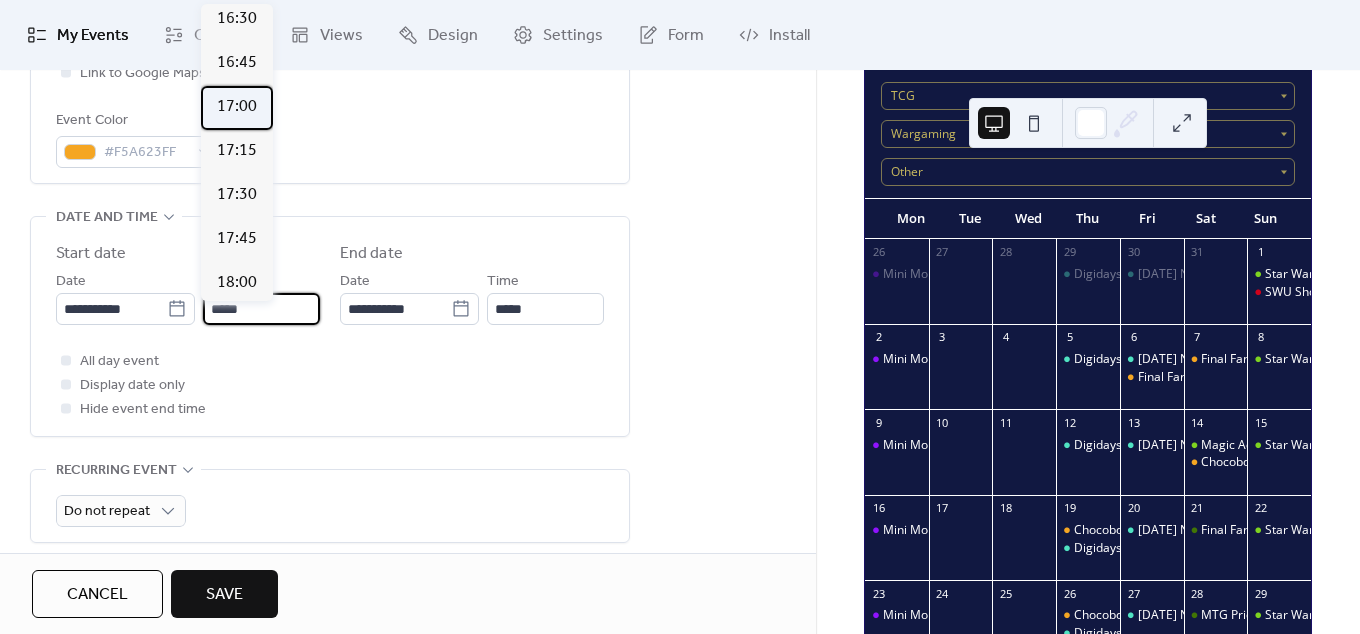 click on "17:00" at bounding box center [237, 107] 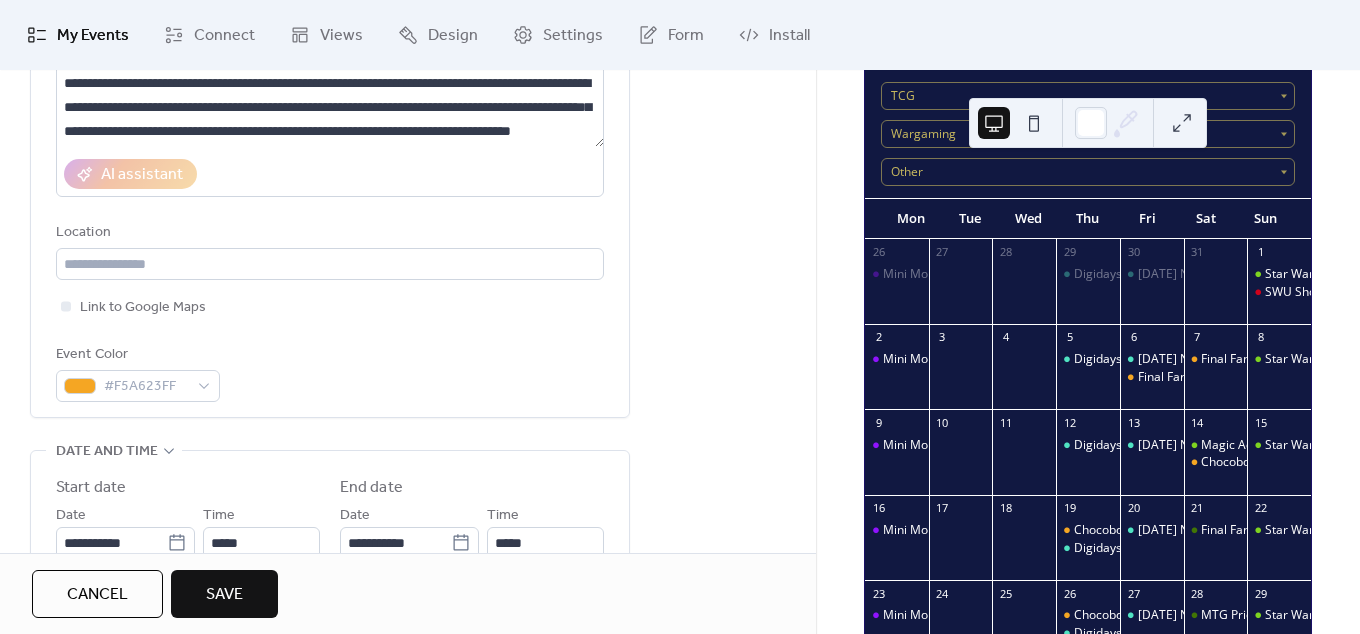 scroll, scrollTop: 156, scrollLeft: 0, axis: vertical 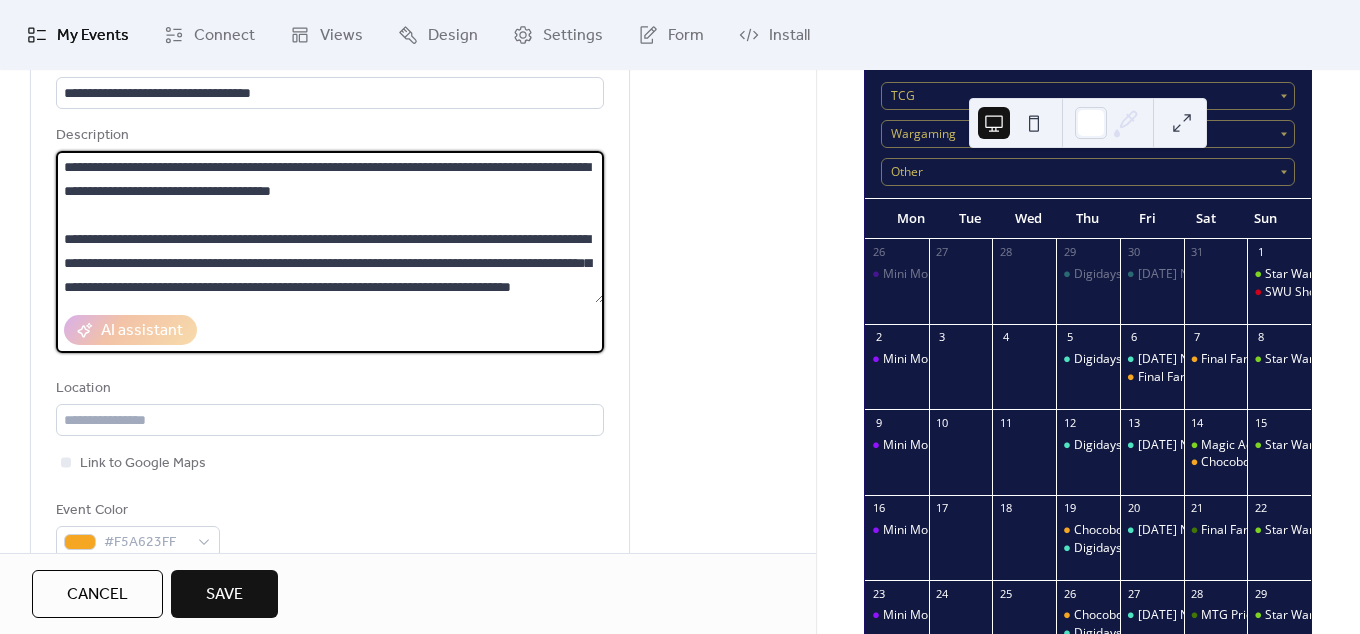 click on "**********" at bounding box center (330, 227) 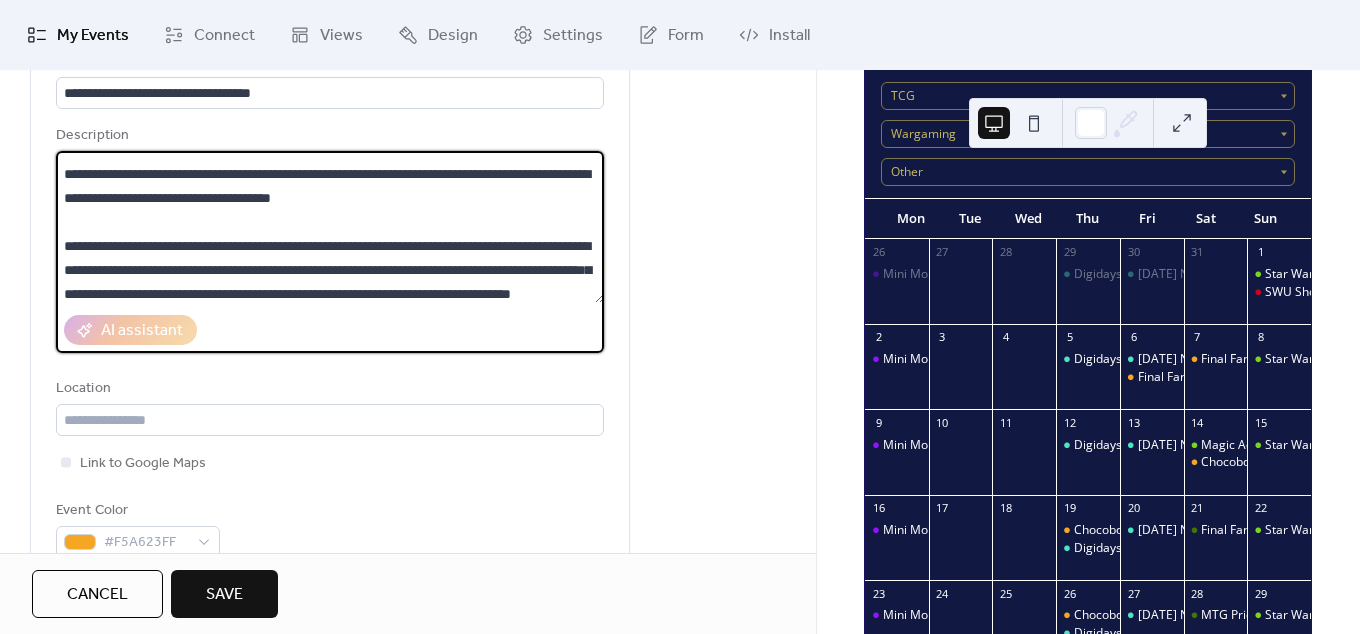 scroll, scrollTop: 0, scrollLeft: 0, axis: both 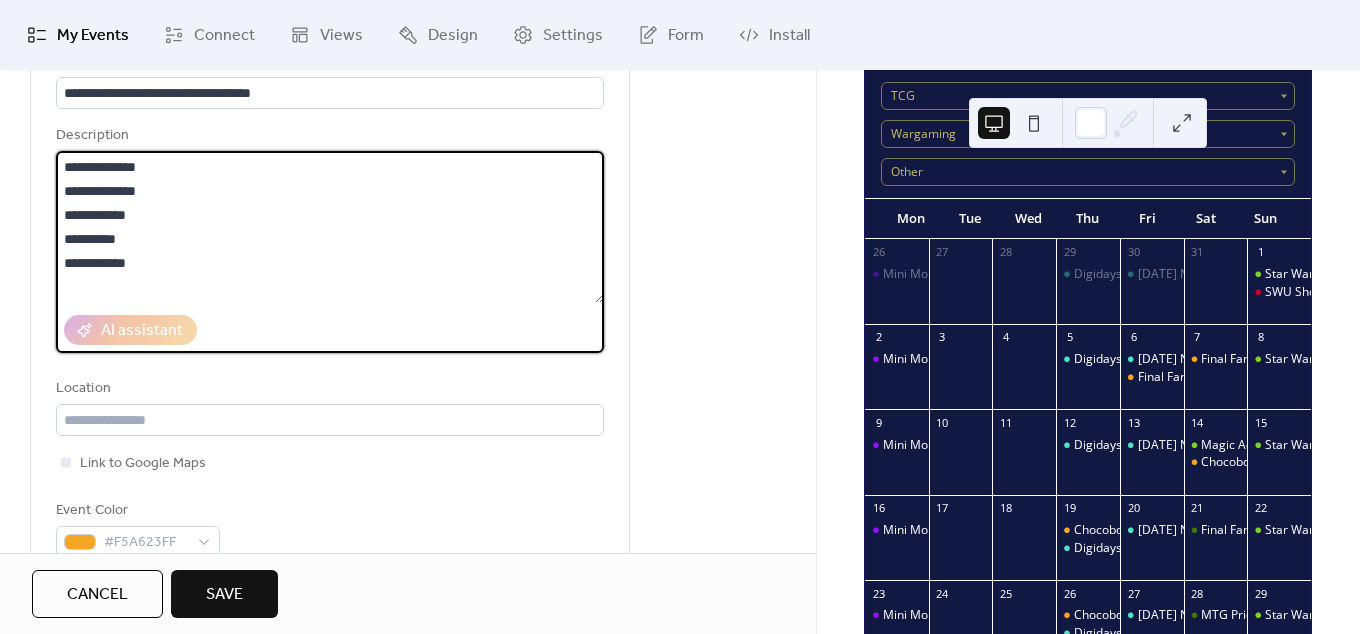 click on "**********" at bounding box center (330, 227) 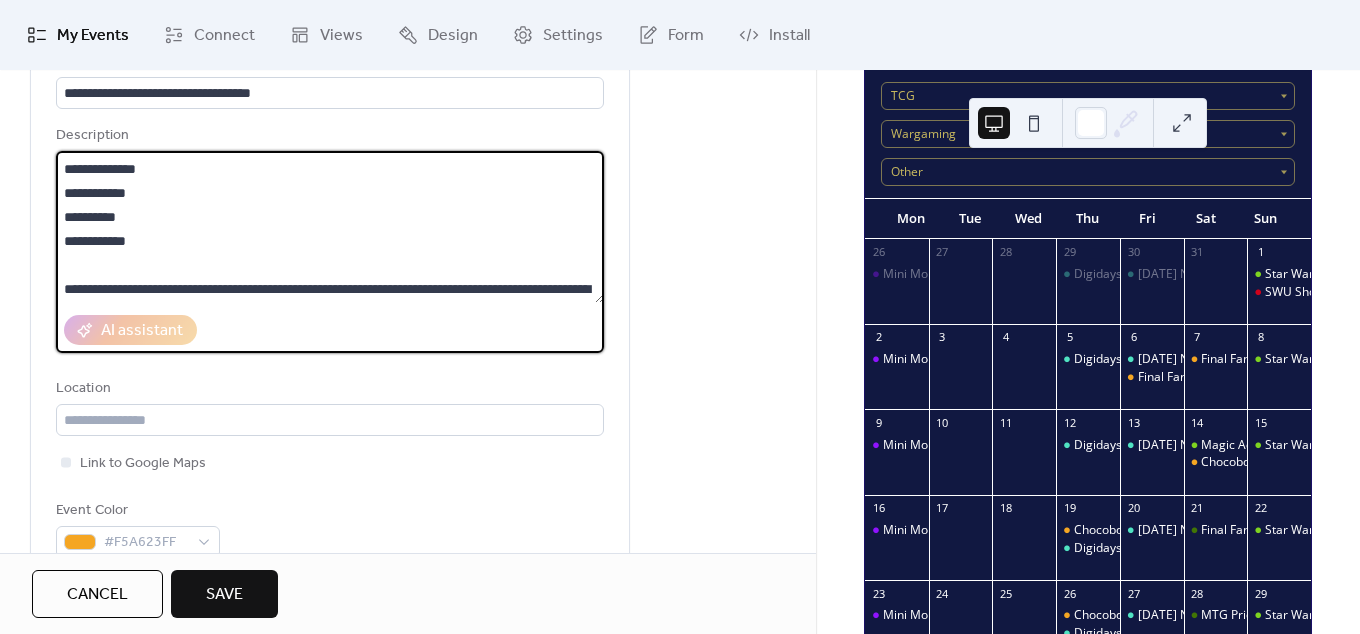 scroll, scrollTop: 168, scrollLeft: 0, axis: vertical 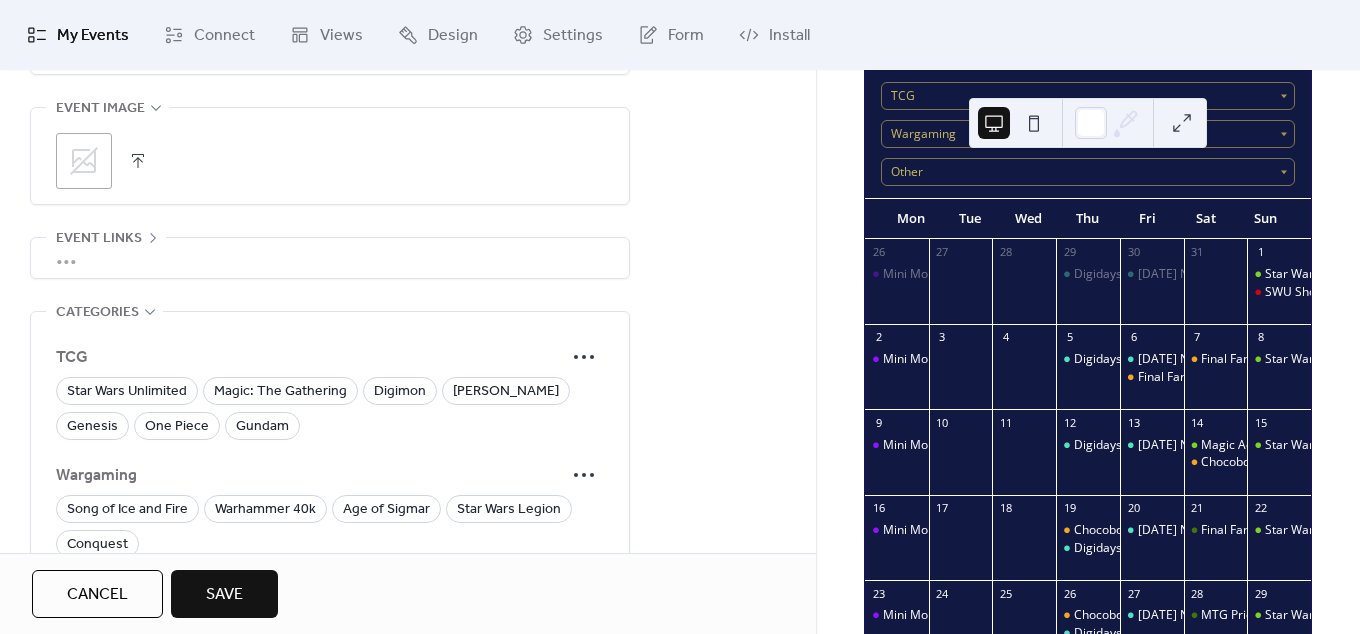 click at bounding box center (138, 161) 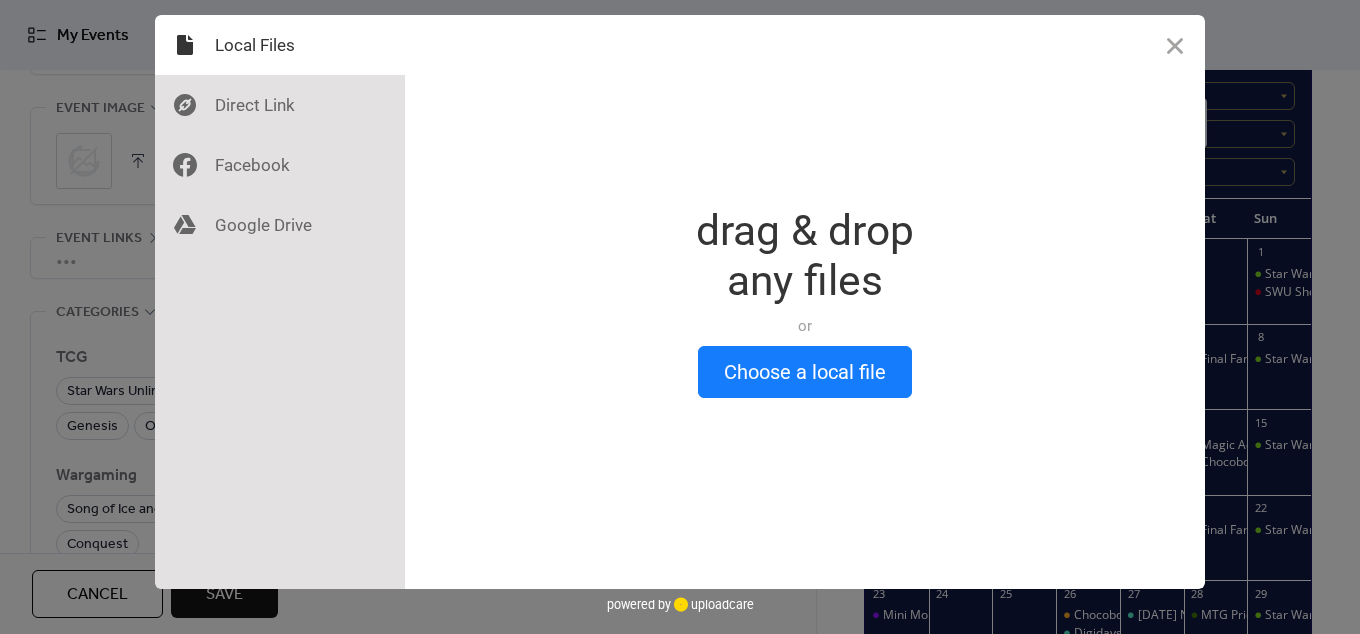 scroll, scrollTop: 168, scrollLeft: 0, axis: vertical 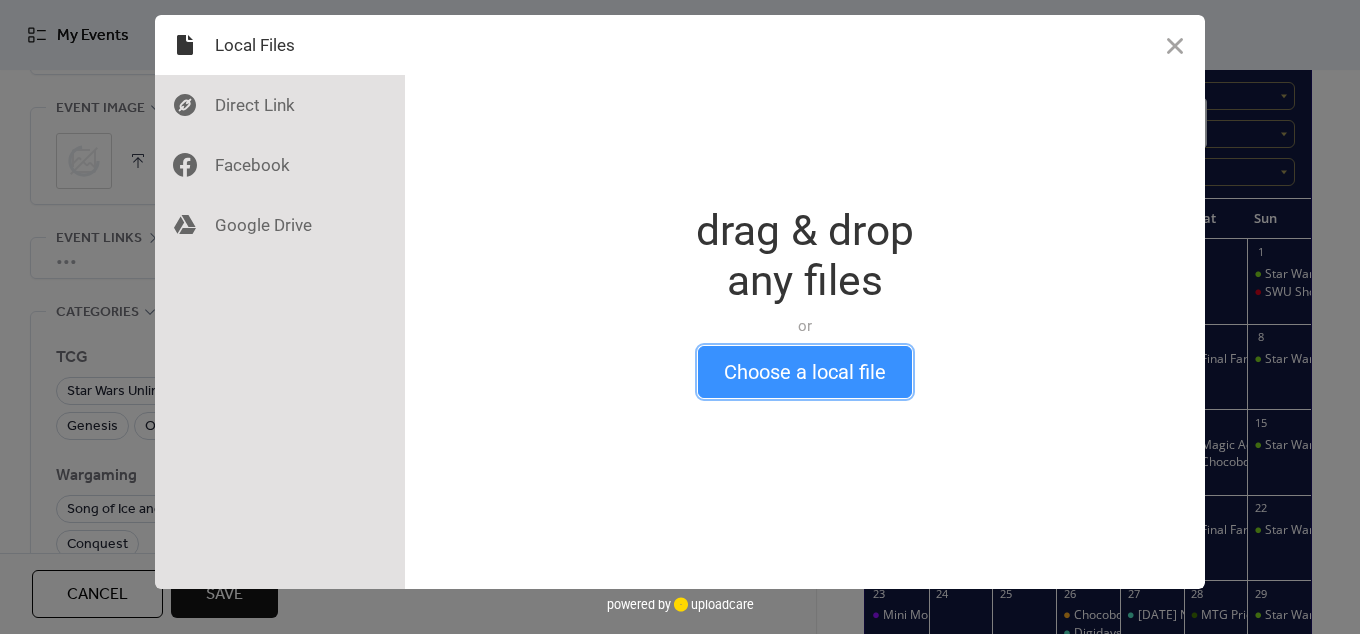 click on "Choose a local file" at bounding box center (805, 372) 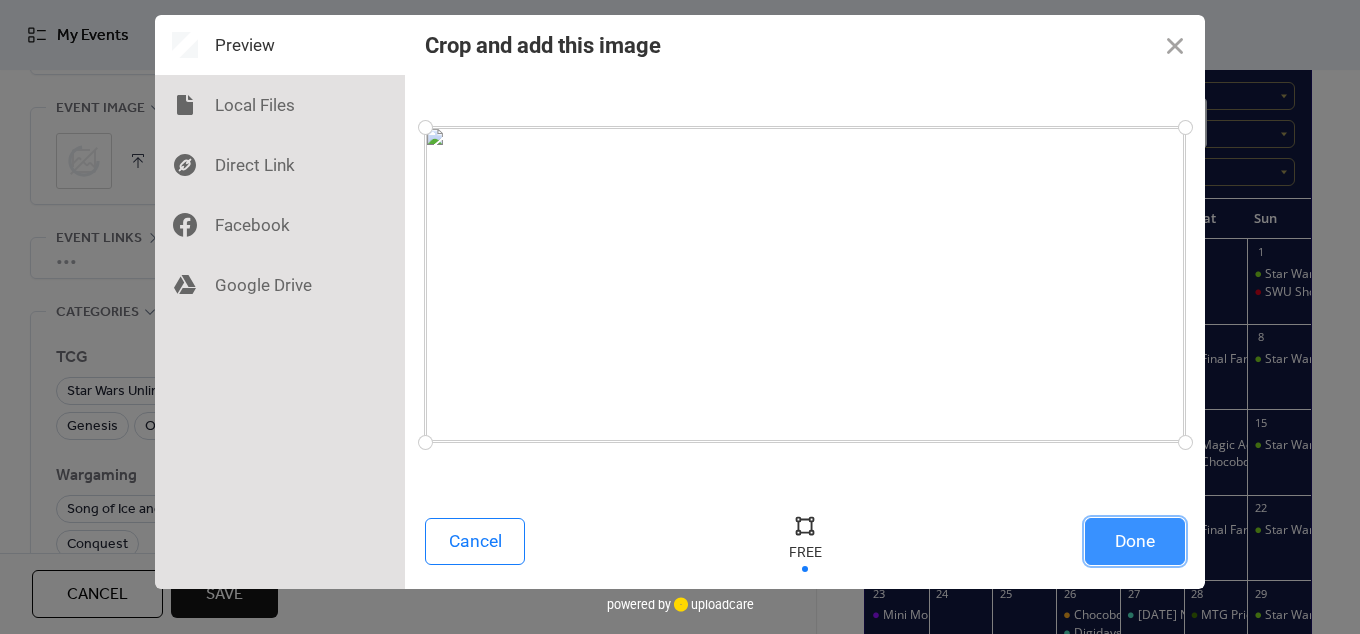click on "Done" at bounding box center (1135, 541) 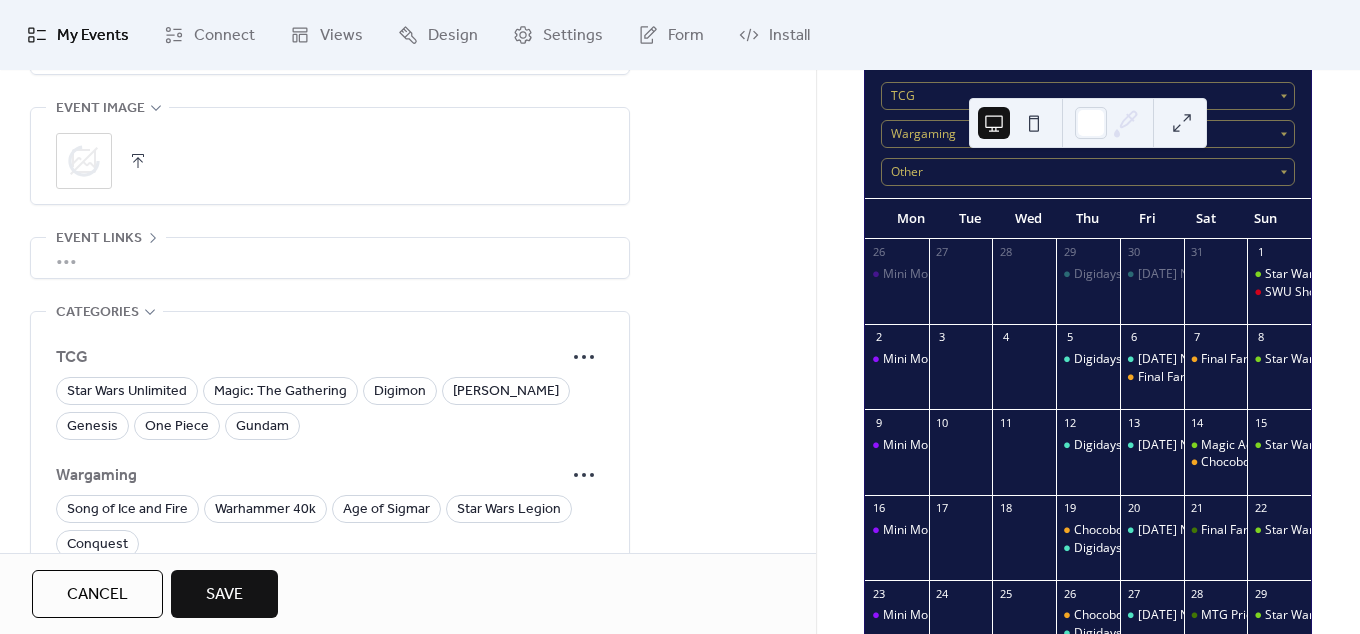 scroll, scrollTop: 168, scrollLeft: 0, axis: vertical 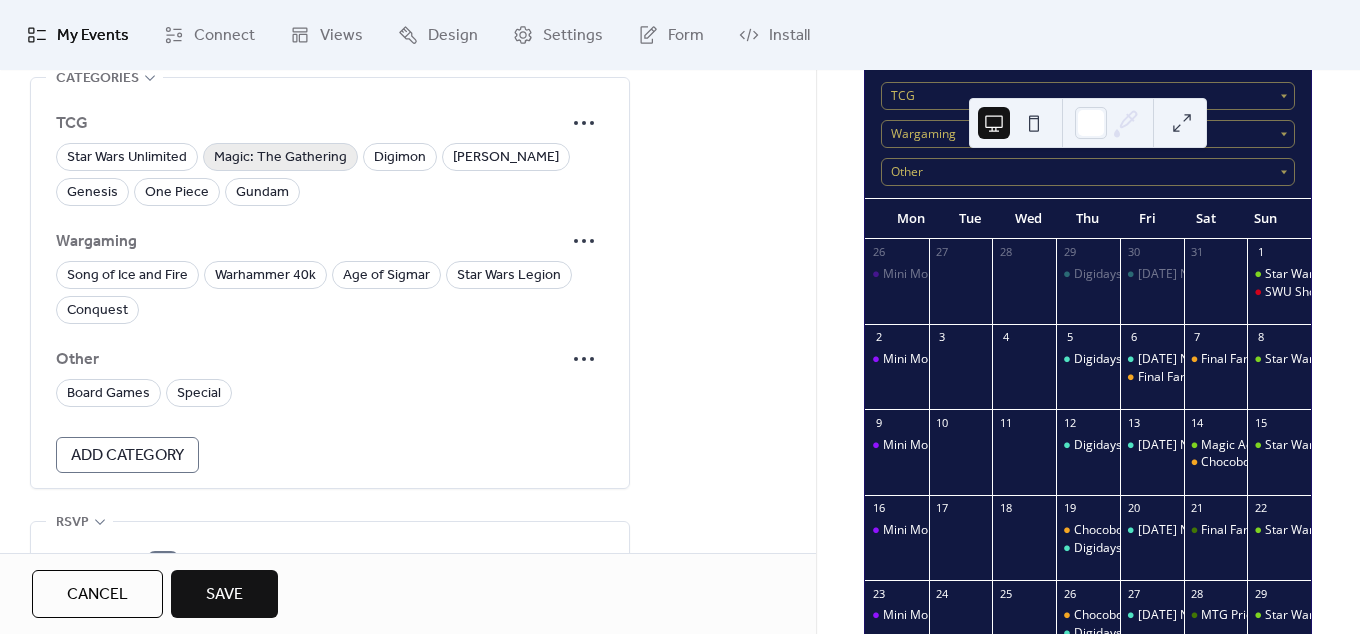 click on "Magic: The Gathering" at bounding box center (280, 158) 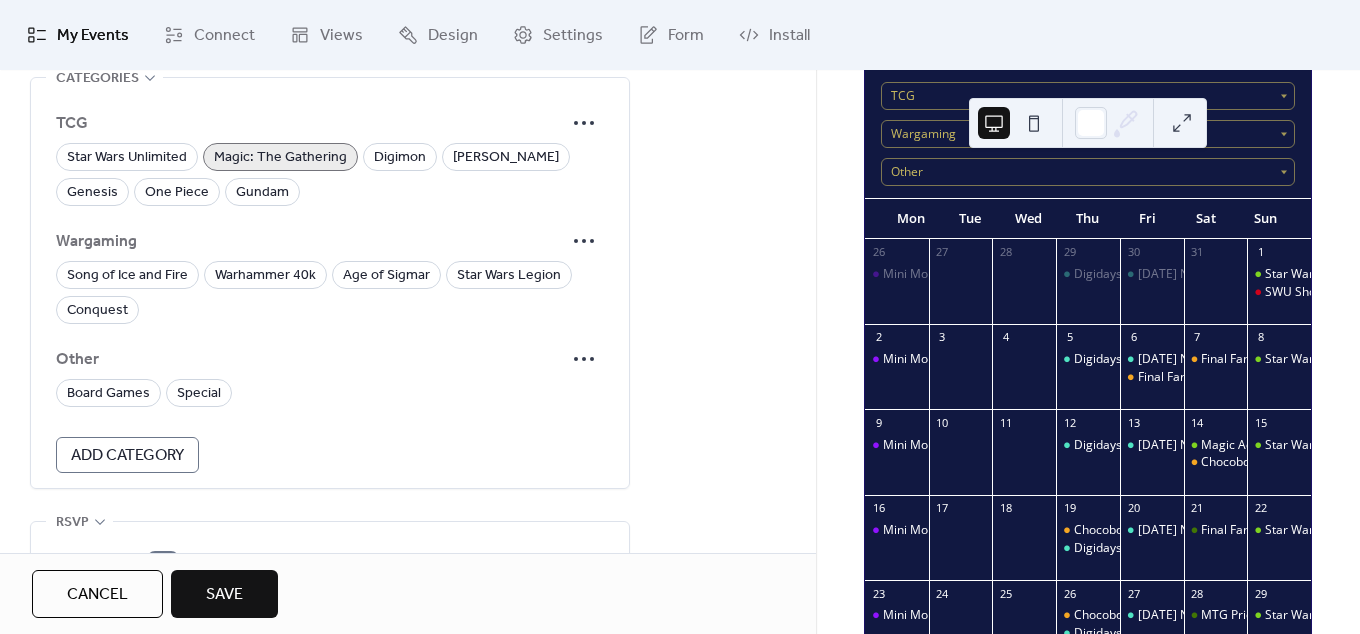scroll, scrollTop: 1326, scrollLeft: 0, axis: vertical 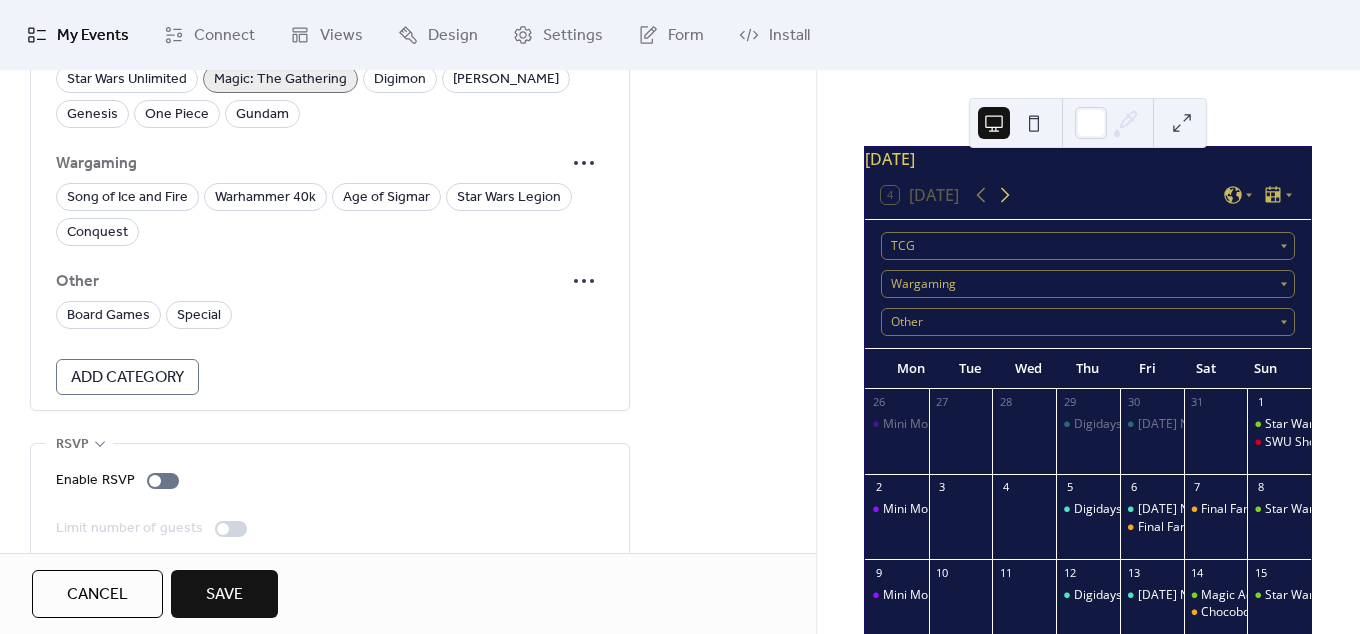 click 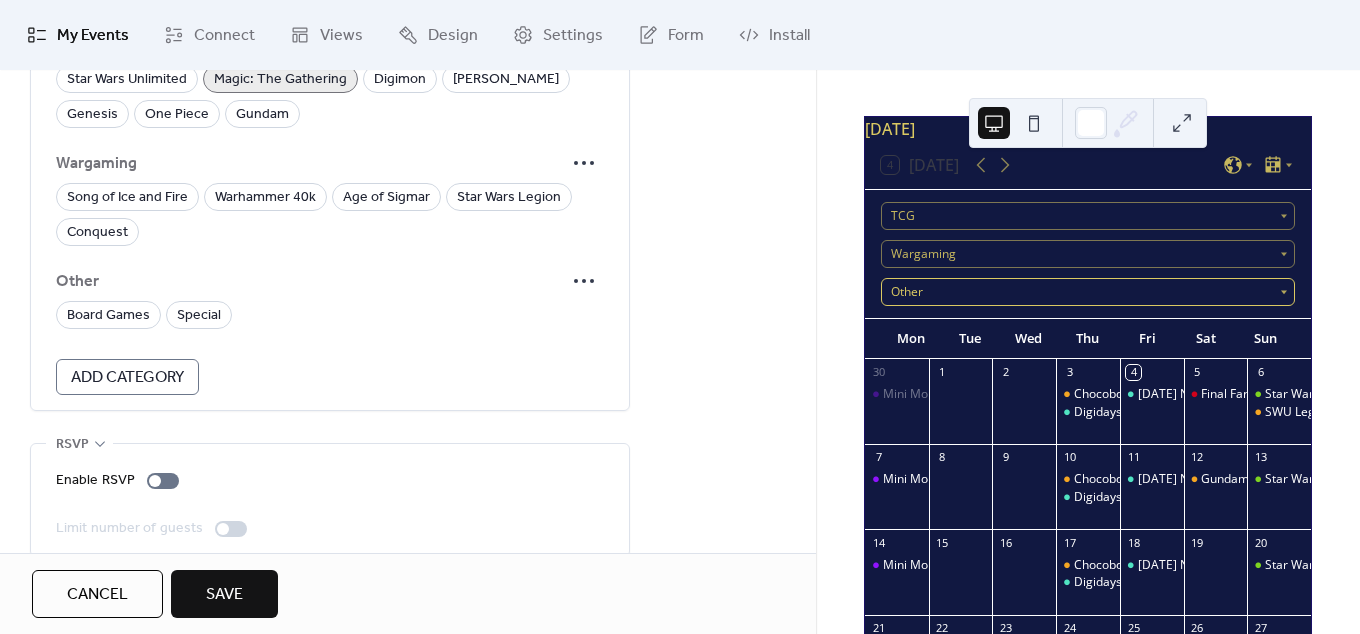scroll, scrollTop: 90, scrollLeft: 0, axis: vertical 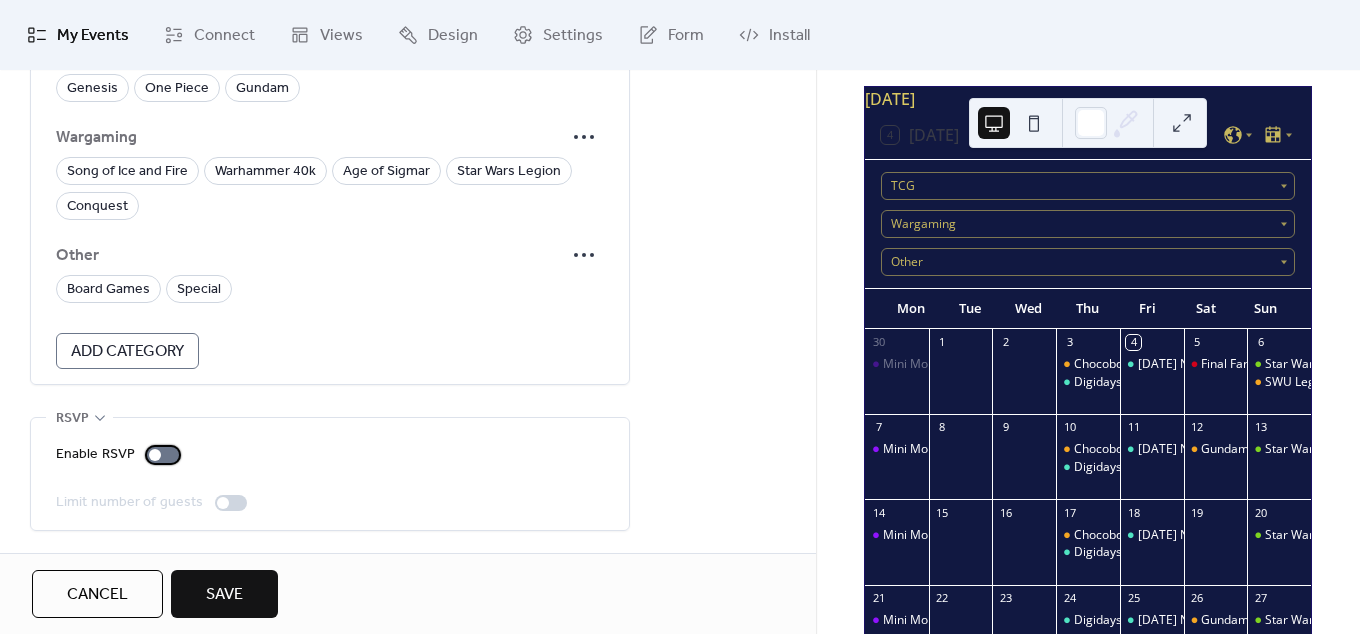 click at bounding box center (163, 455) 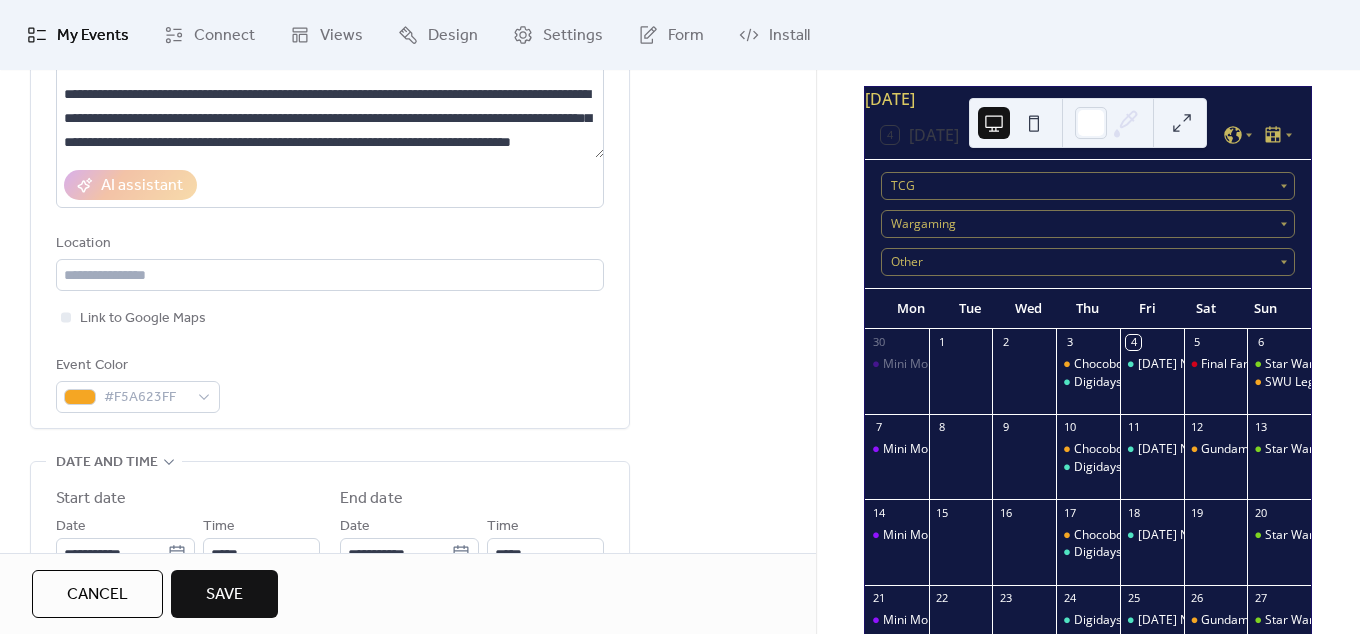 scroll, scrollTop: 145, scrollLeft: 0, axis: vertical 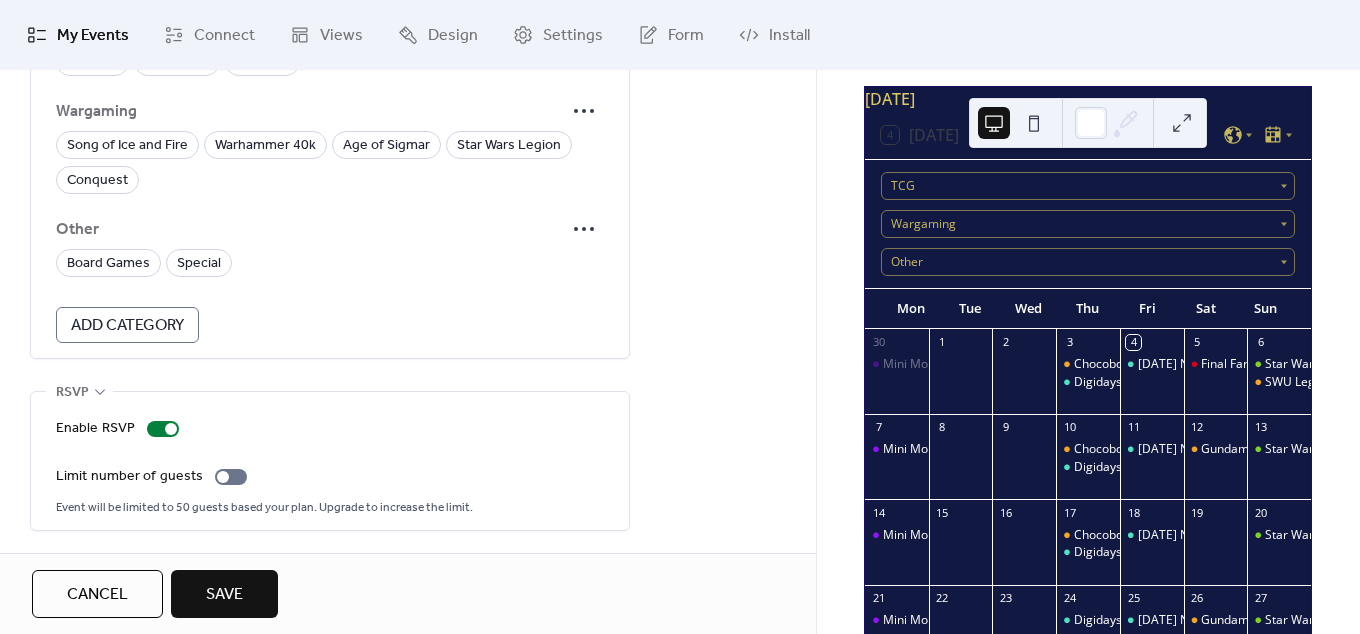 click on "Save" at bounding box center (224, 595) 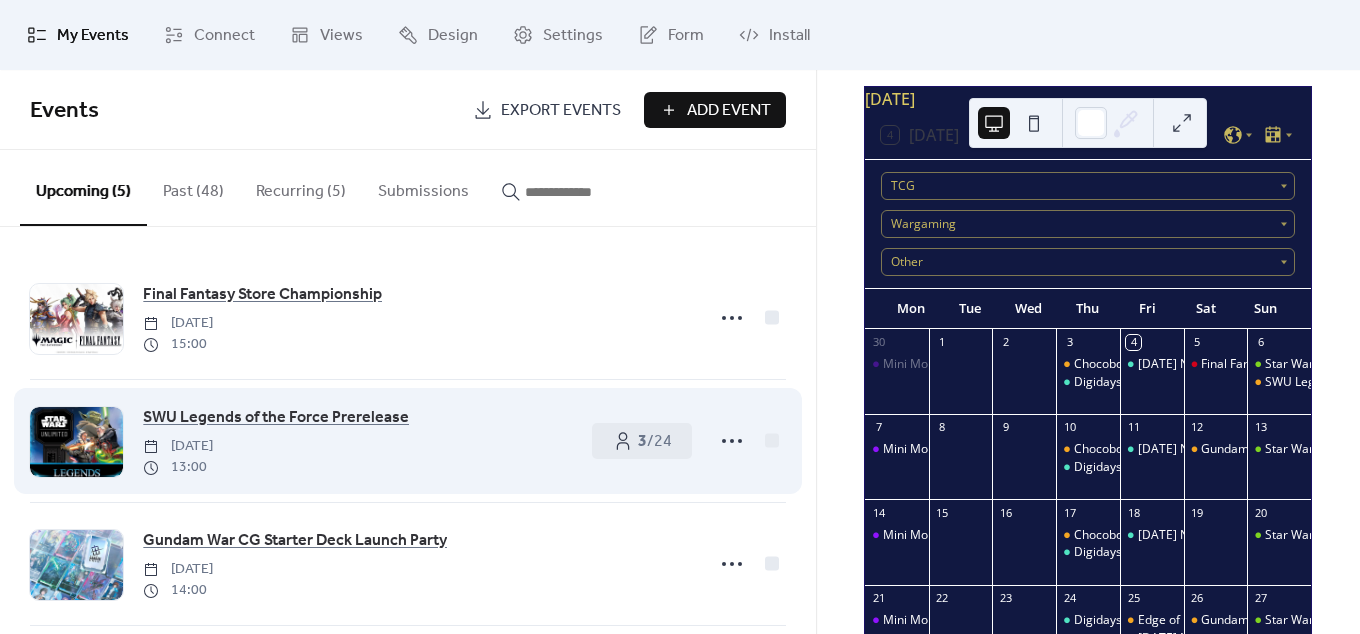 scroll, scrollTop: 273, scrollLeft: 0, axis: vertical 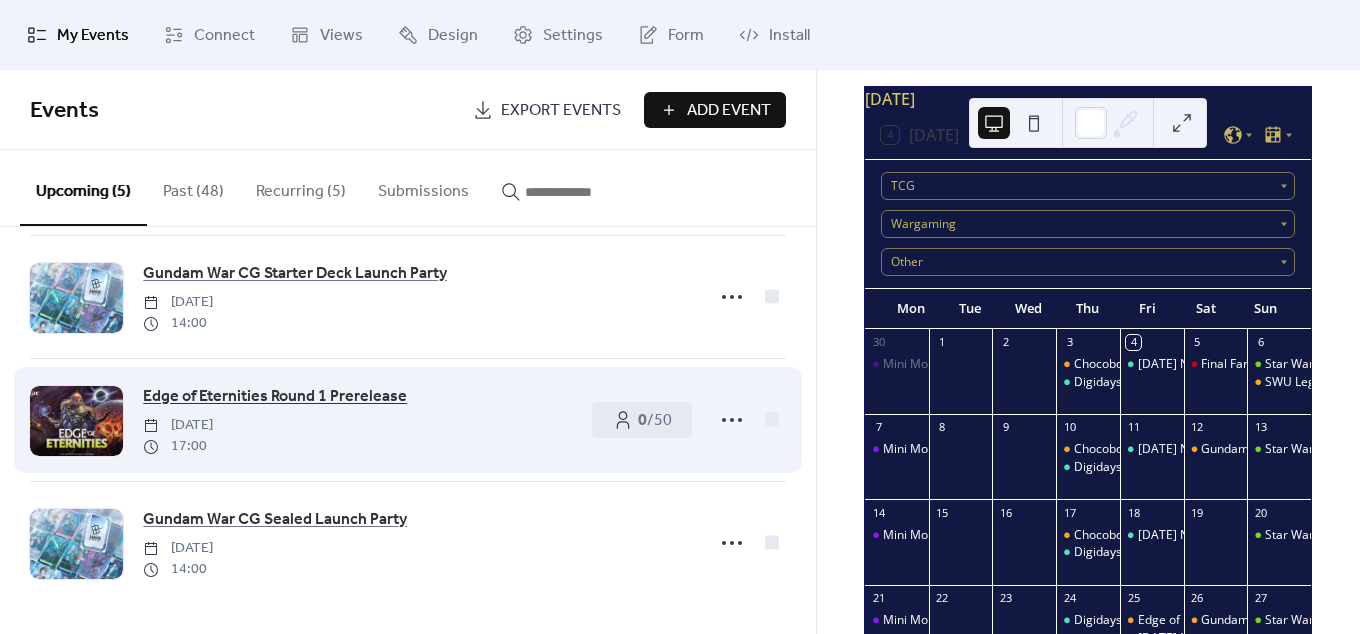 click on "Edge of Eternities Round 1 Prerelease" at bounding box center [275, 397] 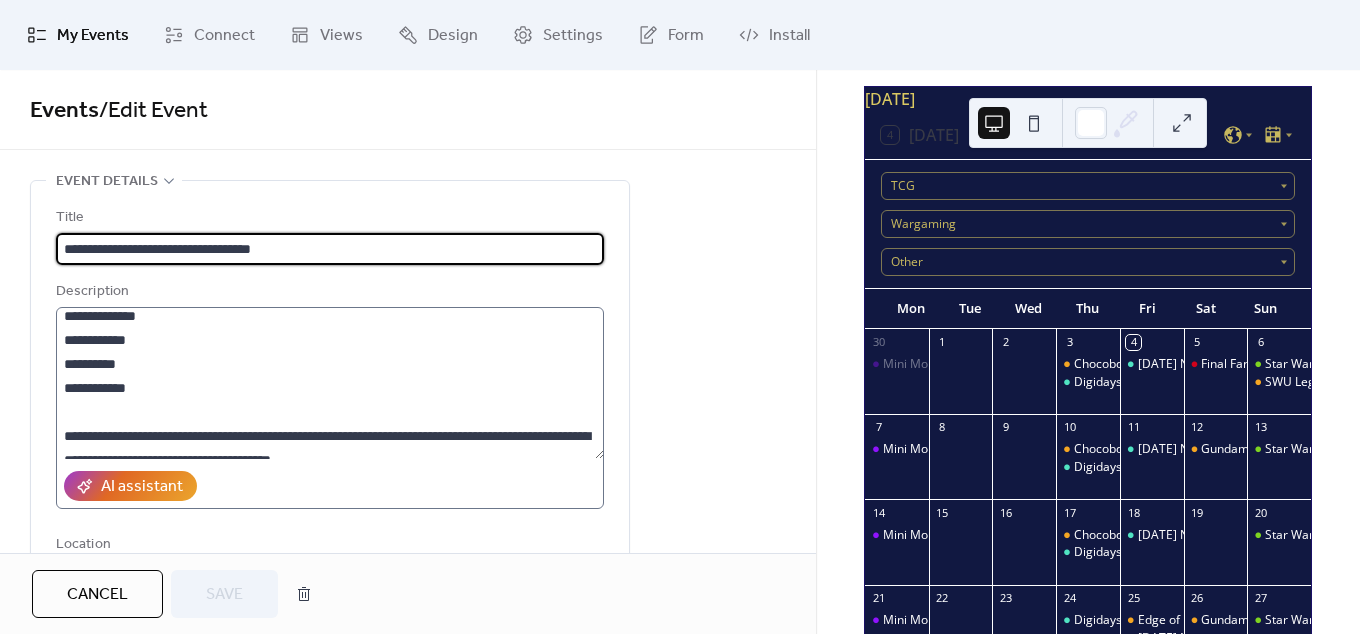 scroll, scrollTop: 168, scrollLeft: 0, axis: vertical 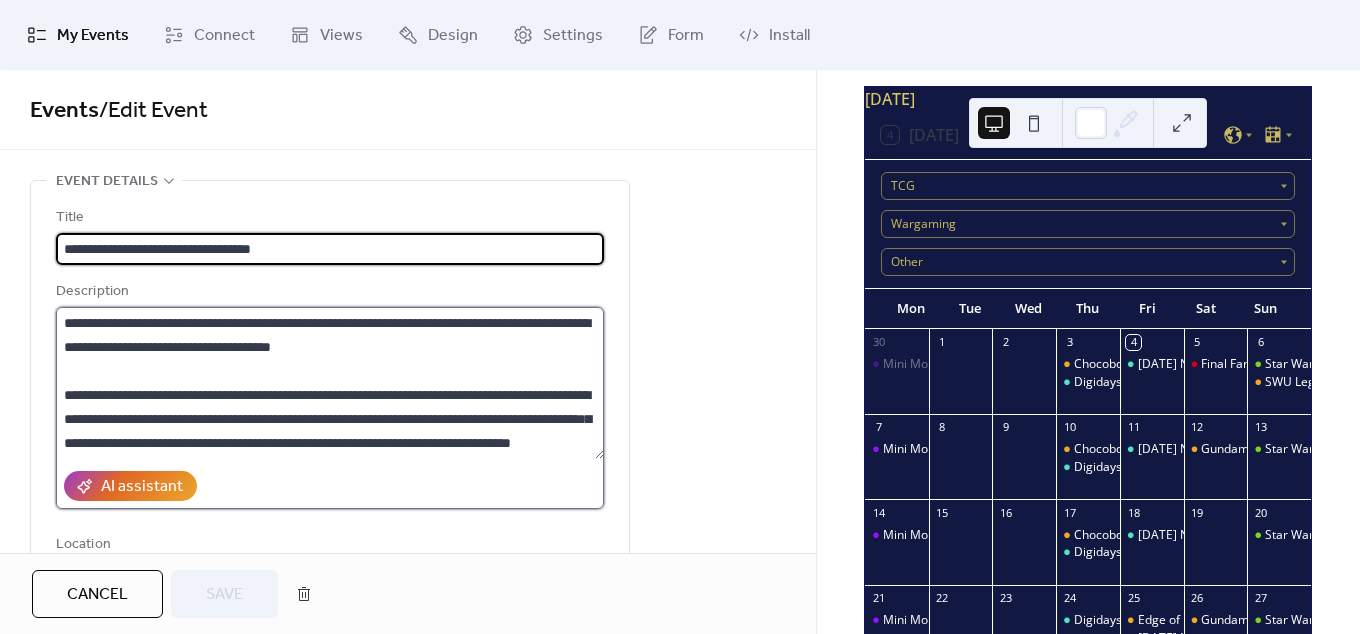 click on "**********" at bounding box center [330, 383] 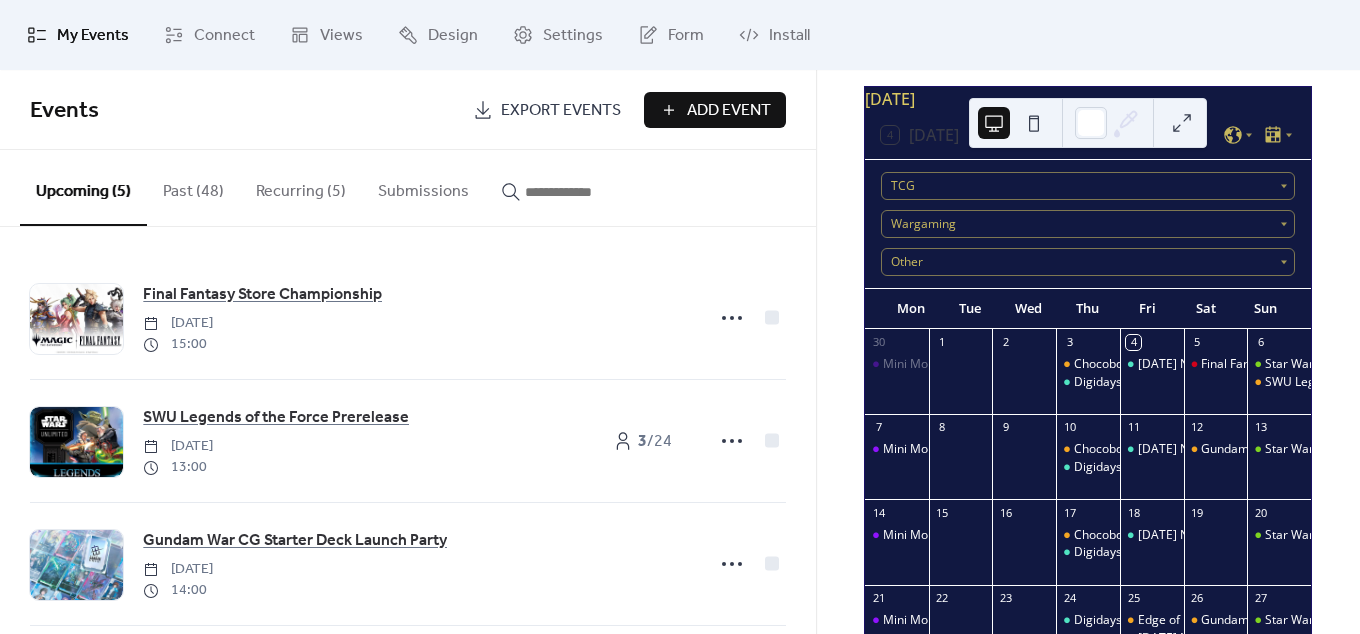 click on "Add Event" at bounding box center (729, 111) 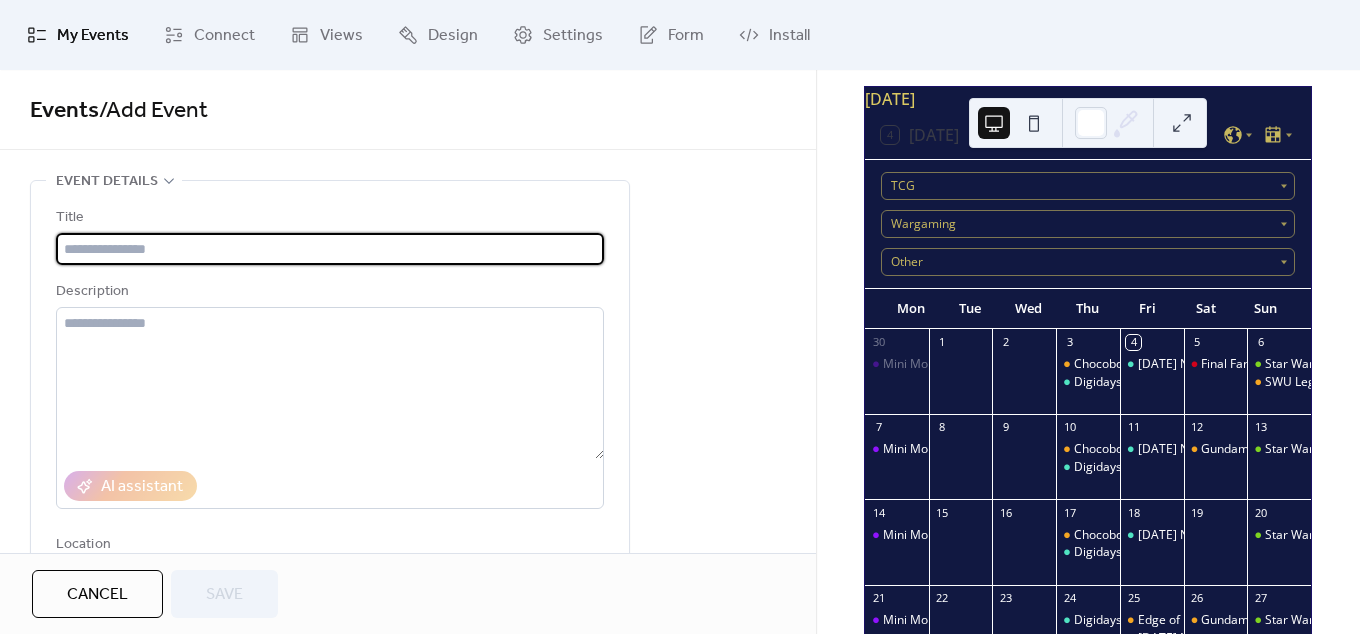 click at bounding box center (330, 249) 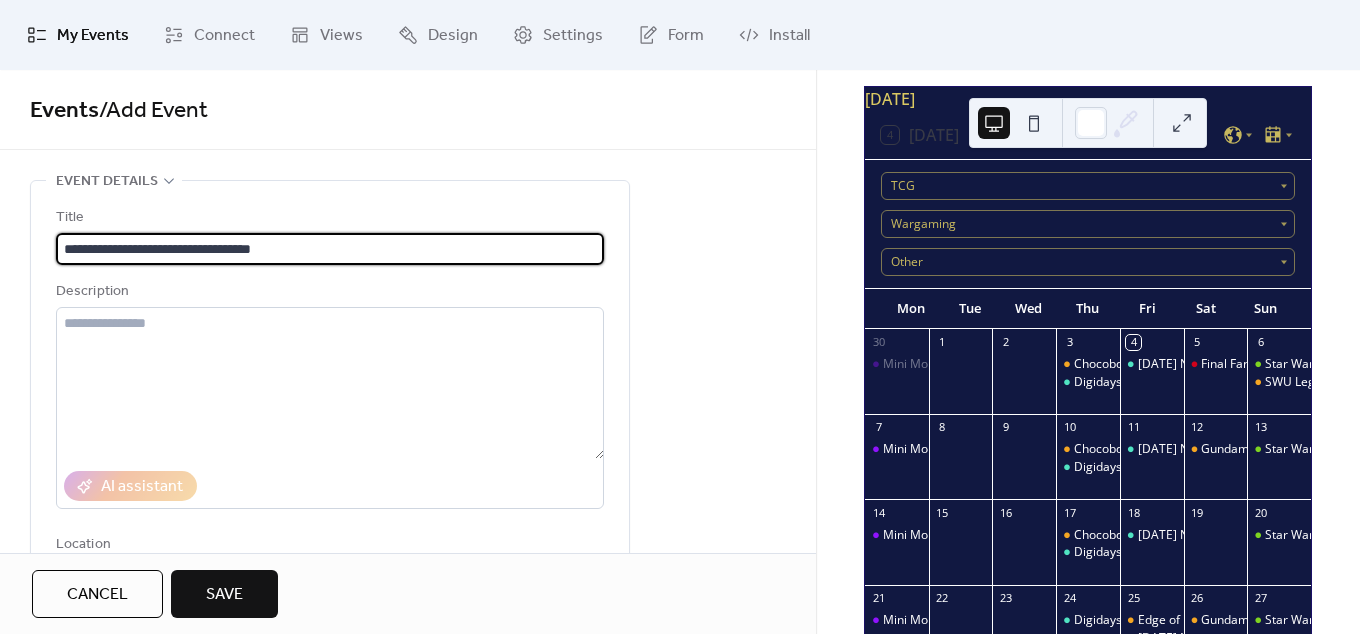 type on "**********" 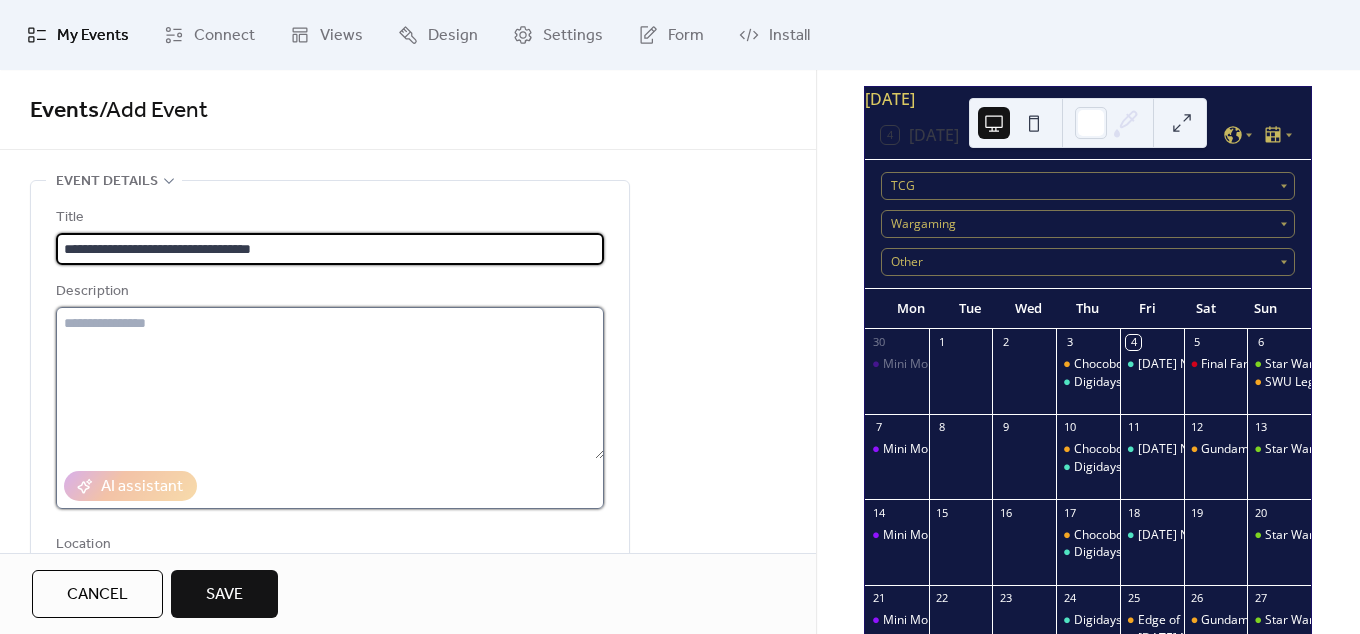 click at bounding box center [330, 383] 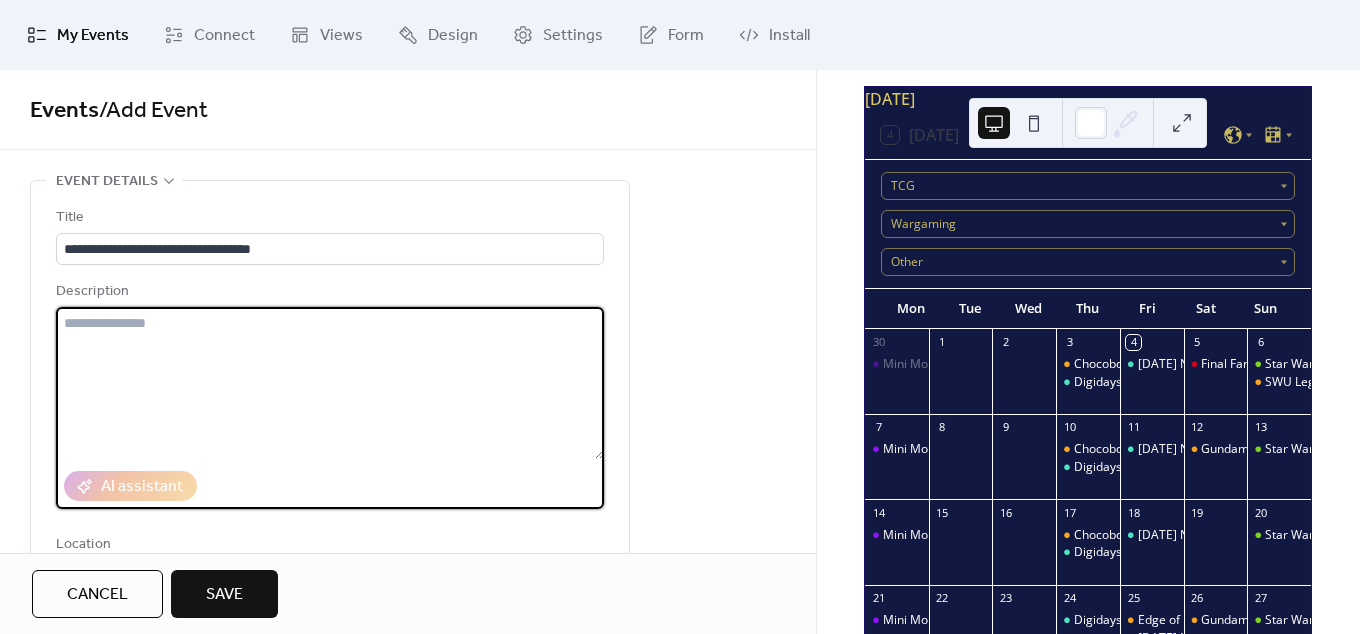 paste on "**********" 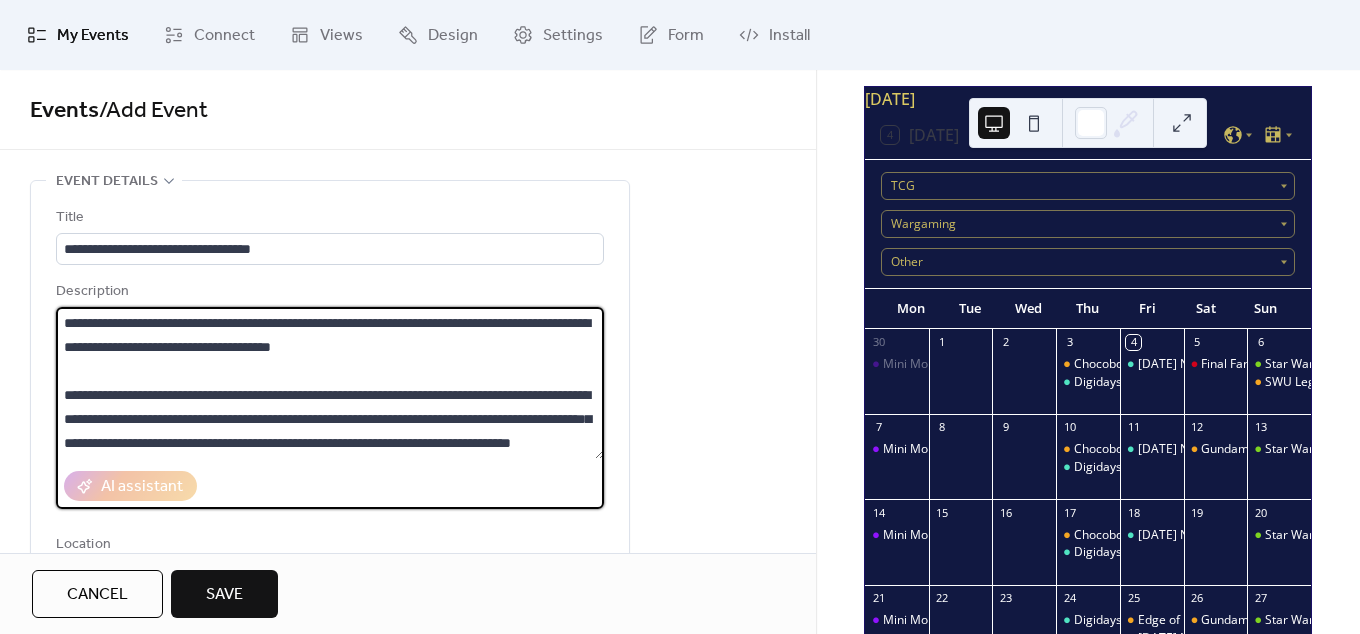 scroll, scrollTop: 168, scrollLeft: 0, axis: vertical 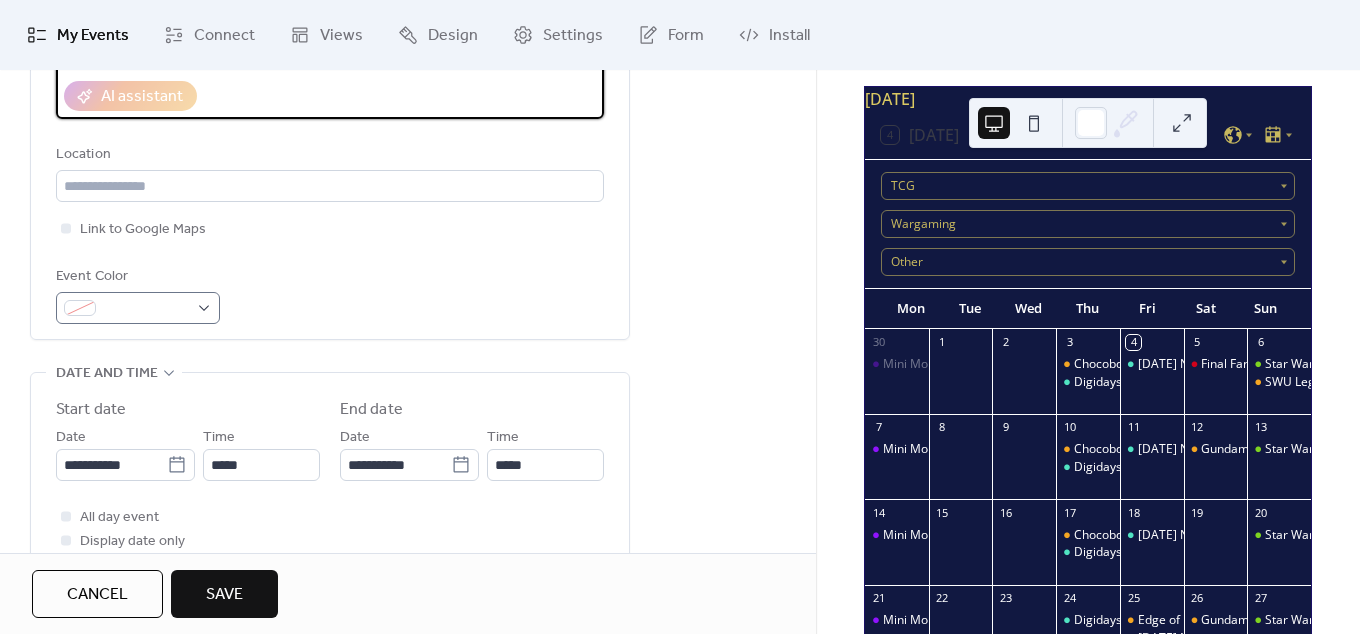 type on "**********" 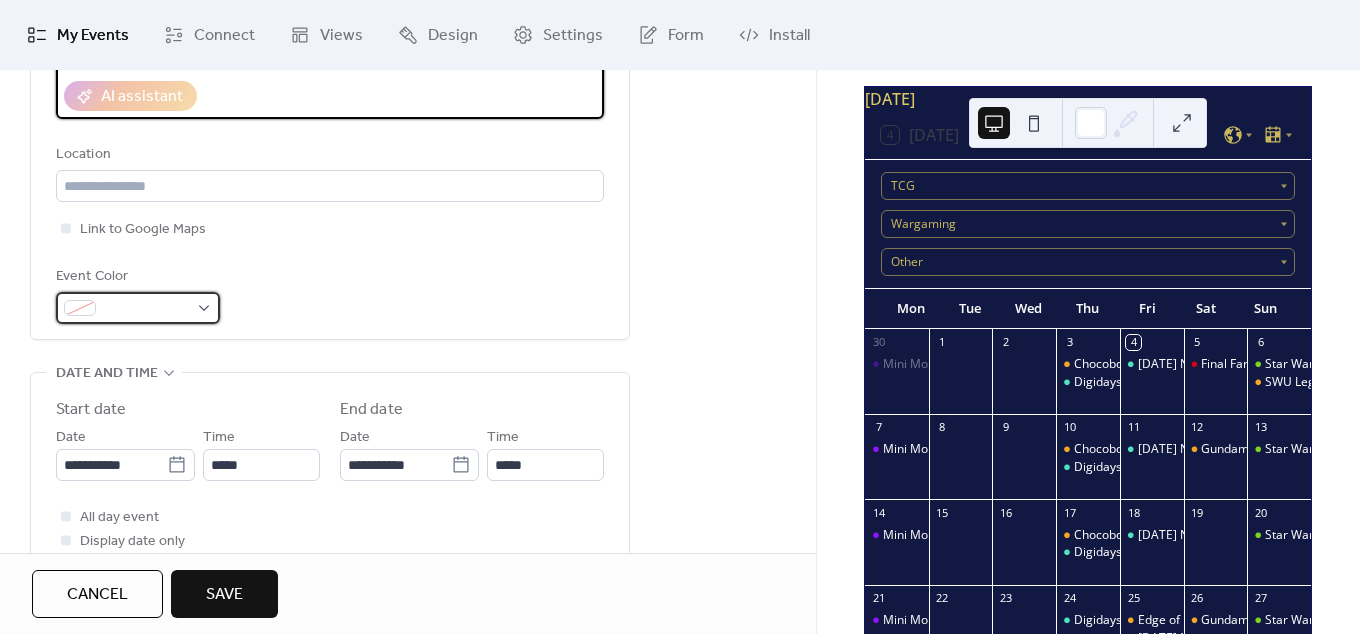 click at bounding box center [146, 309] 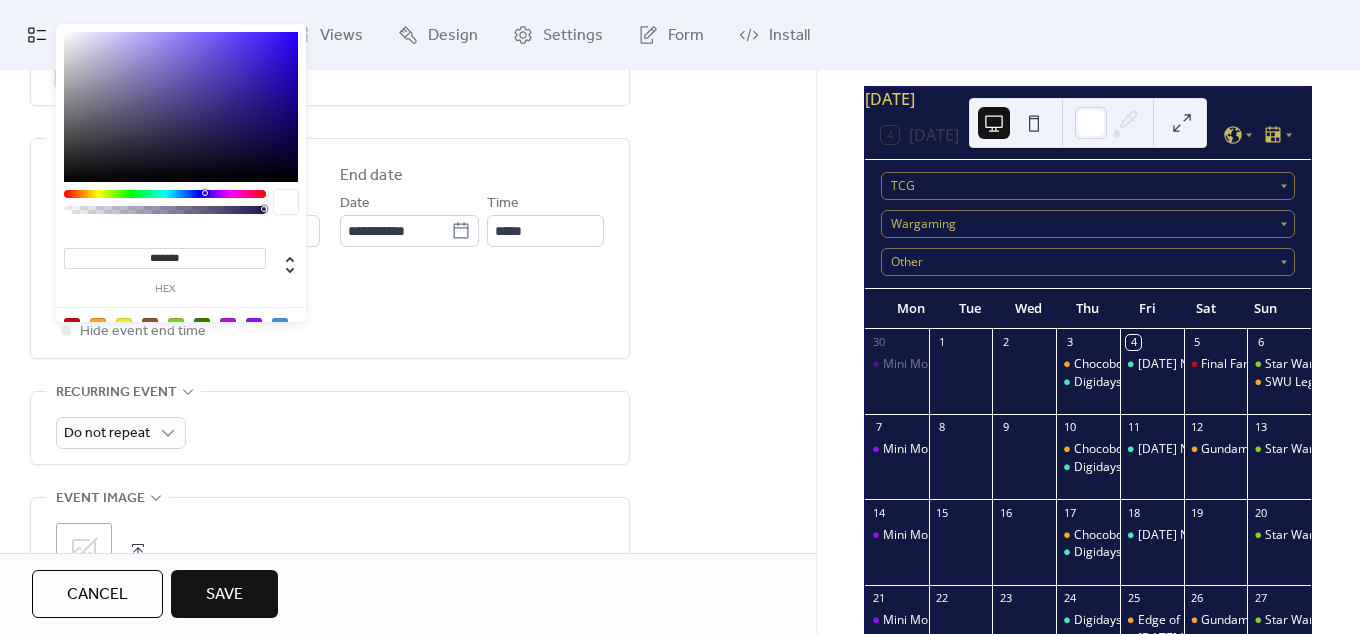 scroll, scrollTop: 702, scrollLeft: 0, axis: vertical 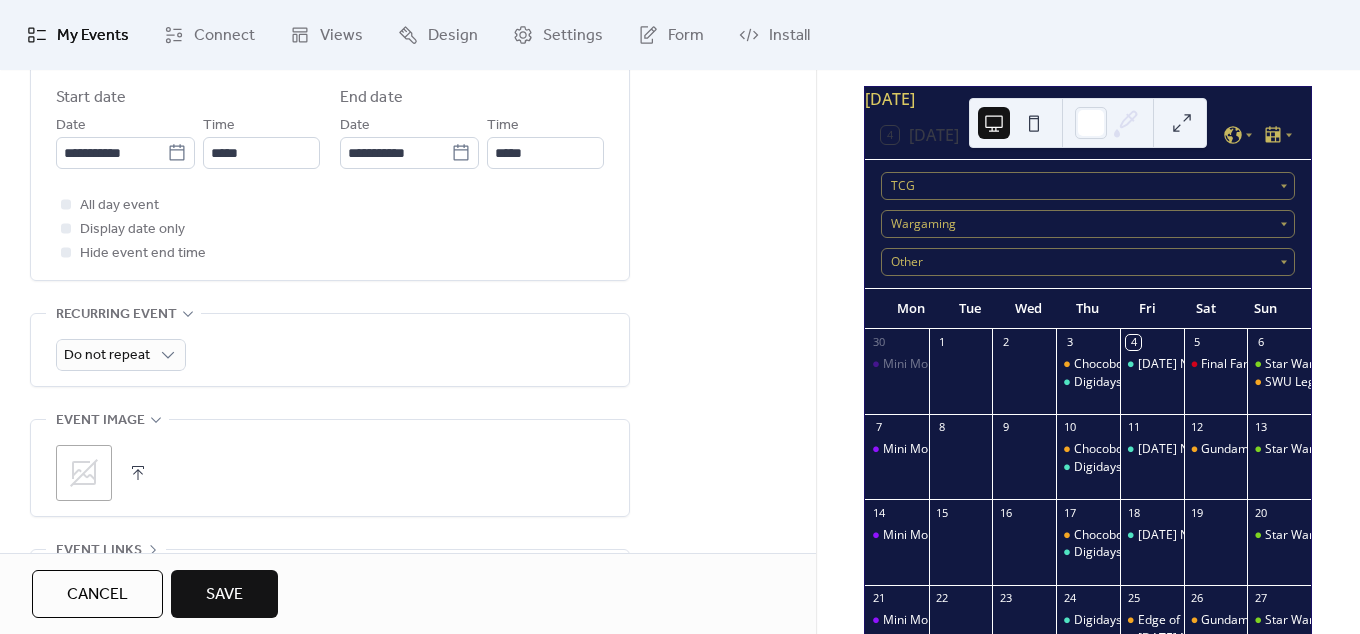 click on "Do not repeat" at bounding box center (330, 355) 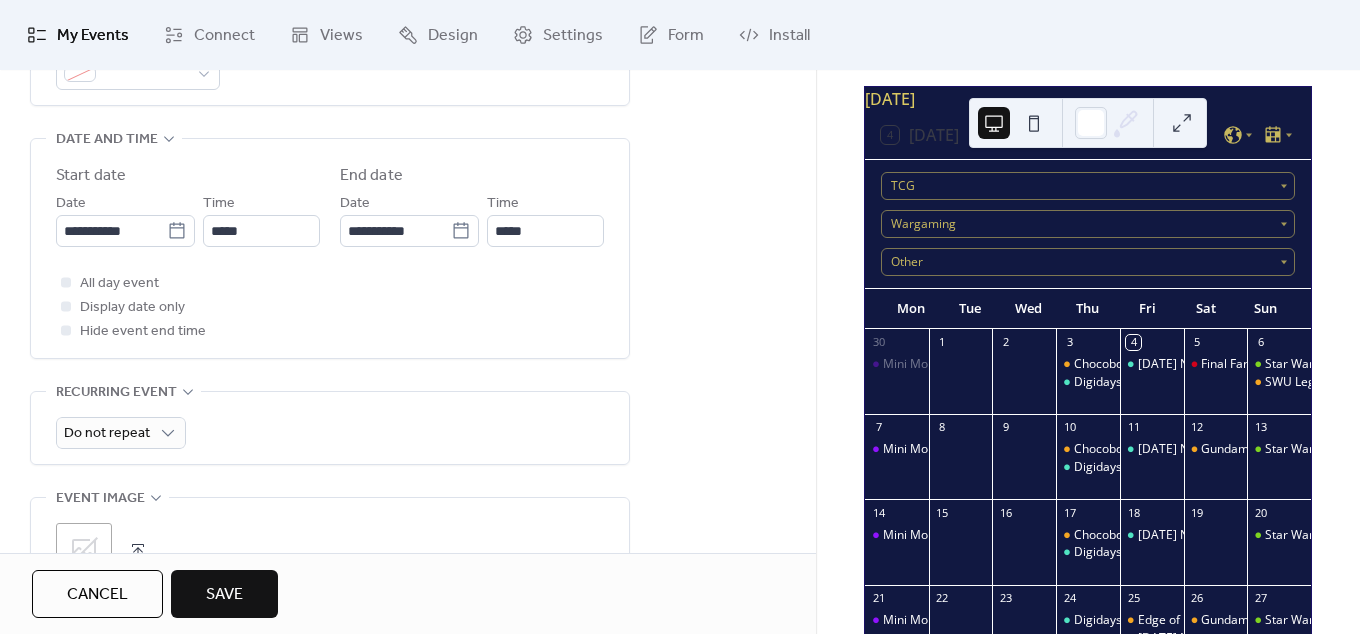 scroll, scrollTop: 546, scrollLeft: 0, axis: vertical 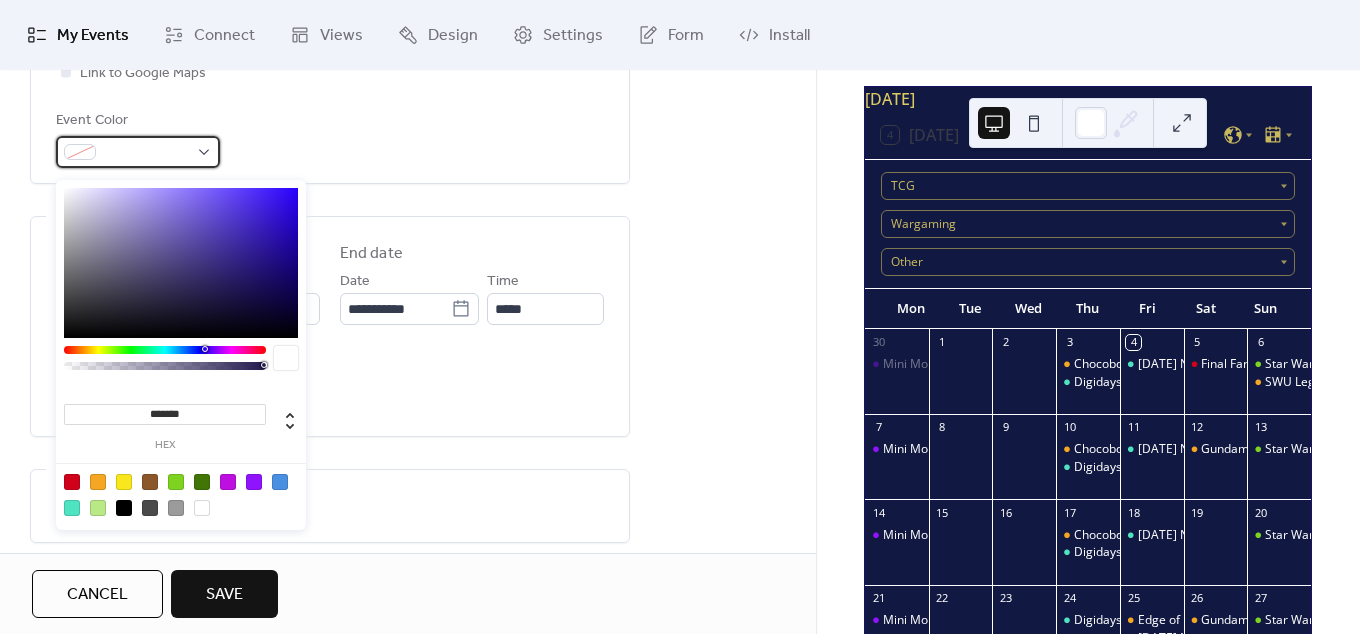 click at bounding box center [146, 153] 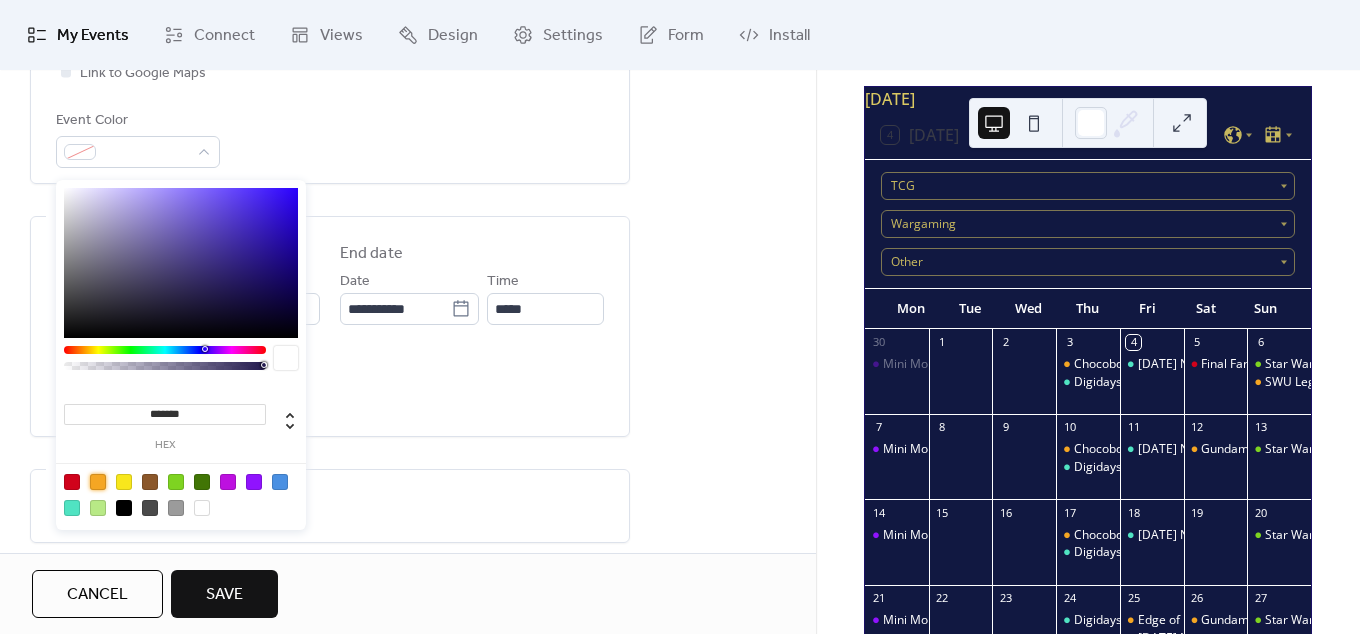 click at bounding box center (98, 482) 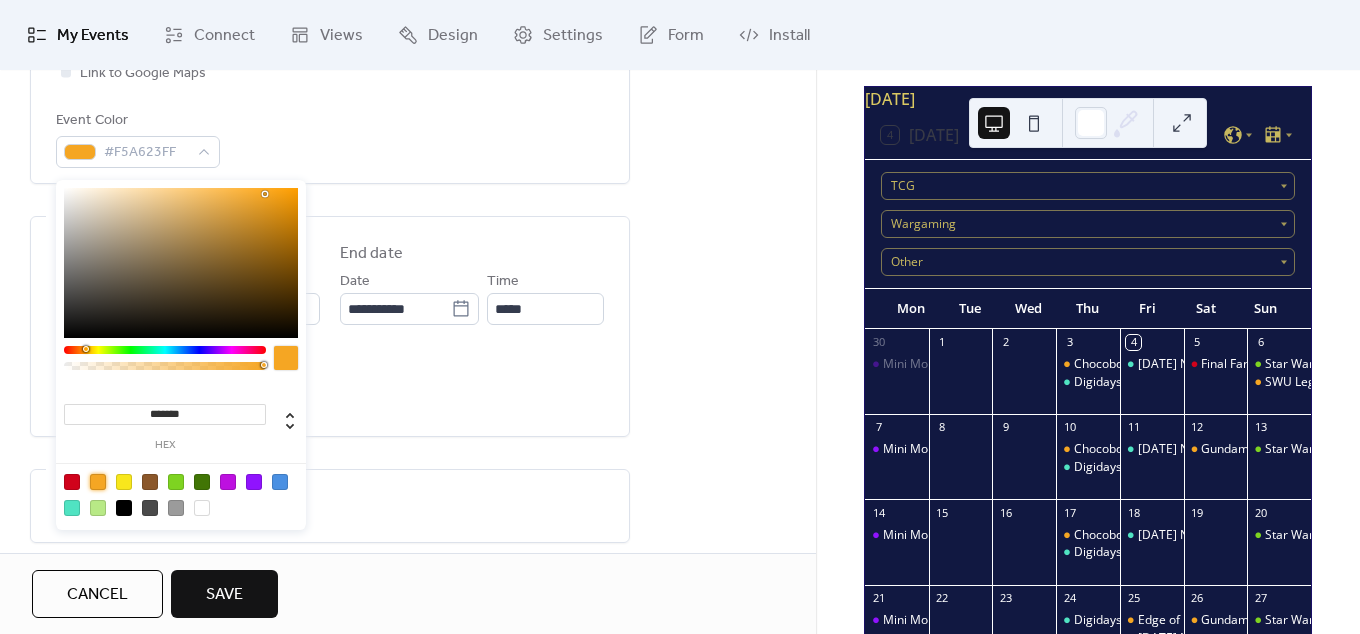 click on "**********" at bounding box center [330, 485] 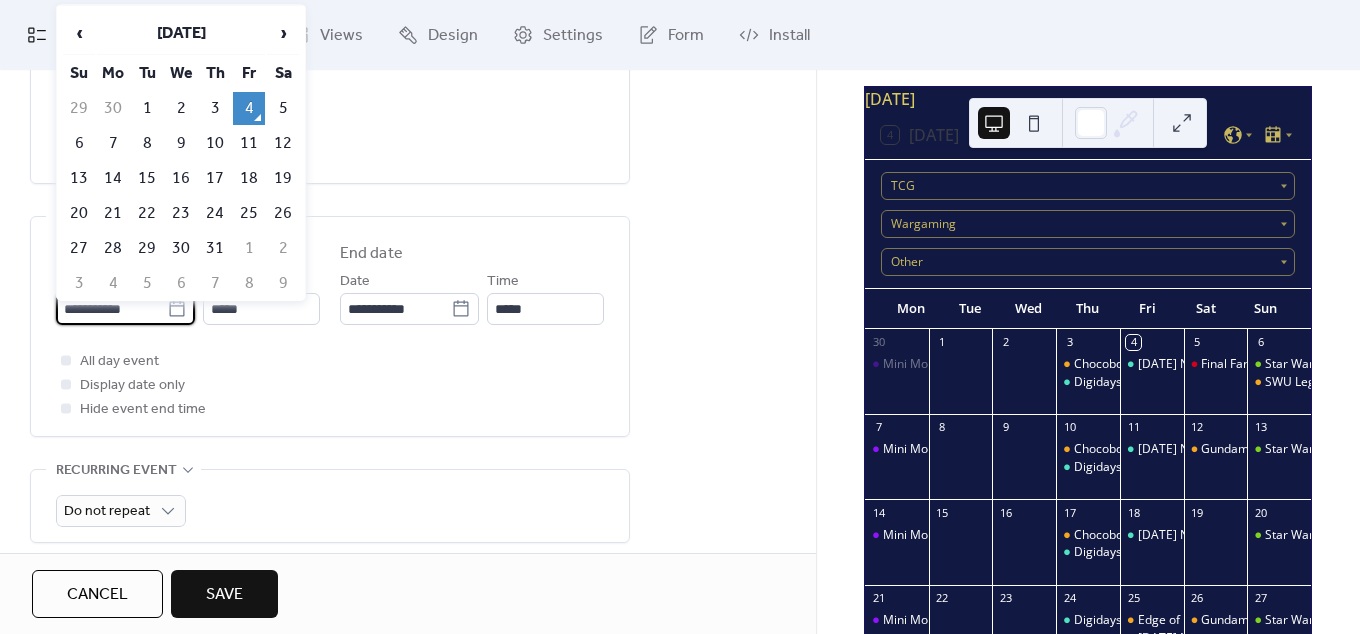 click on "**********" at bounding box center [111, 309] 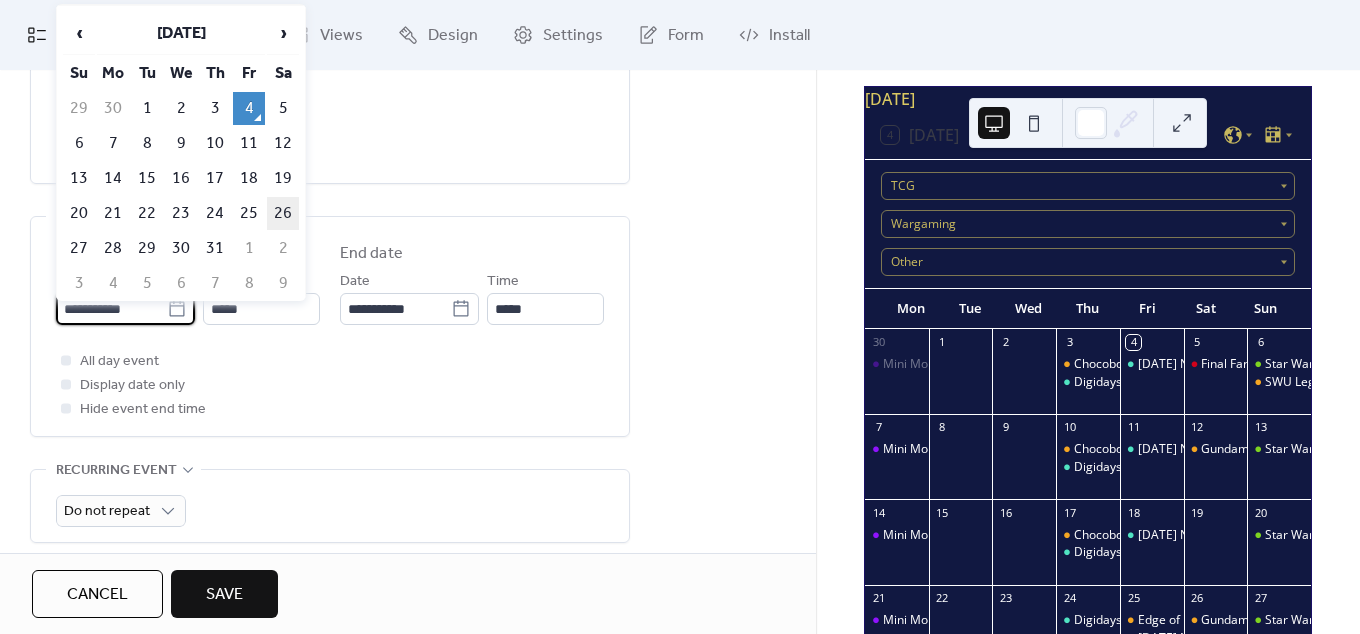 click on "26" at bounding box center (283, 213) 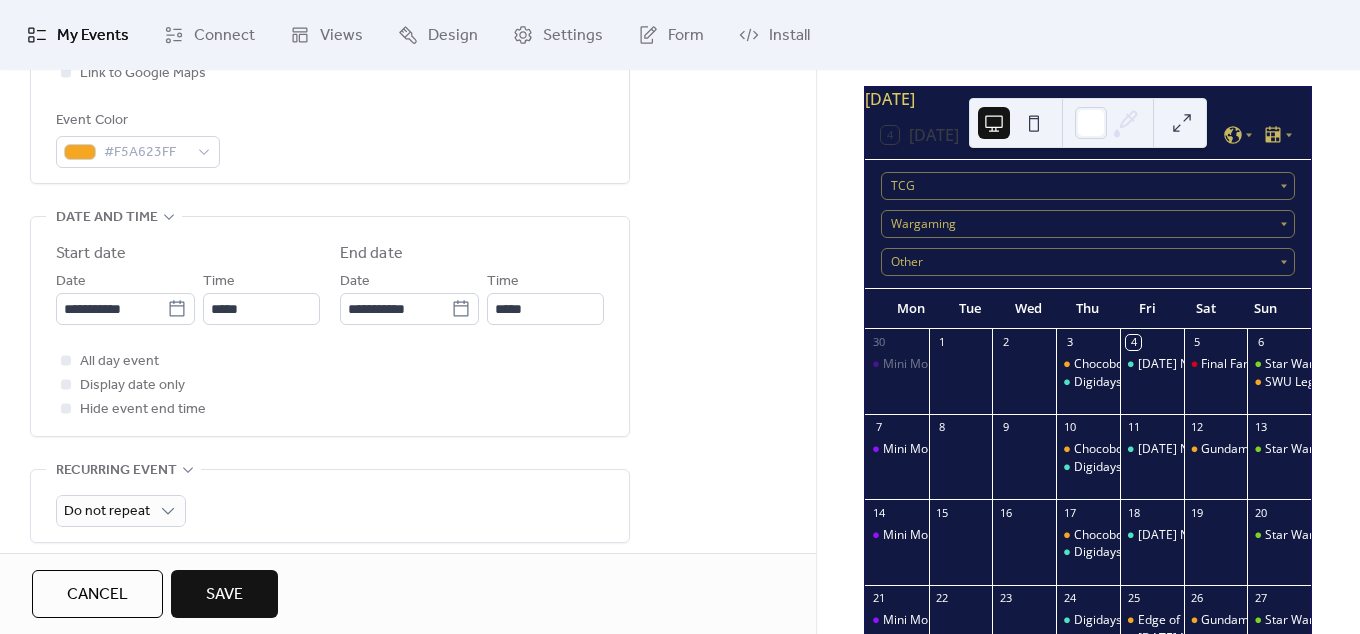 click on "**********" at bounding box center [330, 331] 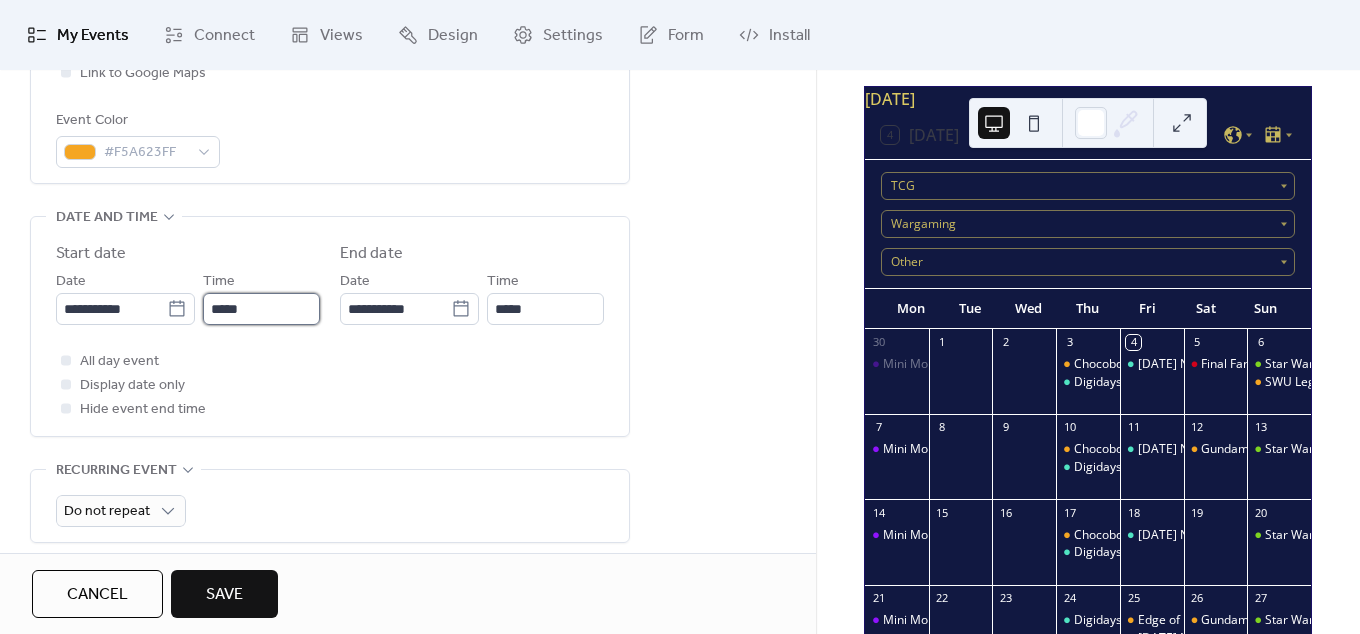 click on "*****" at bounding box center [261, 309] 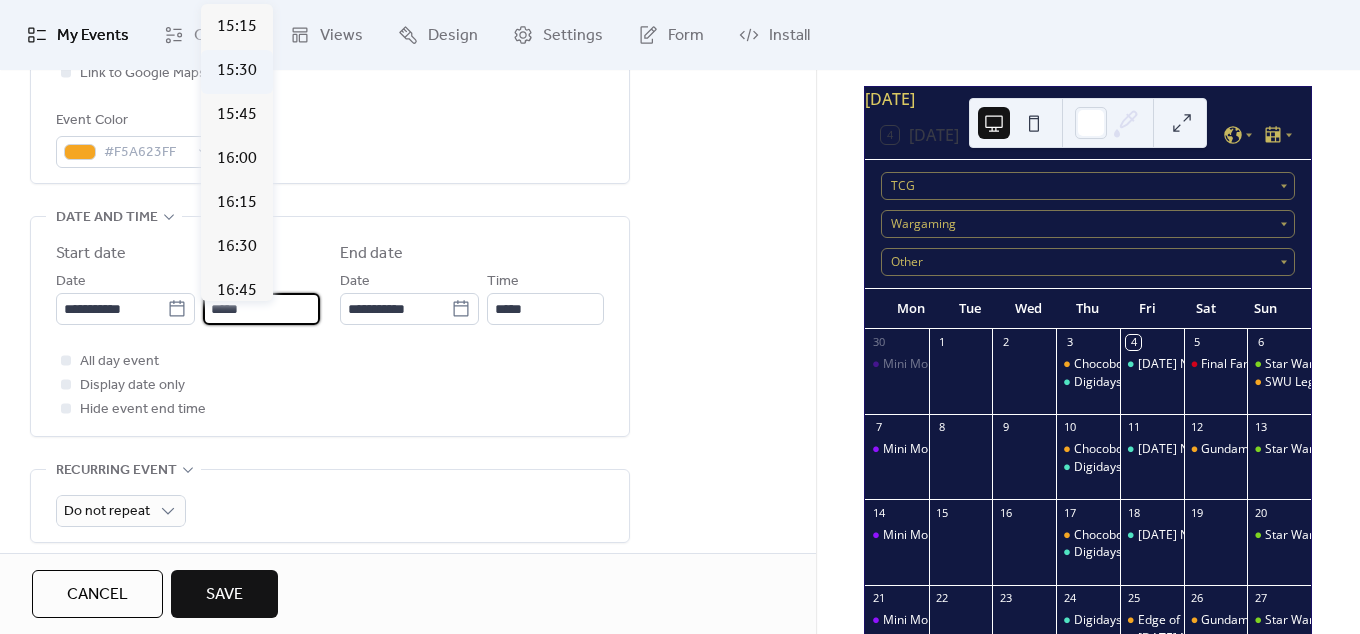 scroll, scrollTop: 2568, scrollLeft: 0, axis: vertical 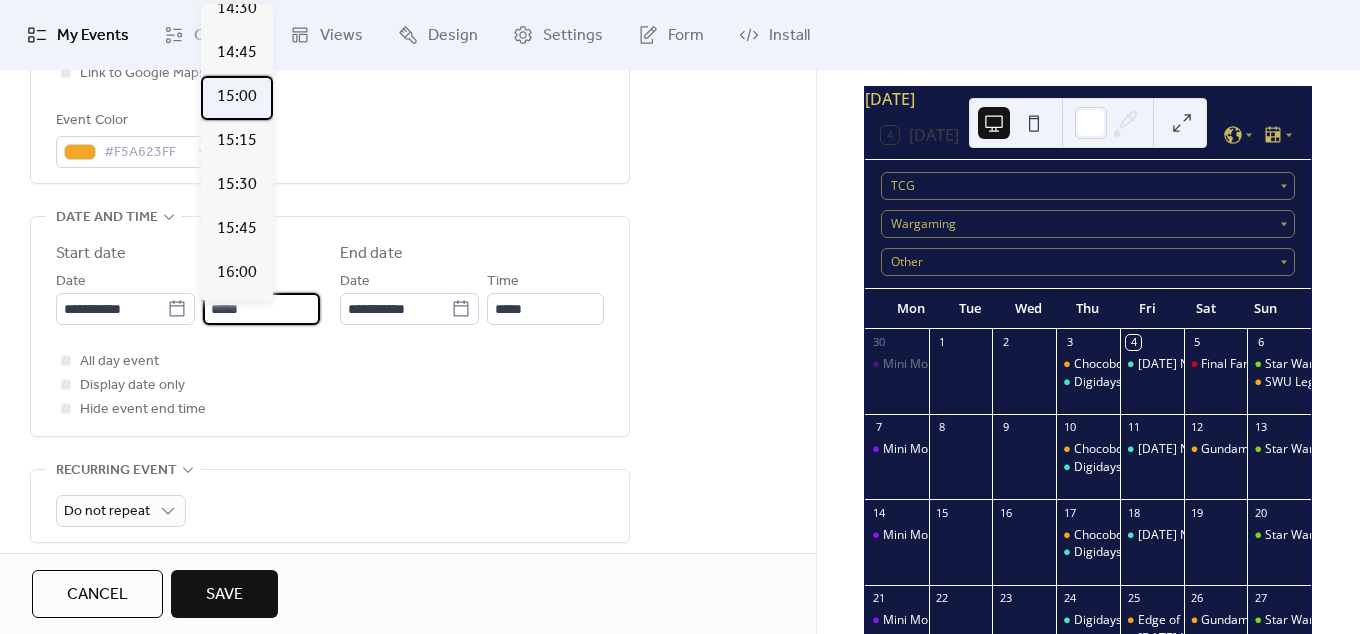 click on "15:00" at bounding box center (237, 97) 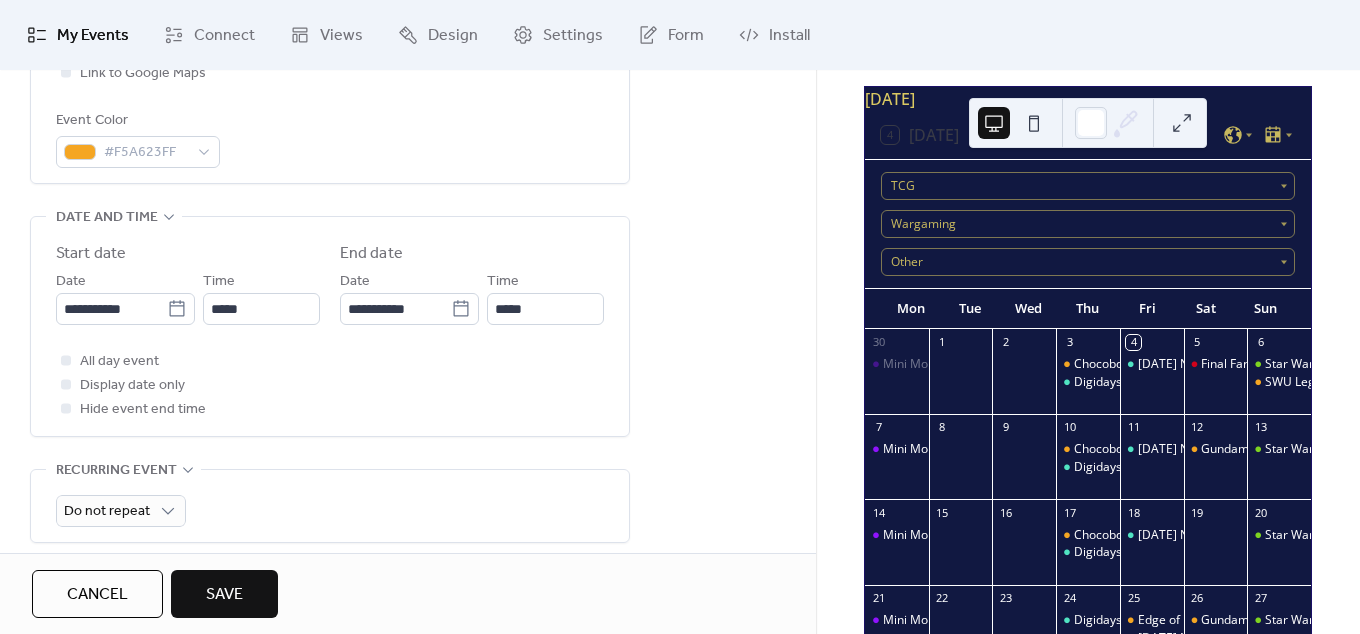 click on "All day event Display date only Hide event end time" at bounding box center (330, 385) 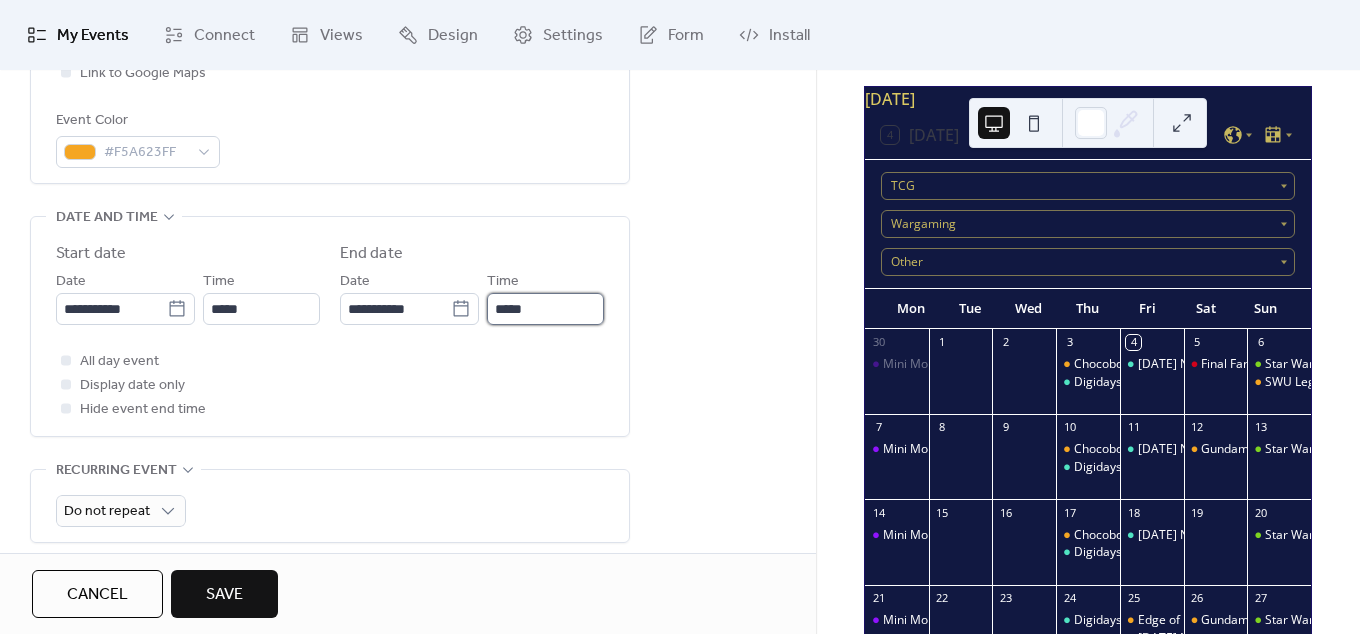 click on "*****" at bounding box center (545, 309) 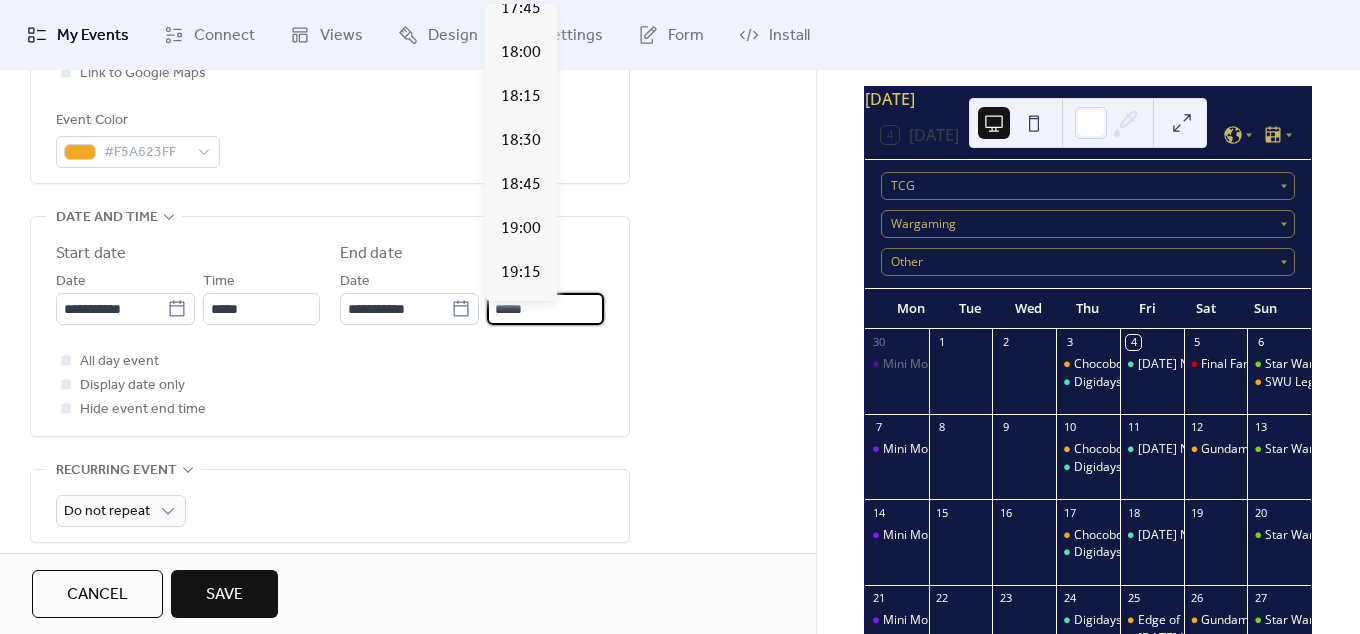 scroll, scrollTop: 570, scrollLeft: 0, axis: vertical 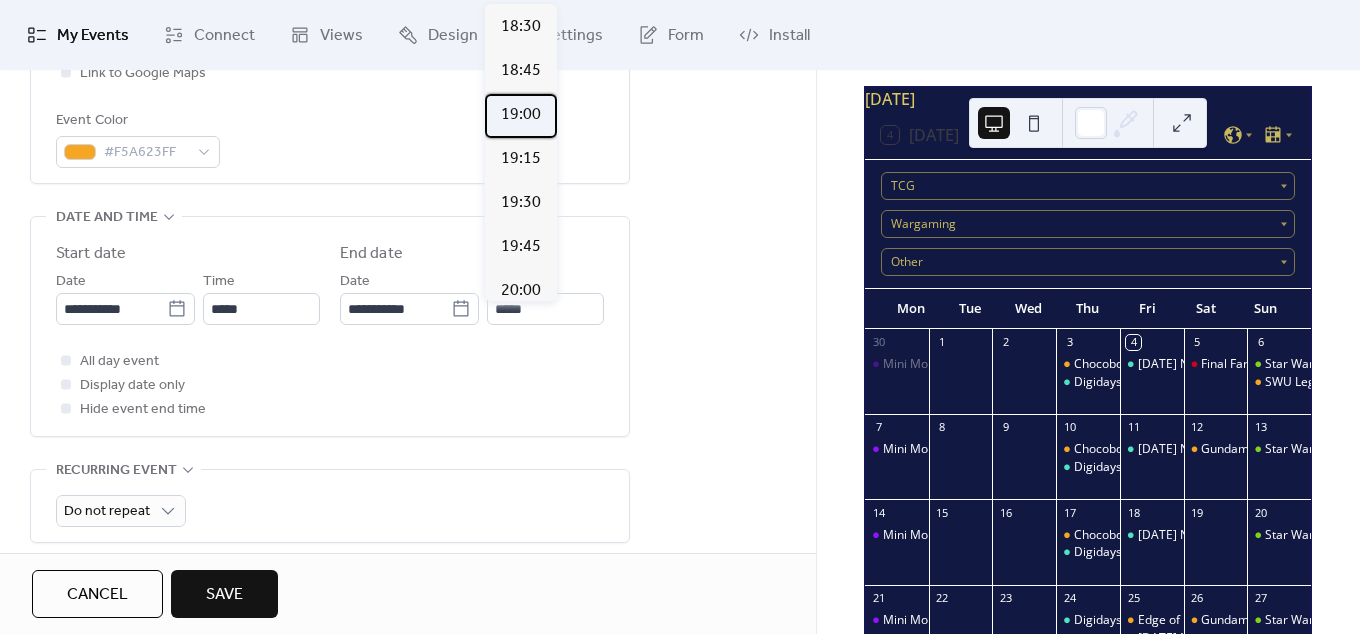 click on "19:00" at bounding box center [521, 115] 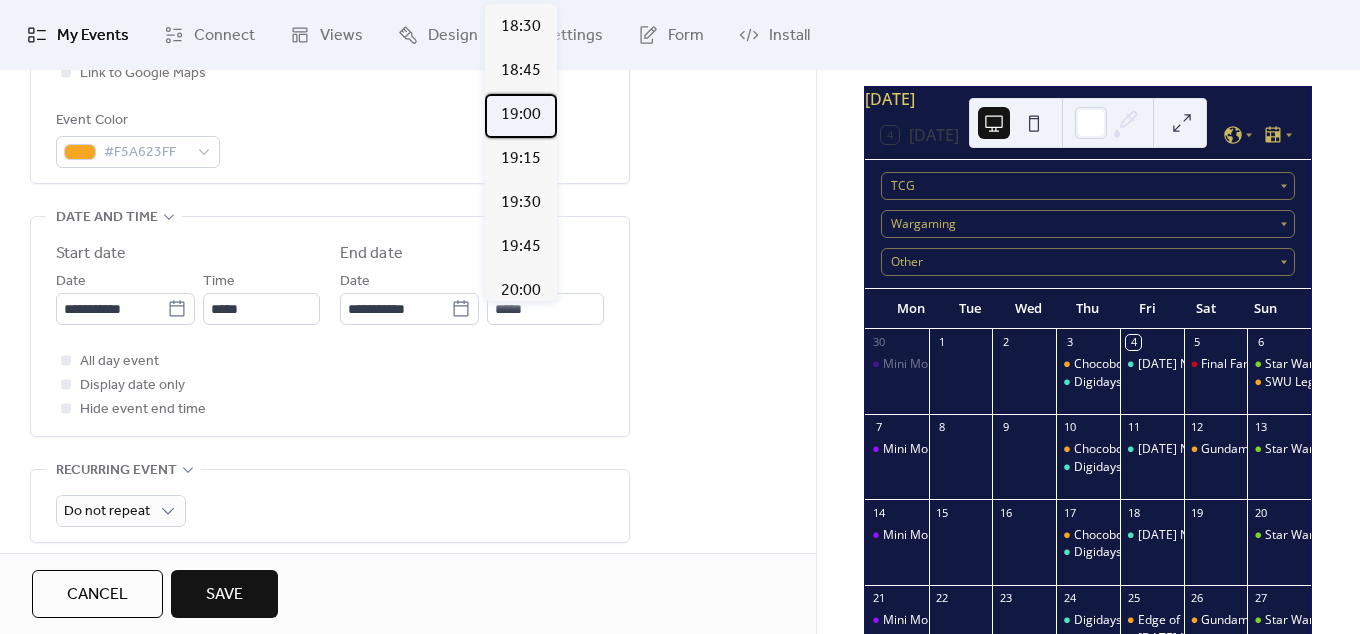 type on "*****" 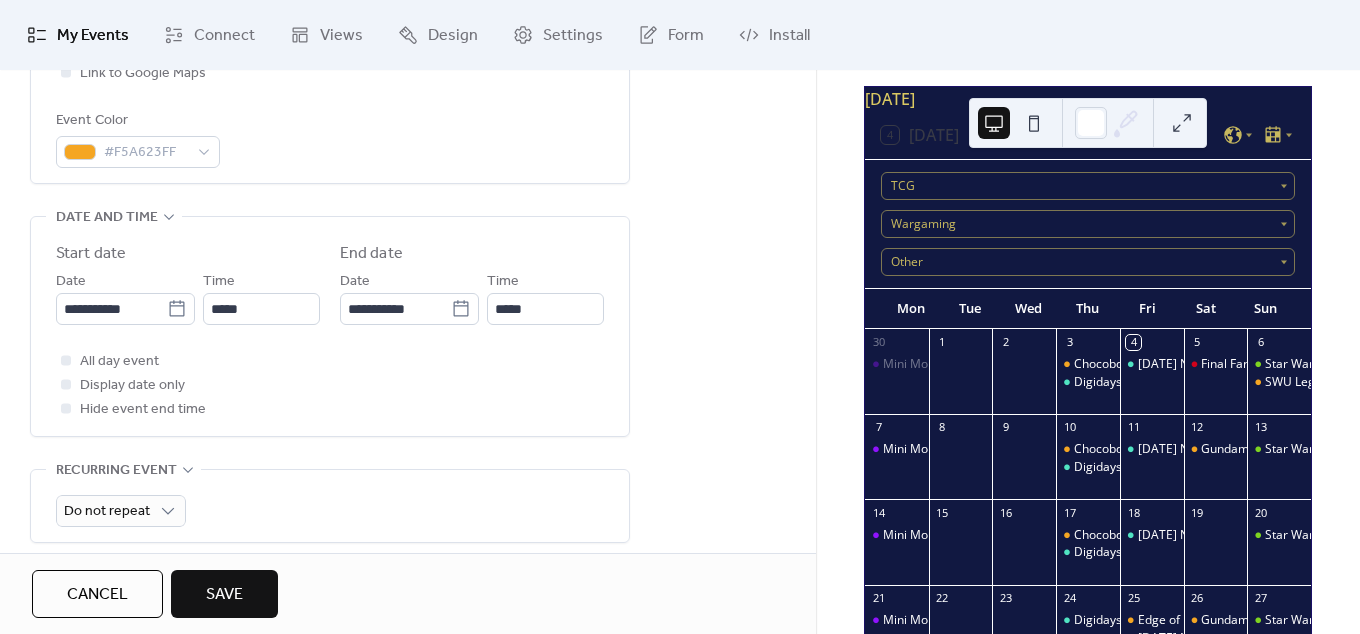 click on "**********" at bounding box center [330, 326] 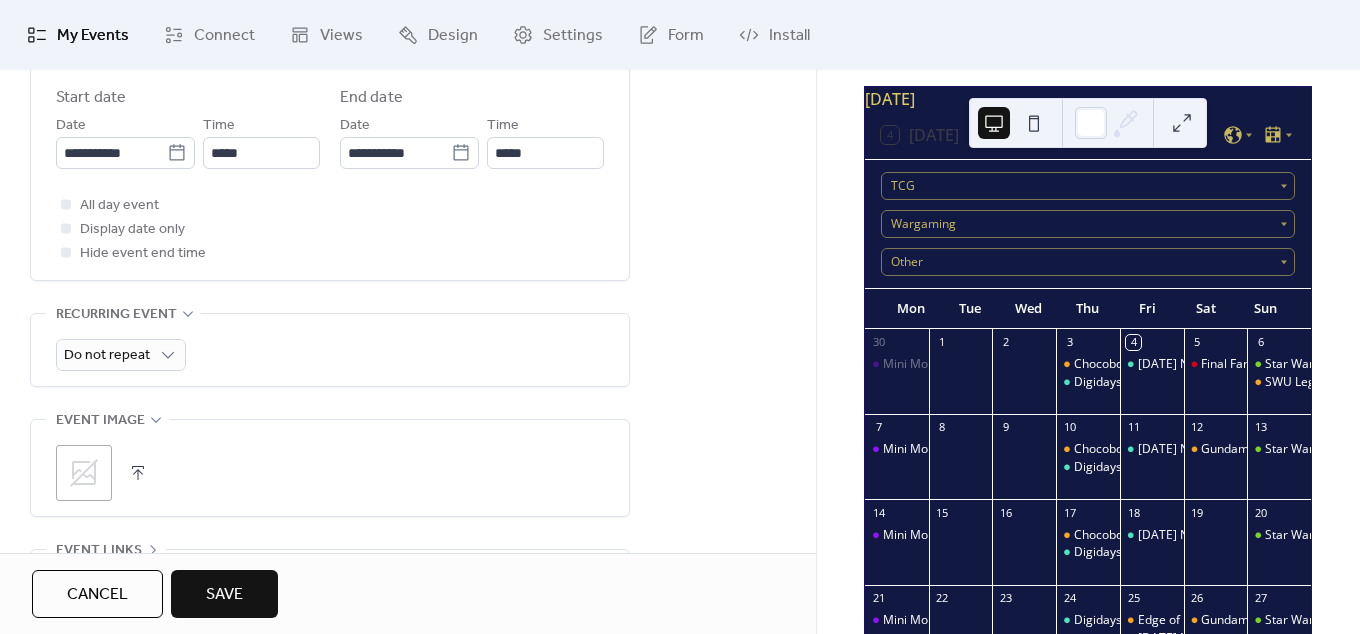 scroll, scrollTop: 780, scrollLeft: 0, axis: vertical 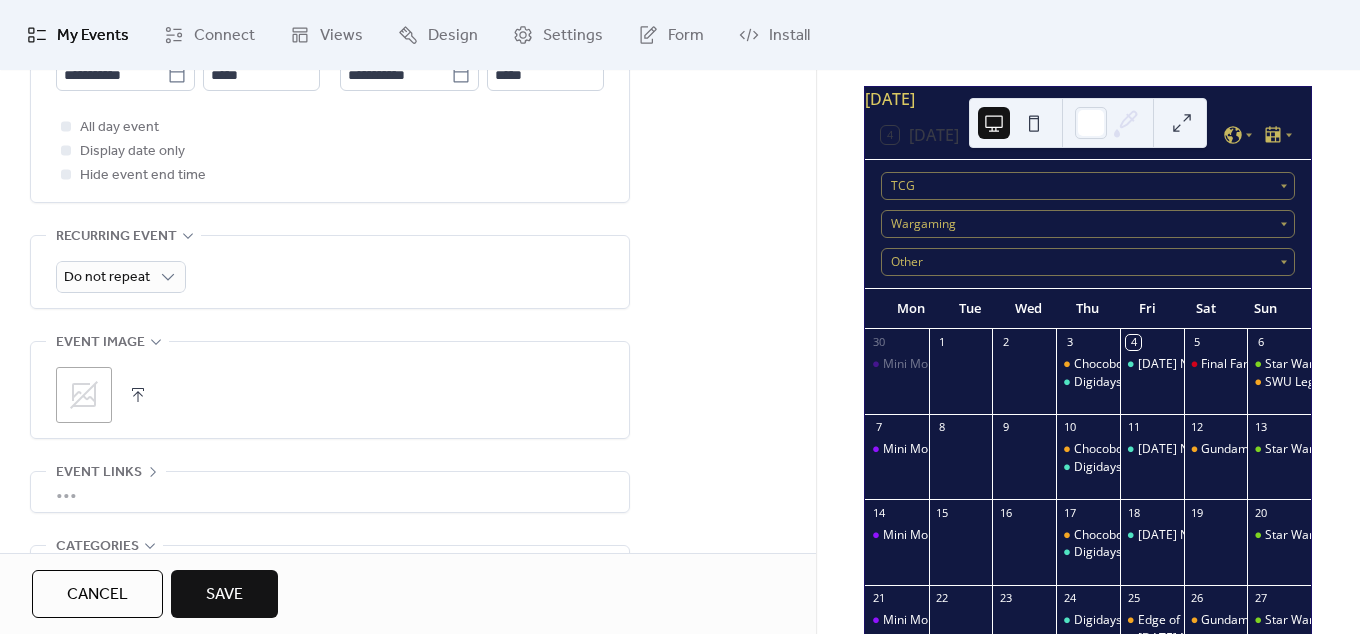 click at bounding box center [138, 395] 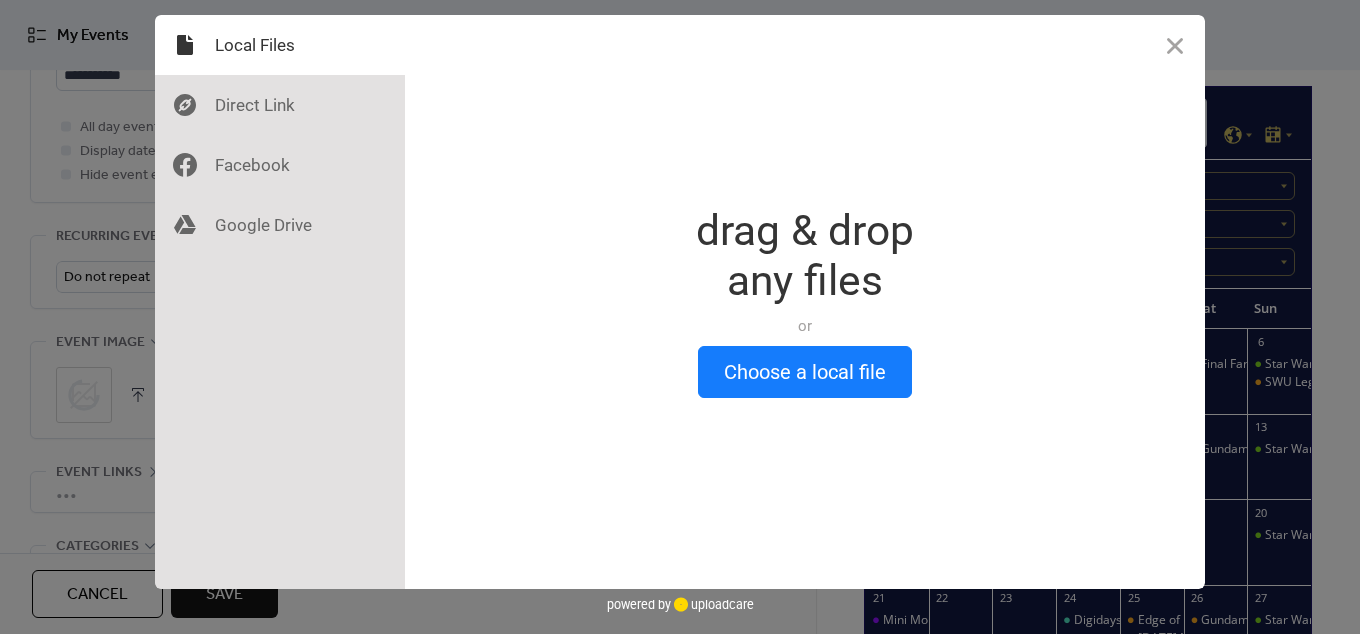 scroll, scrollTop: 168, scrollLeft: 0, axis: vertical 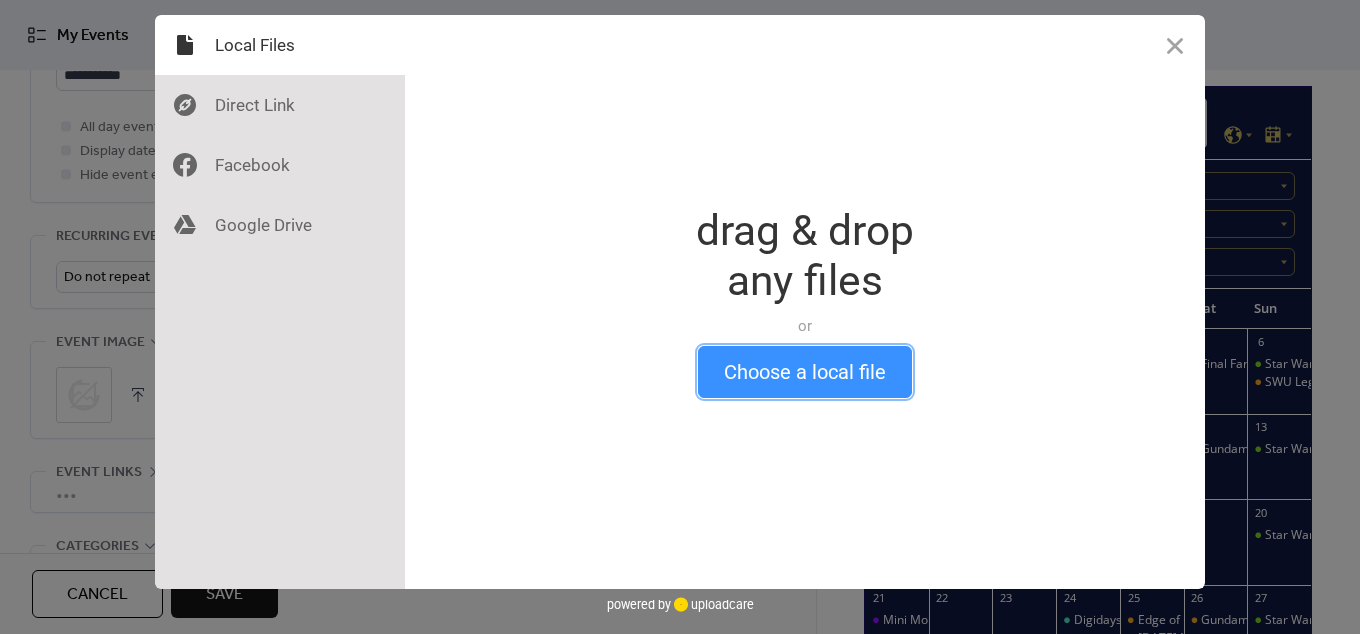 click on "Choose a local file" at bounding box center (805, 372) 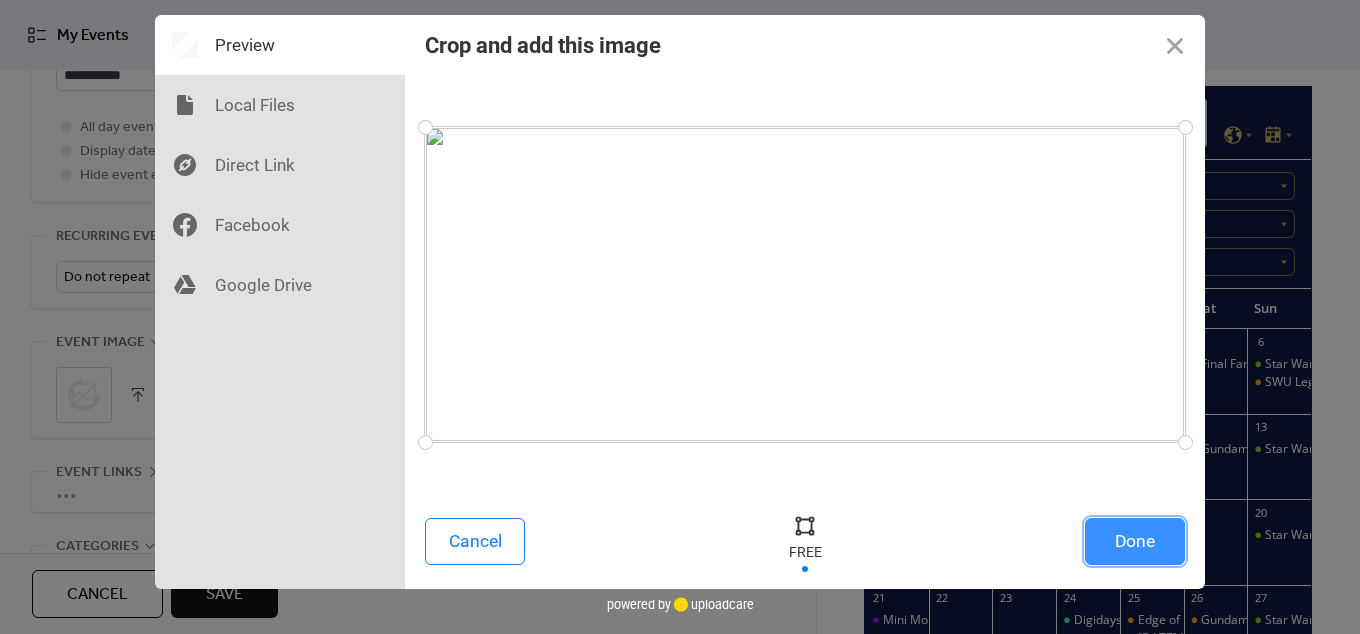 click on "Done" at bounding box center (1135, 541) 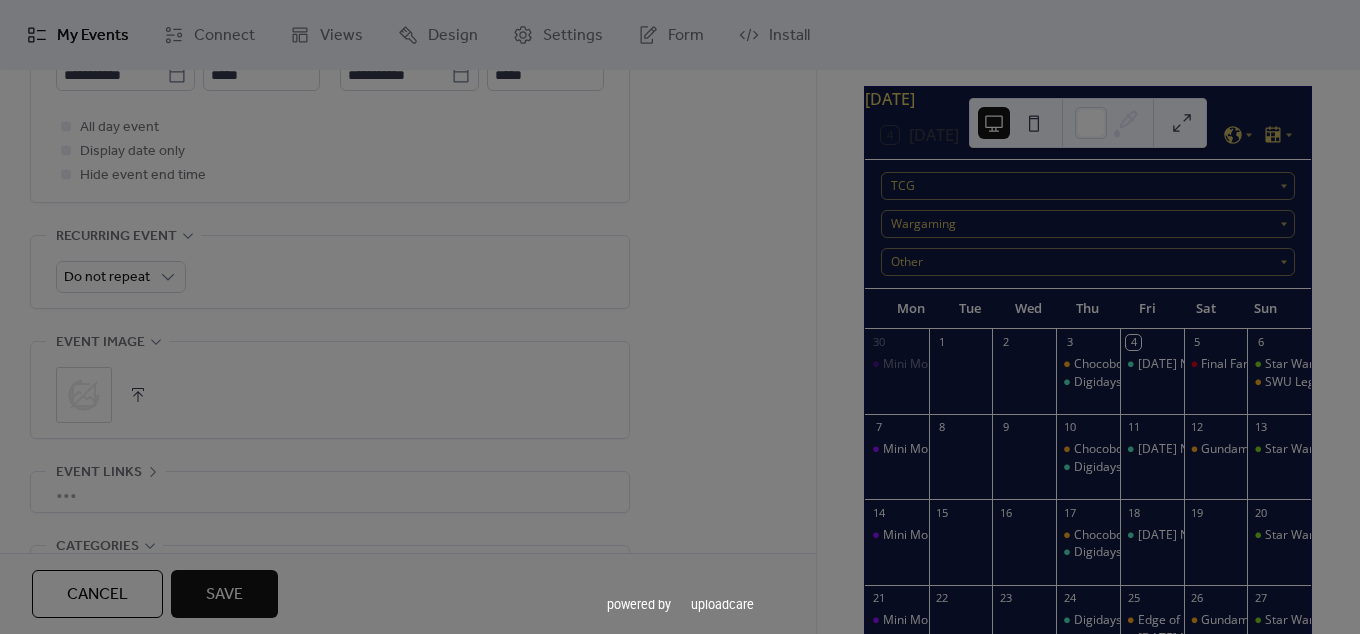scroll, scrollTop: 168, scrollLeft: 0, axis: vertical 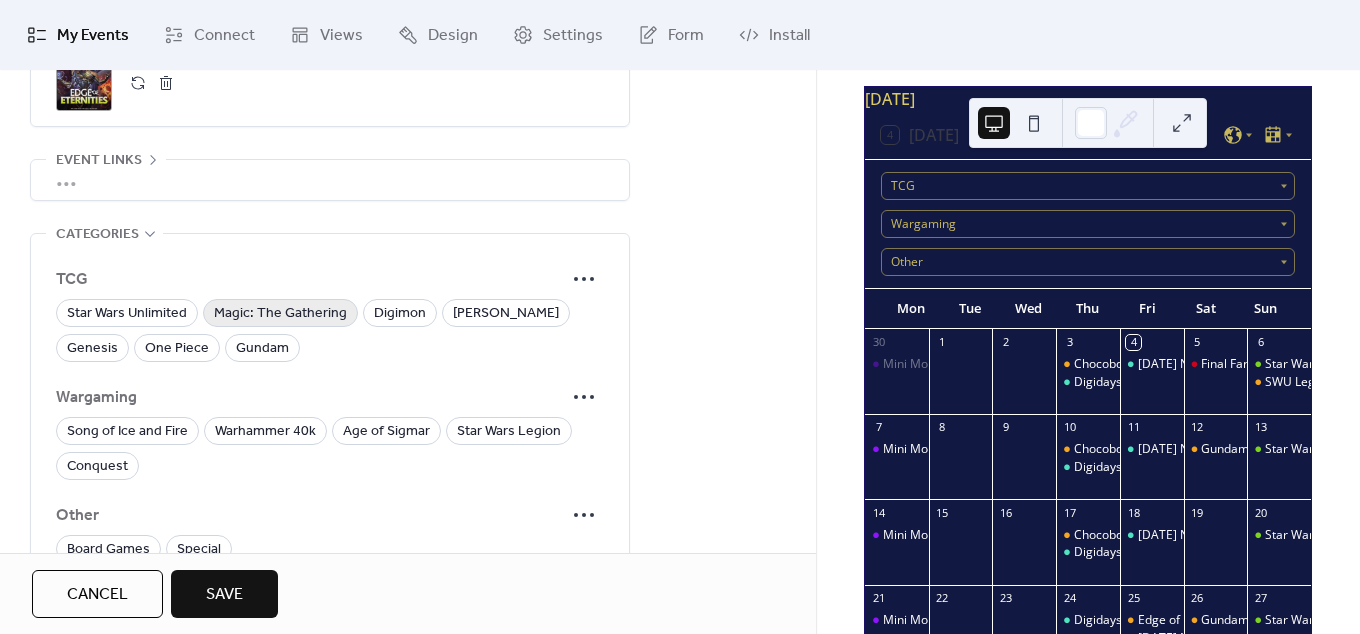 click on "Magic: The Gathering" at bounding box center (280, 314) 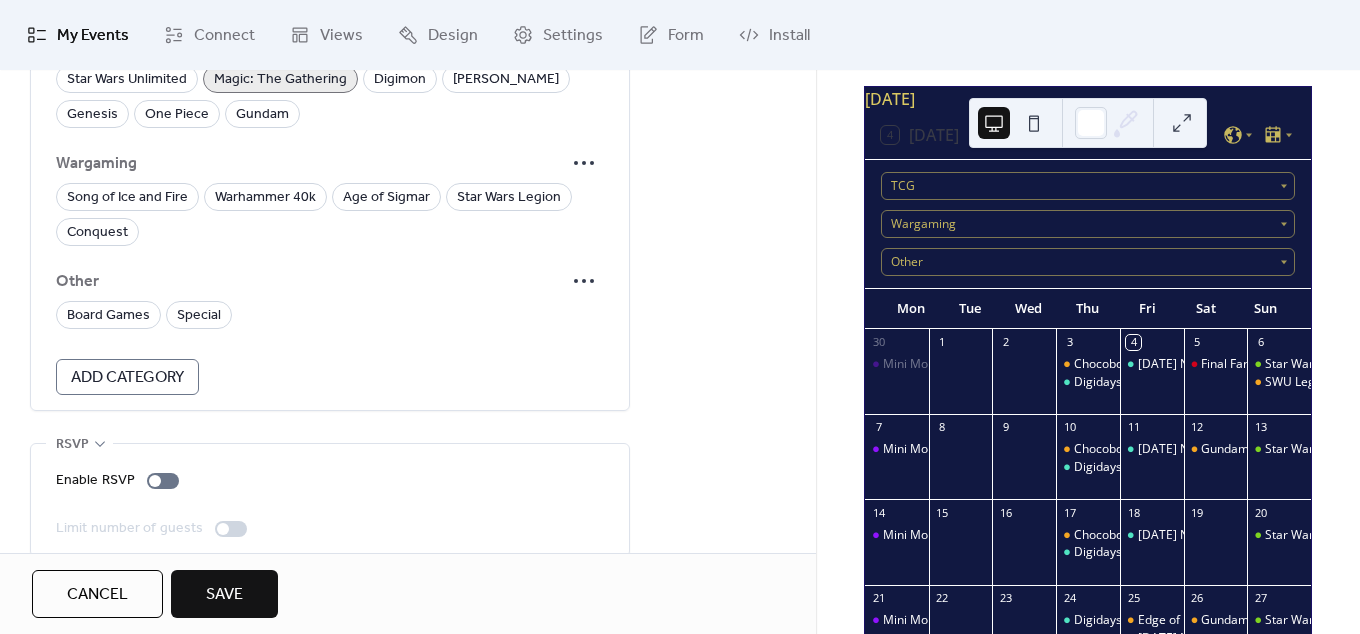 scroll, scrollTop: 1367, scrollLeft: 0, axis: vertical 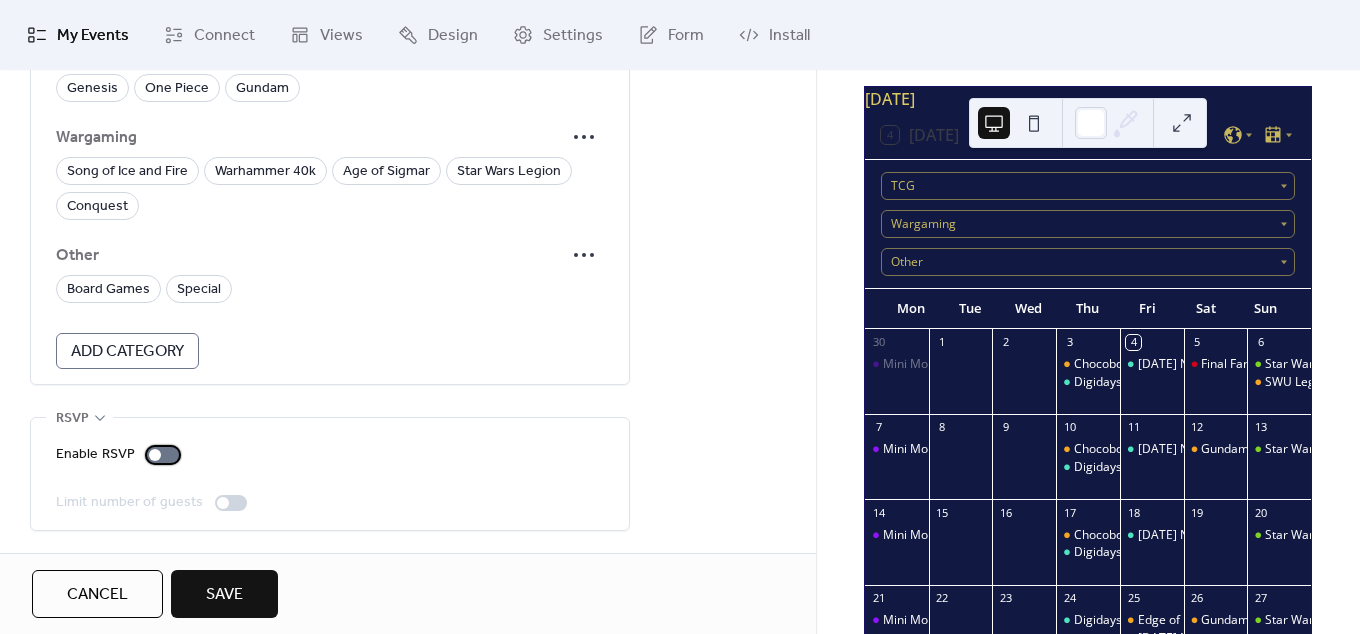 click at bounding box center [163, 455] 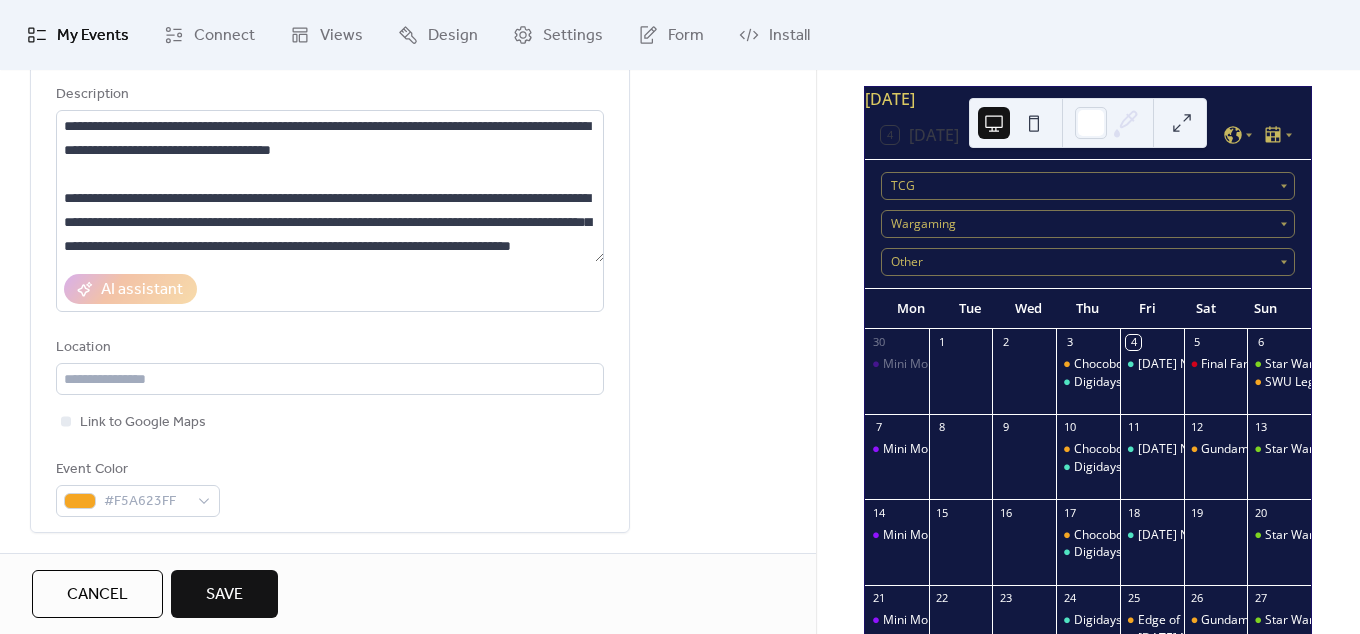 scroll, scrollTop: 41, scrollLeft: 0, axis: vertical 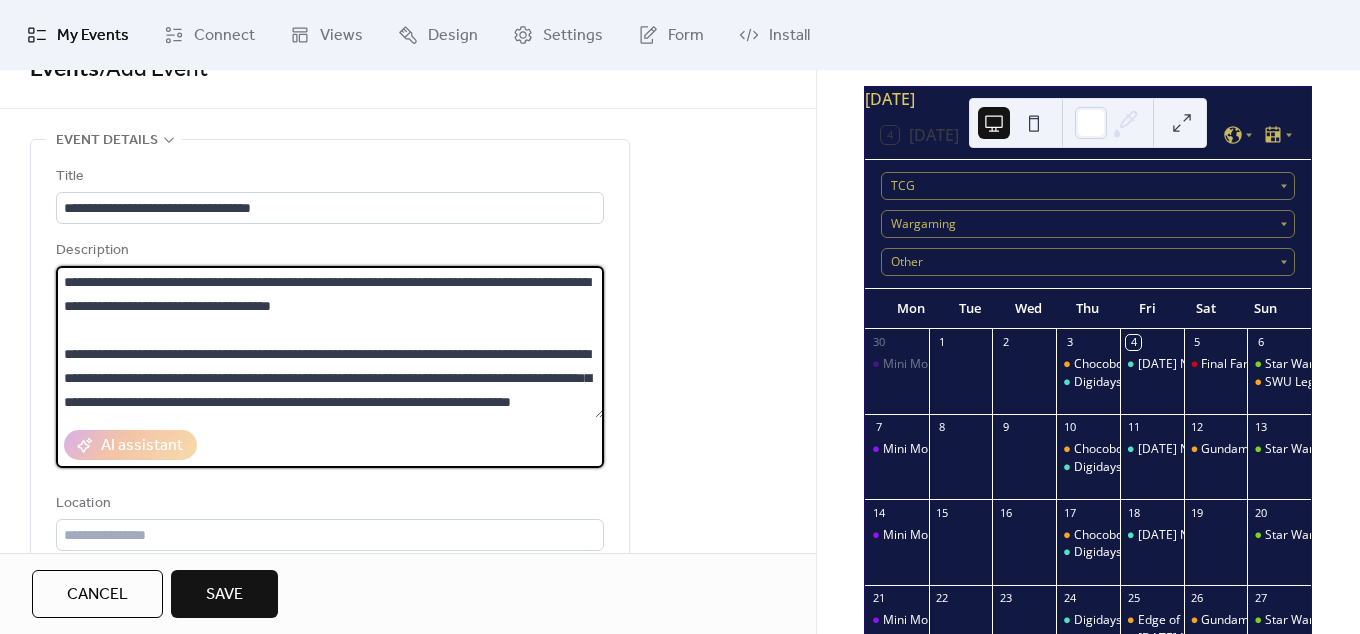 click on "**********" at bounding box center [330, 342] 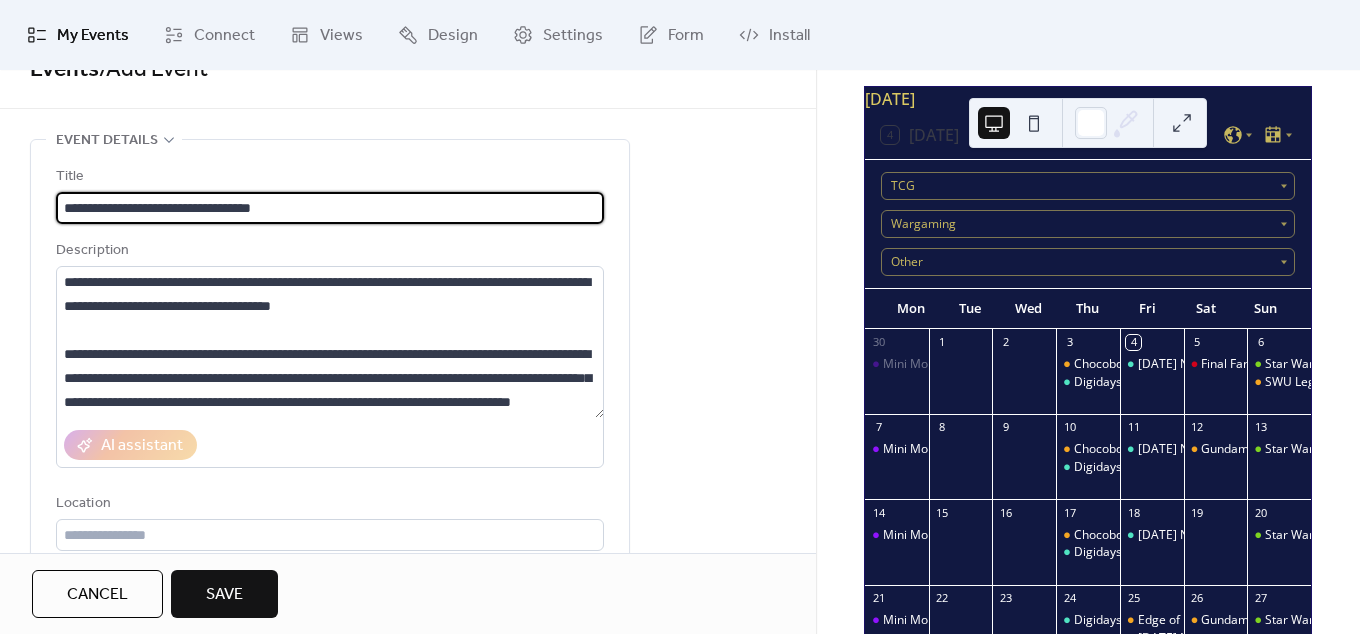 click on "**********" at bounding box center [330, 208] 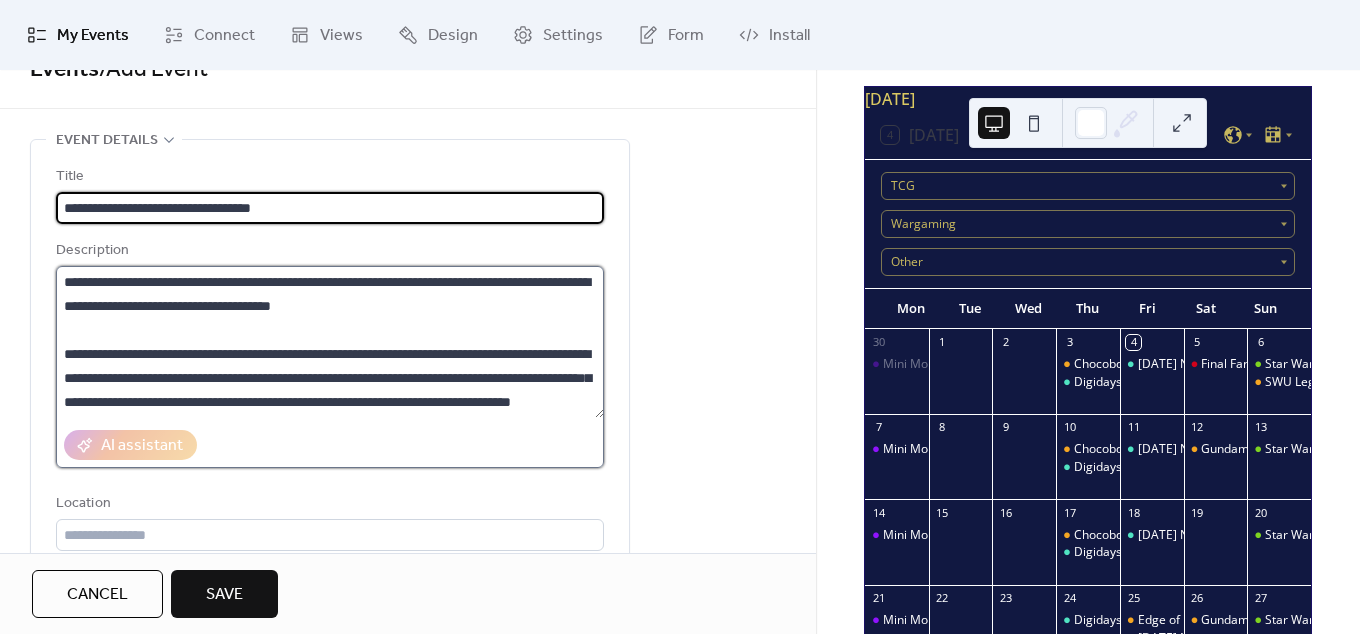 click on "**********" at bounding box center [330, 342] 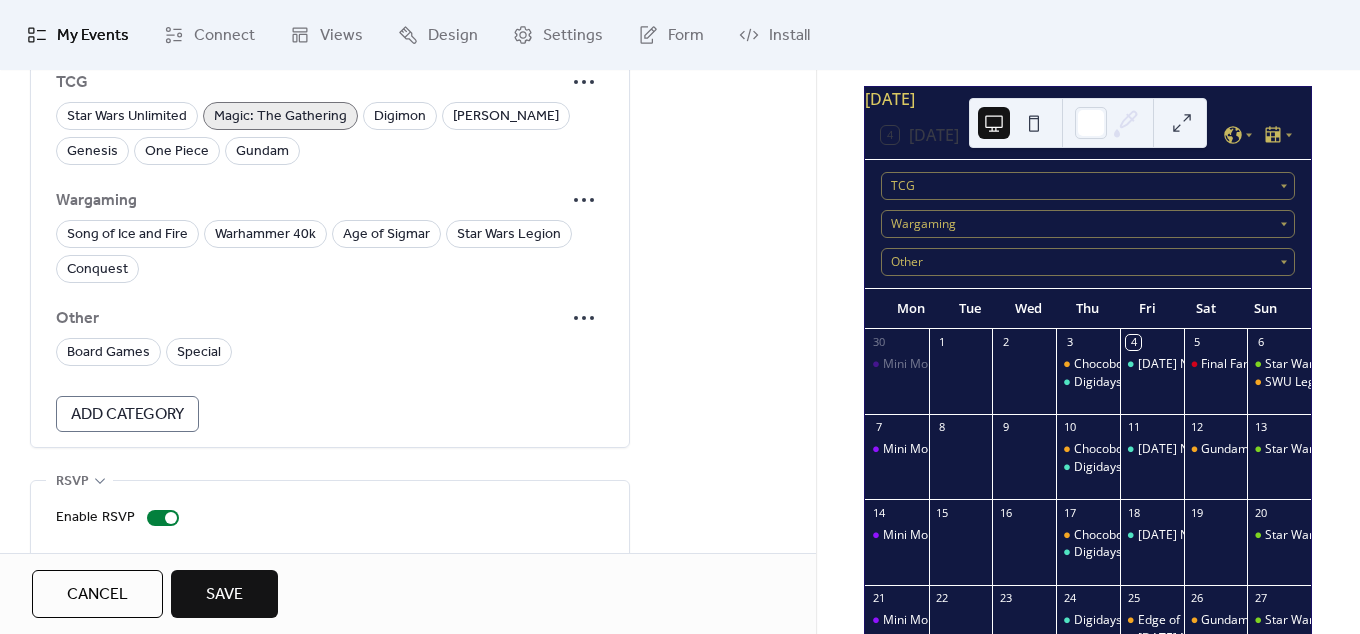 scroll, scrollTop: 1393, scrollLeft: 0, axis: vertical 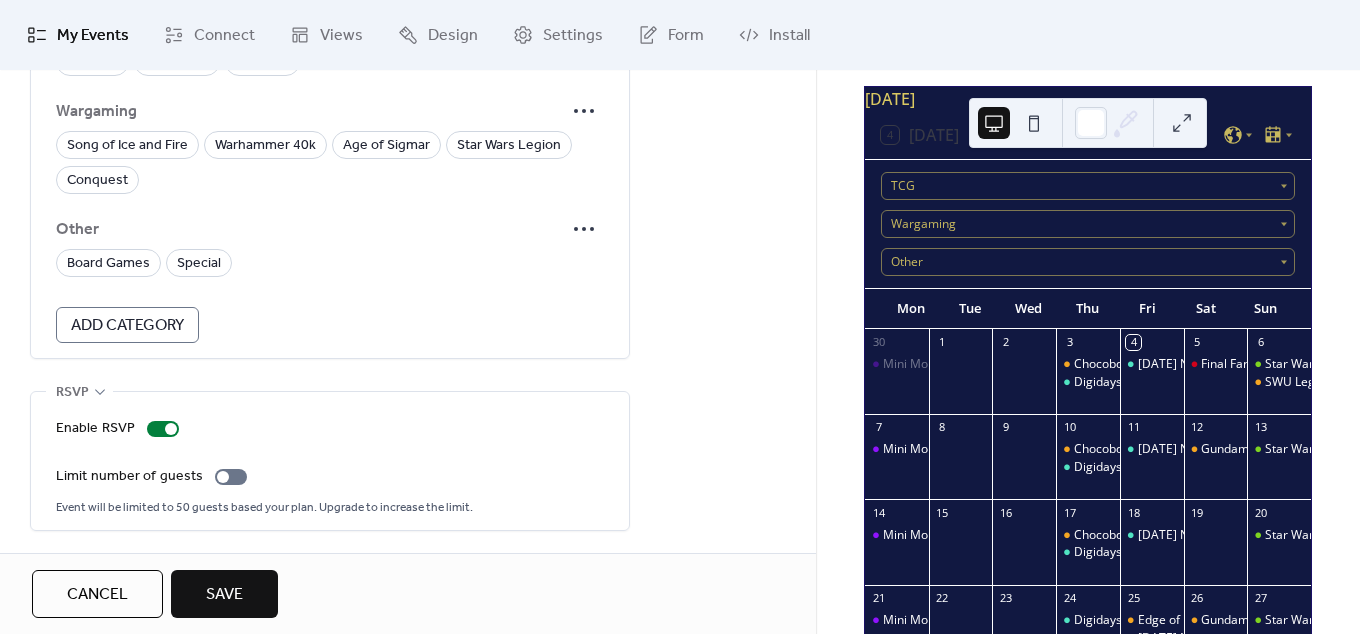 click on "Save" at bounding box center (224, 595) 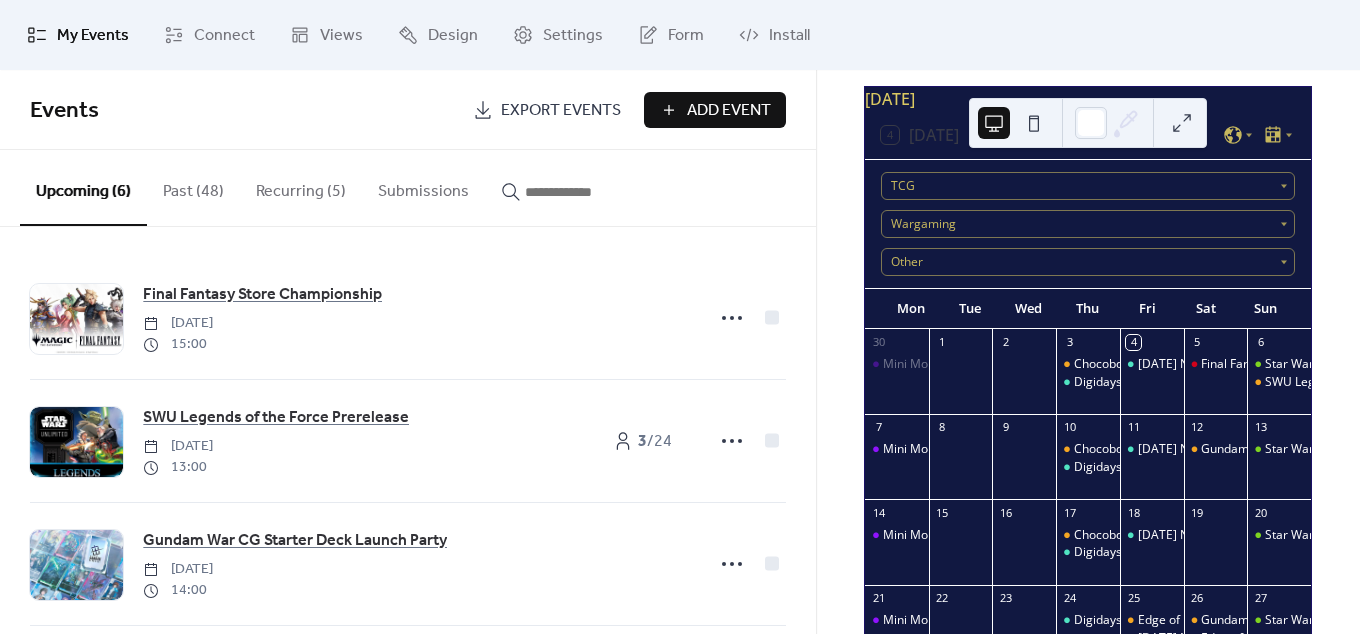 click on "Add Event" at bounding box center (729, 111) 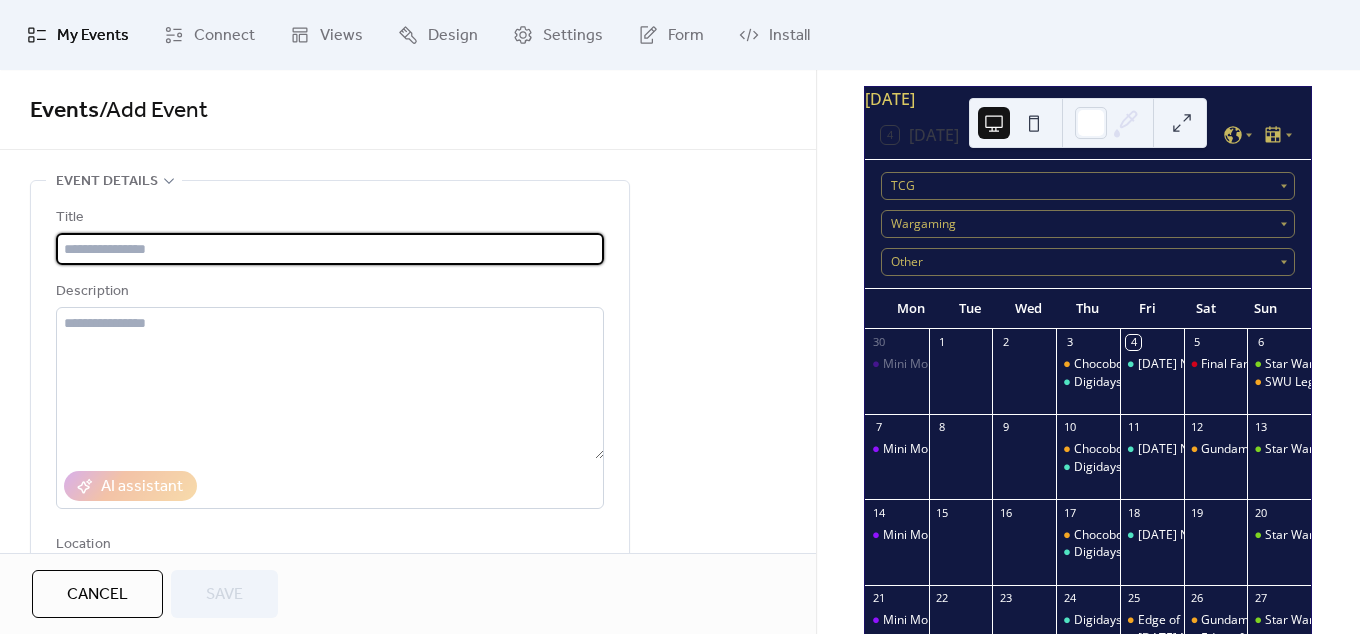 click at bounding box center [330, 249] 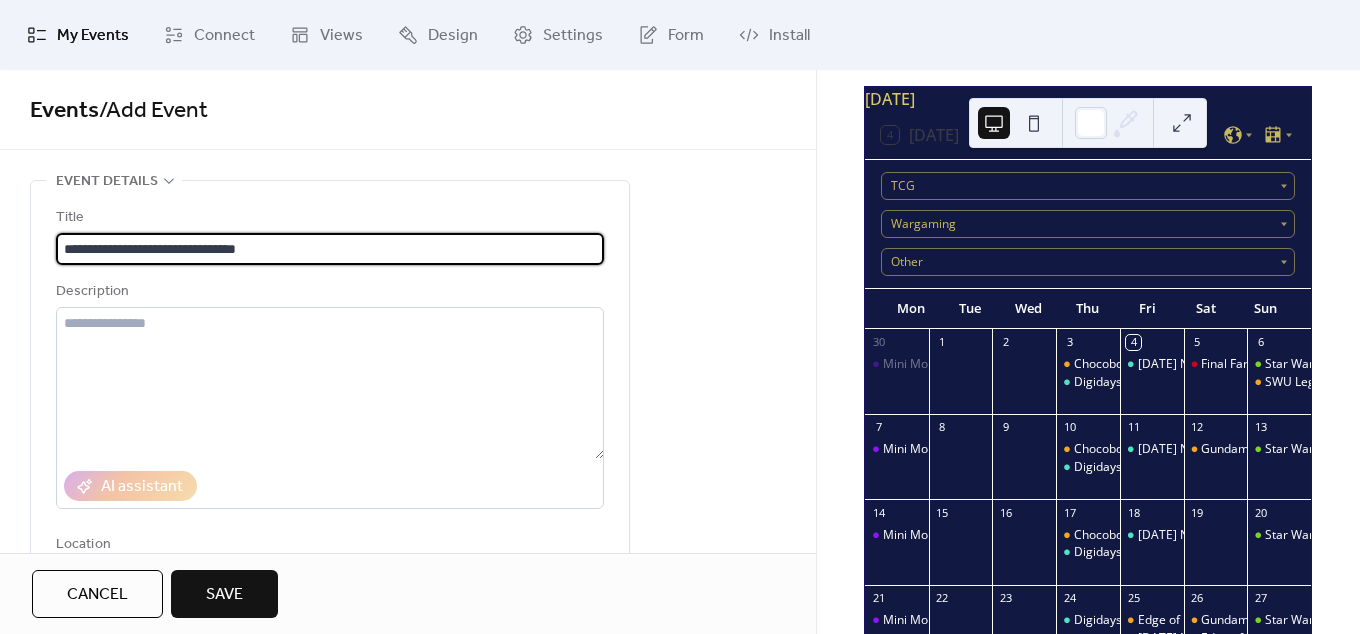 type on "**********" 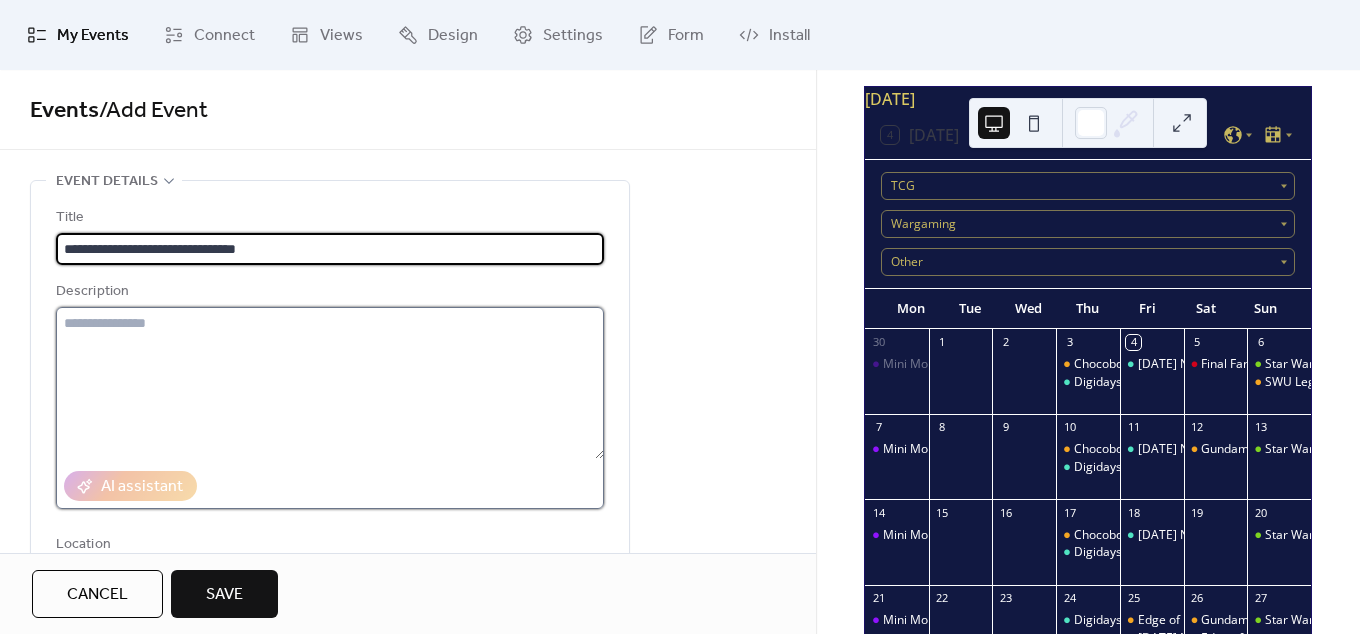 click at bounding box center (330, 383) 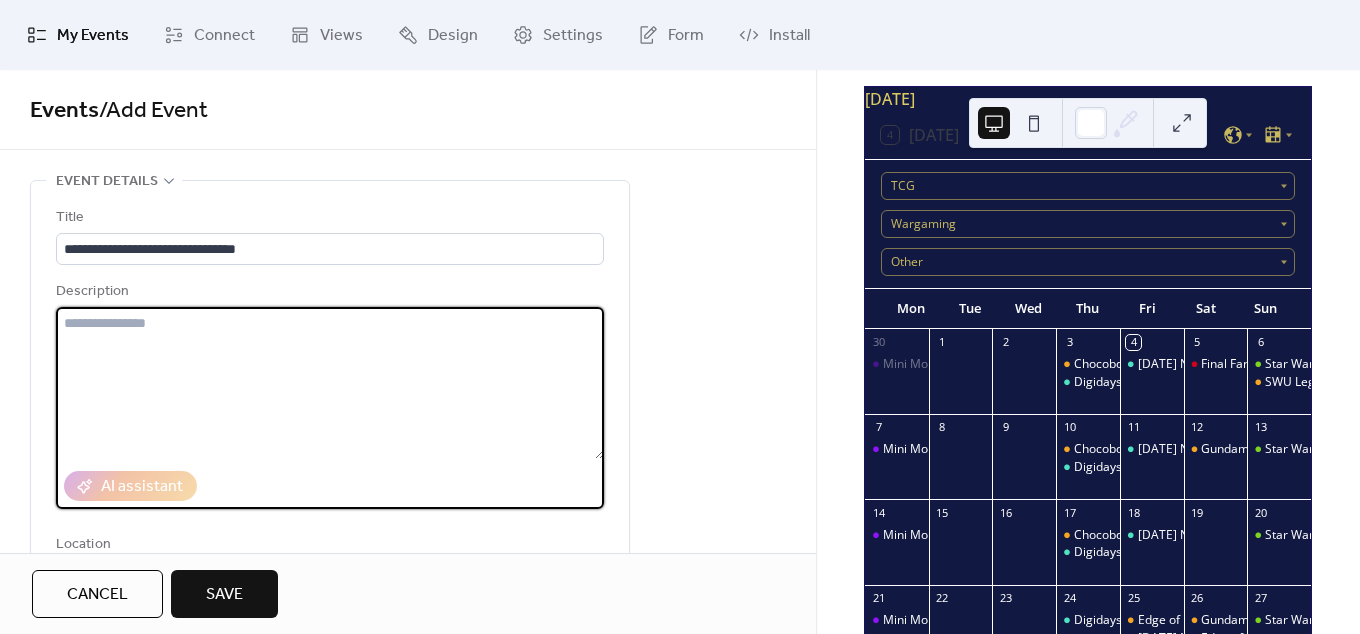 paste on "**********" 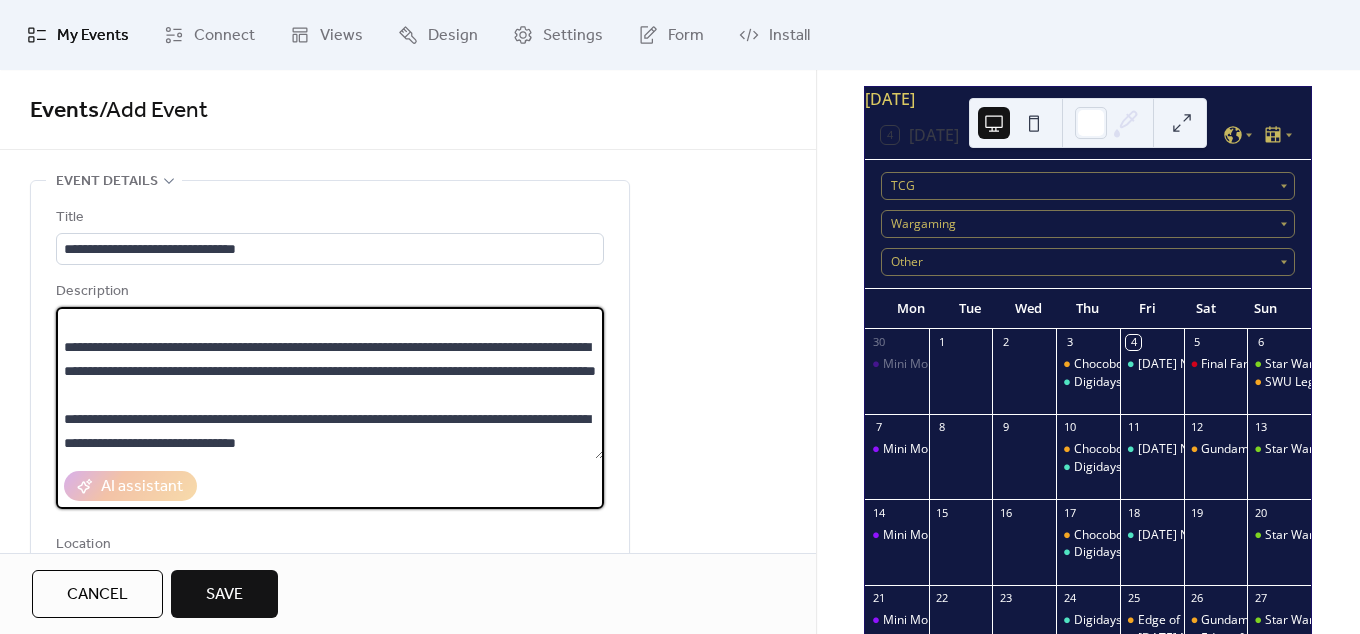 scroll, scrollTop: 0, scrollLeft: 0, axis: both 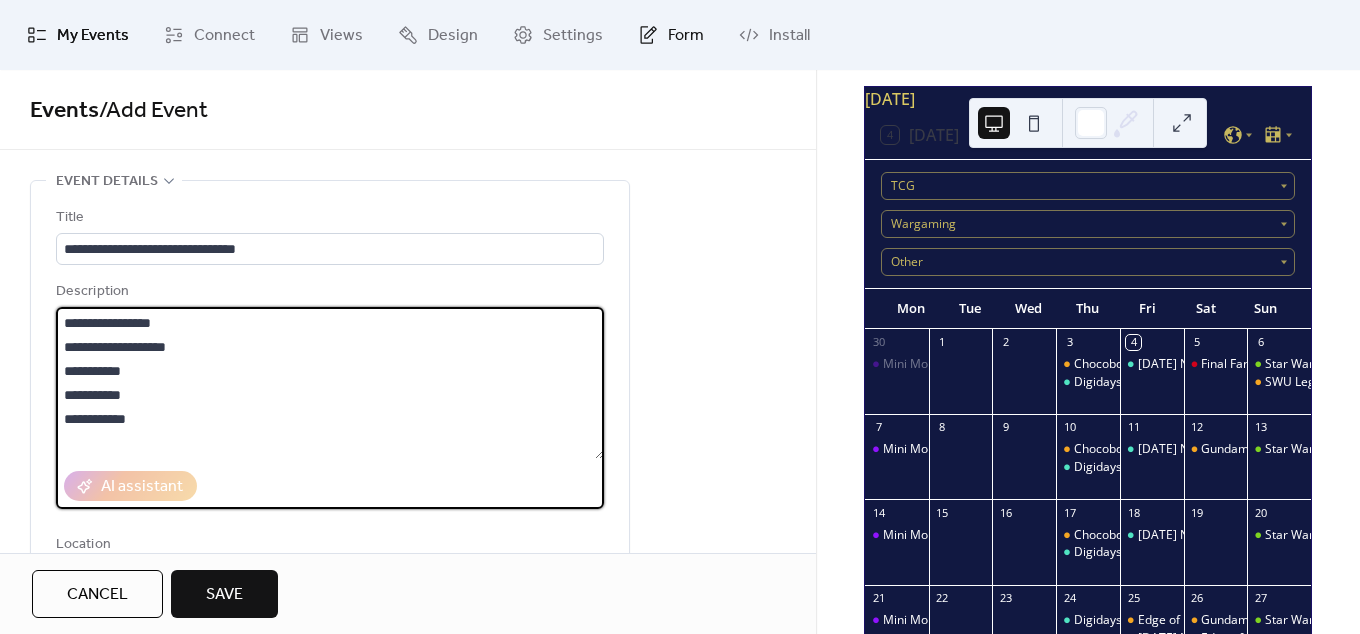type on "**********" 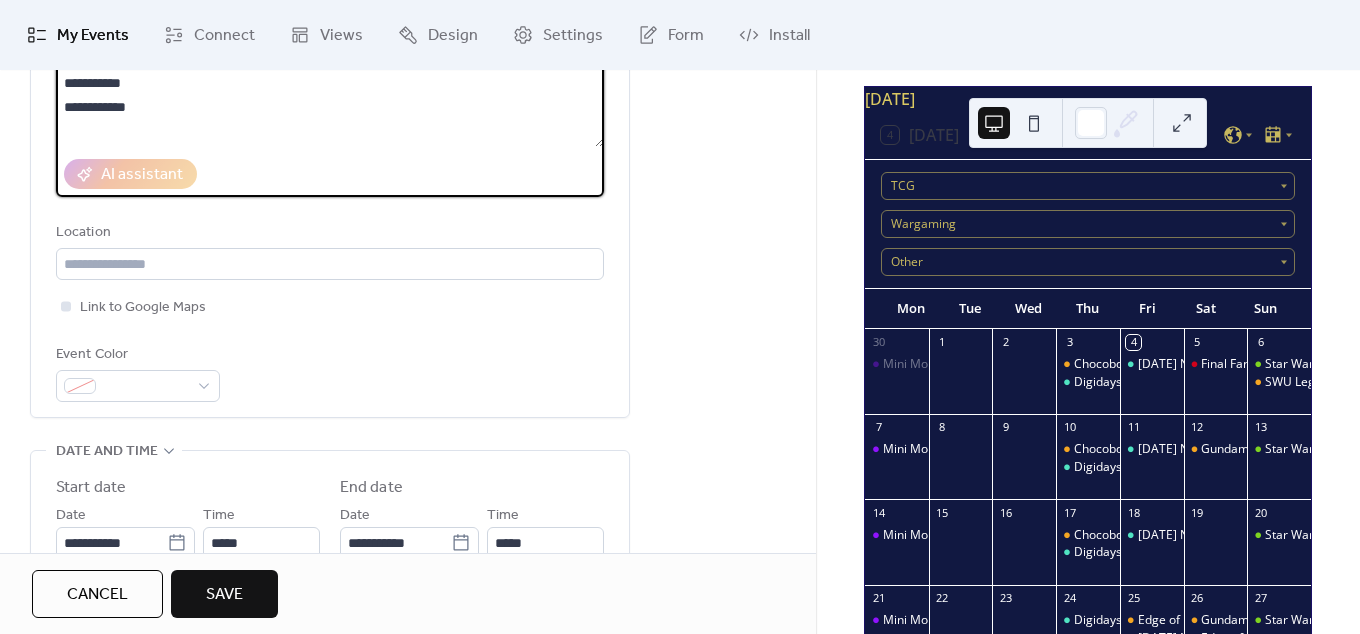 scroll, scrollTop: 468, scrollLeft: 0, axis: vertical 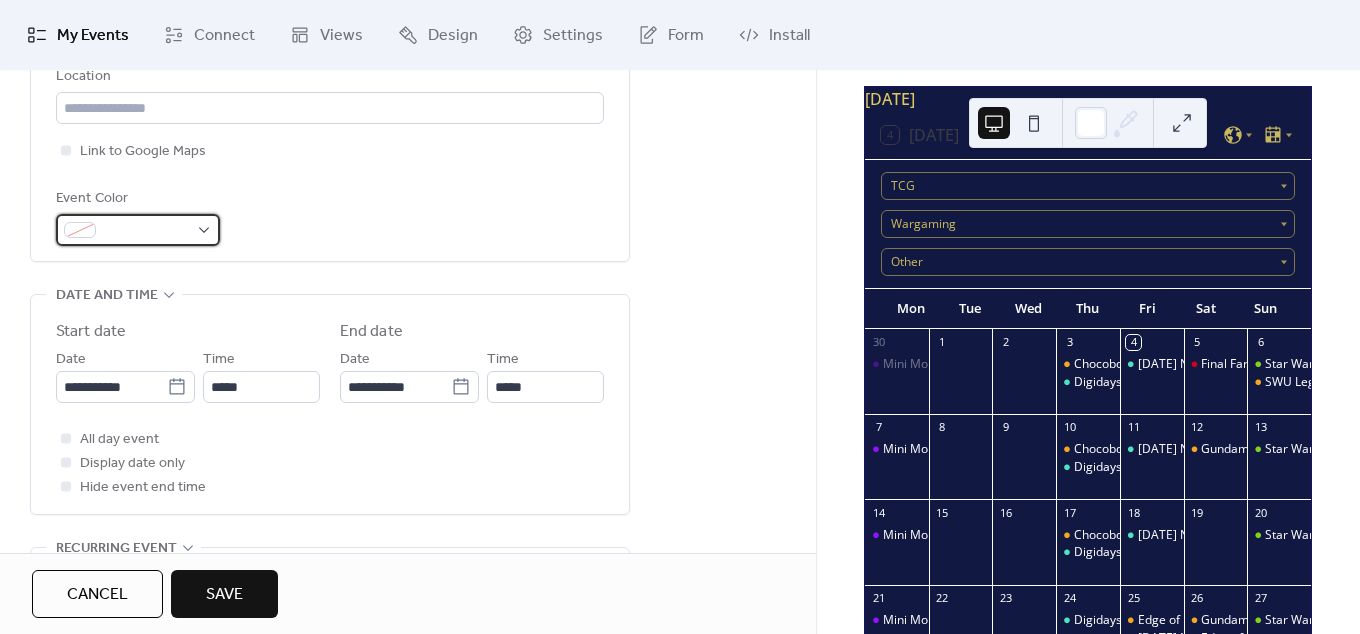 click at bounding box center (138, 230) 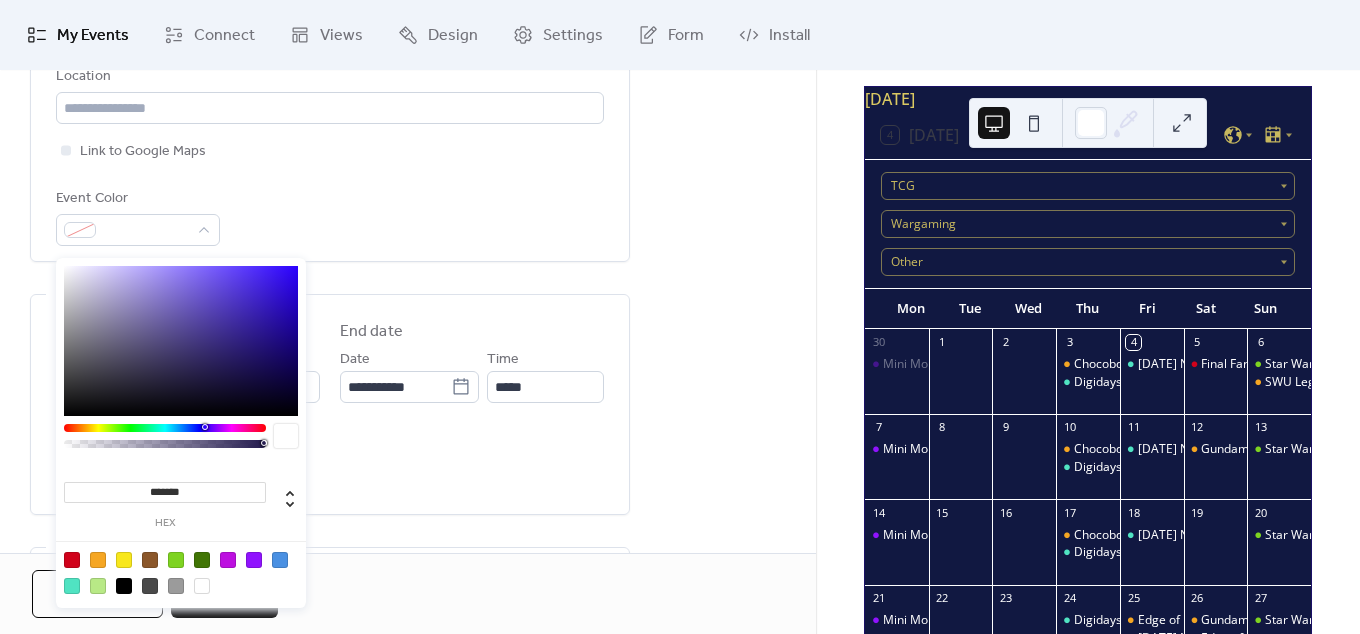 click at bounding box center (176, 560) 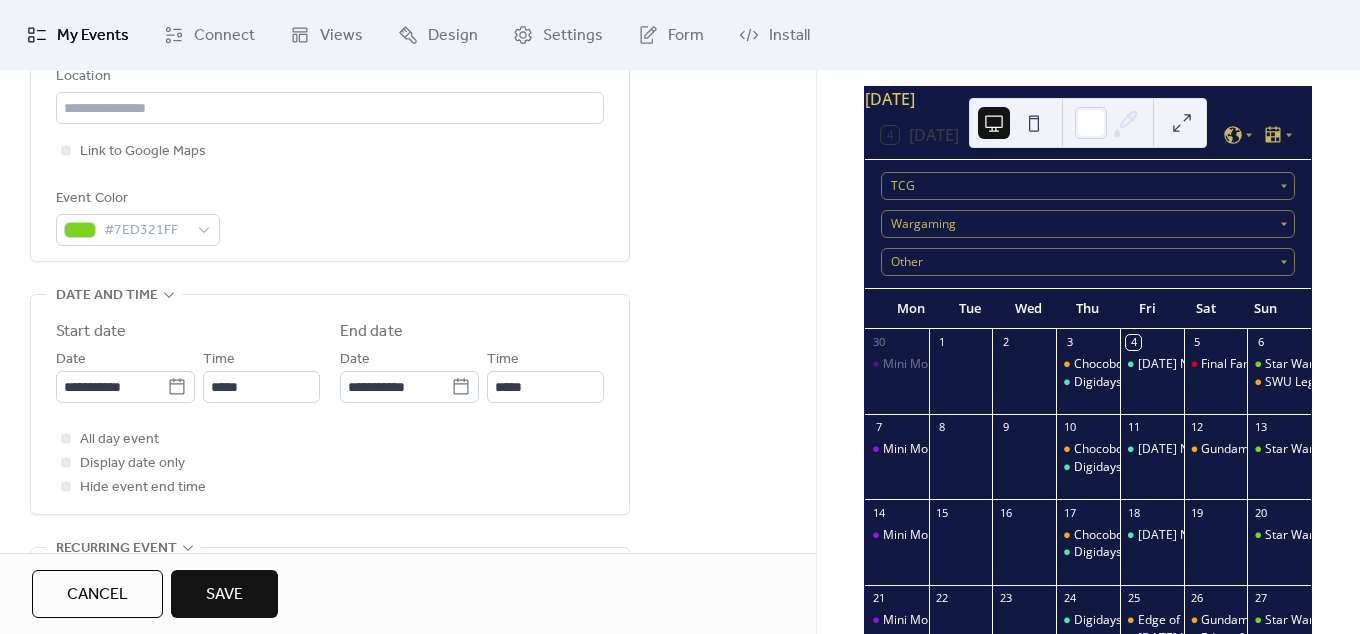 click on "All day event Display date only Hide event end time" at bounding box center [330, 463] 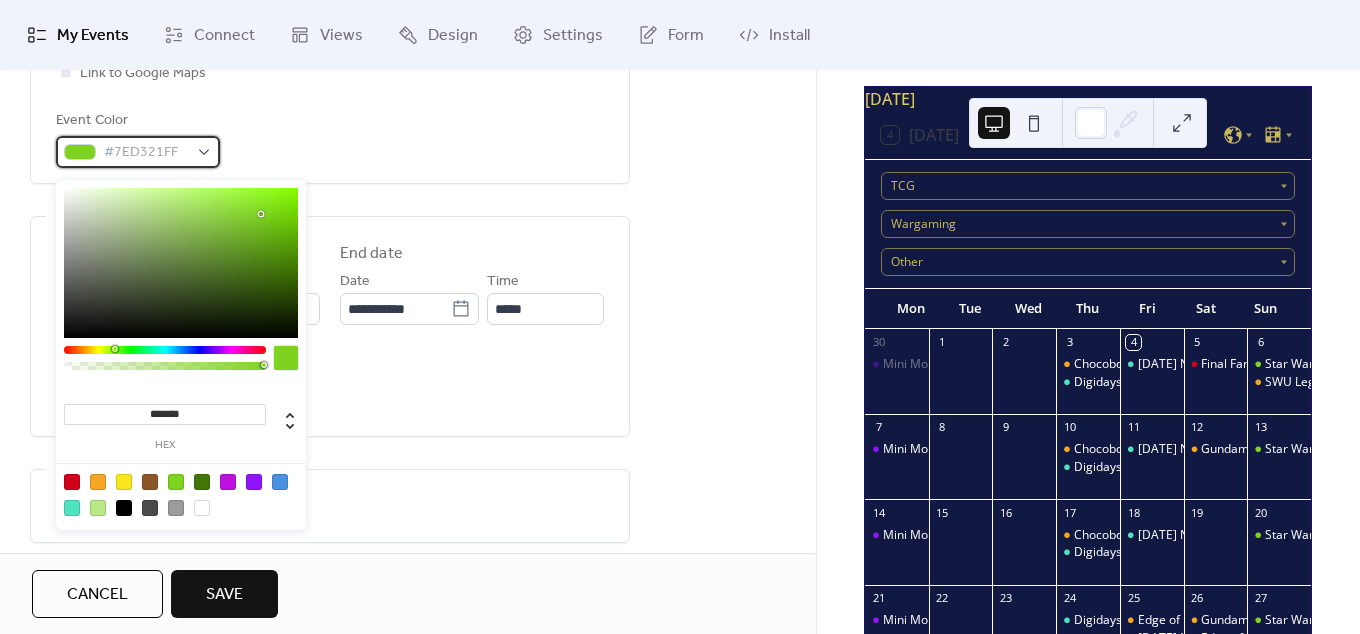 click on "#7ED321FF" at bounding box center (138, 152) 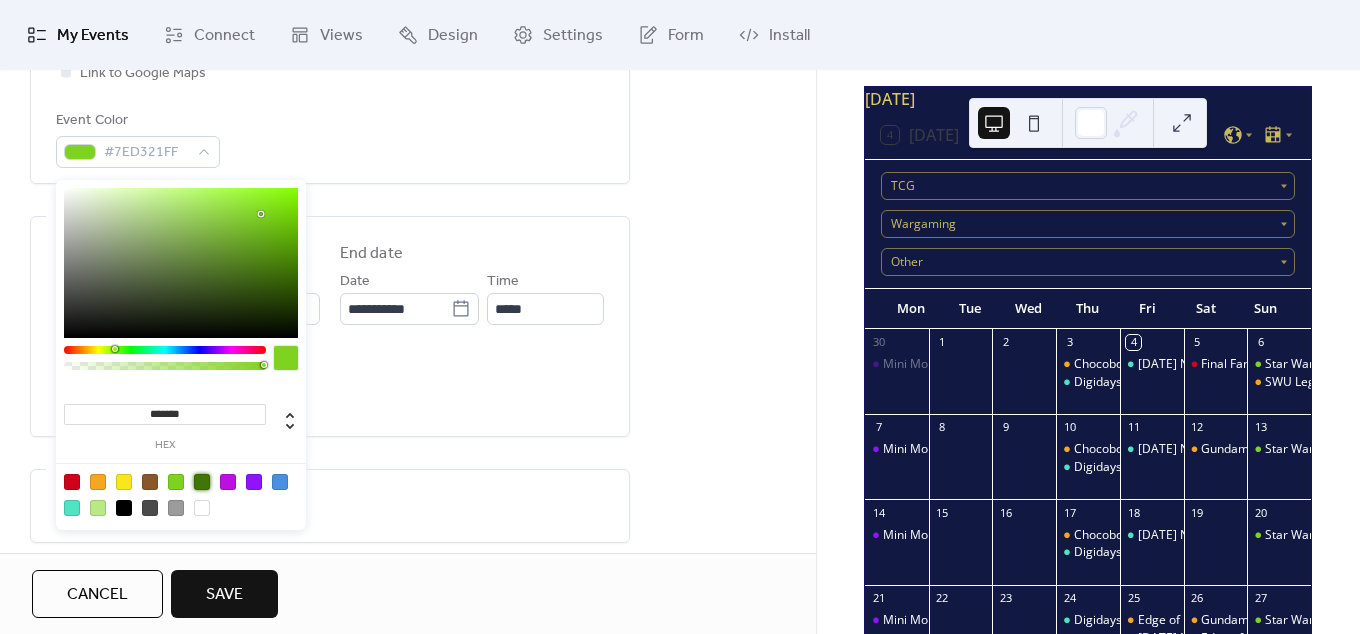 click at bounding box center [202, 482] 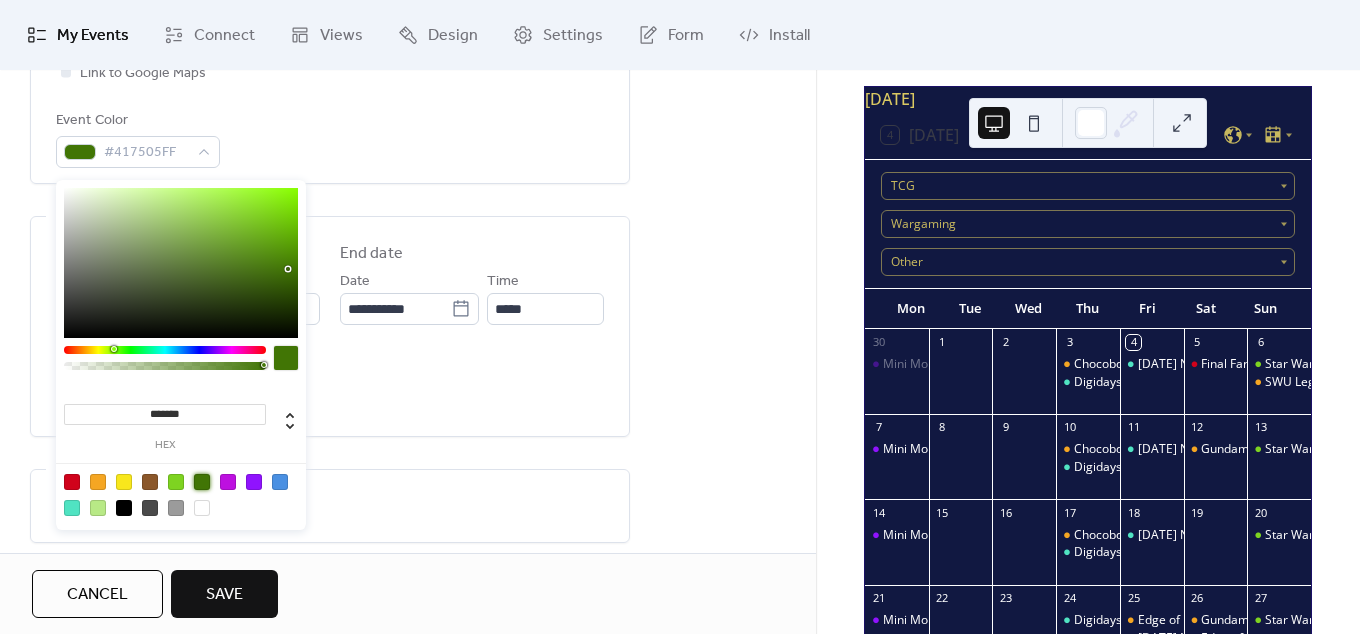 click on "**********" at bounding box center (330, 326) 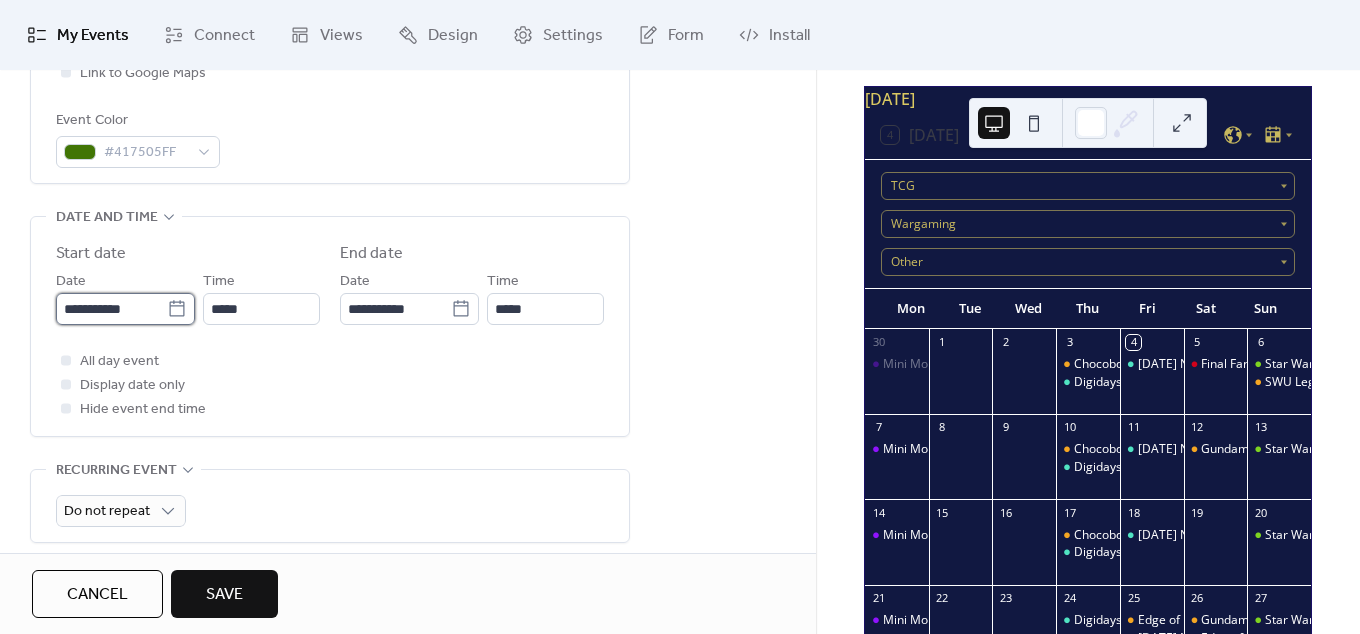 click on "**********" at bounding box center (111, 309) 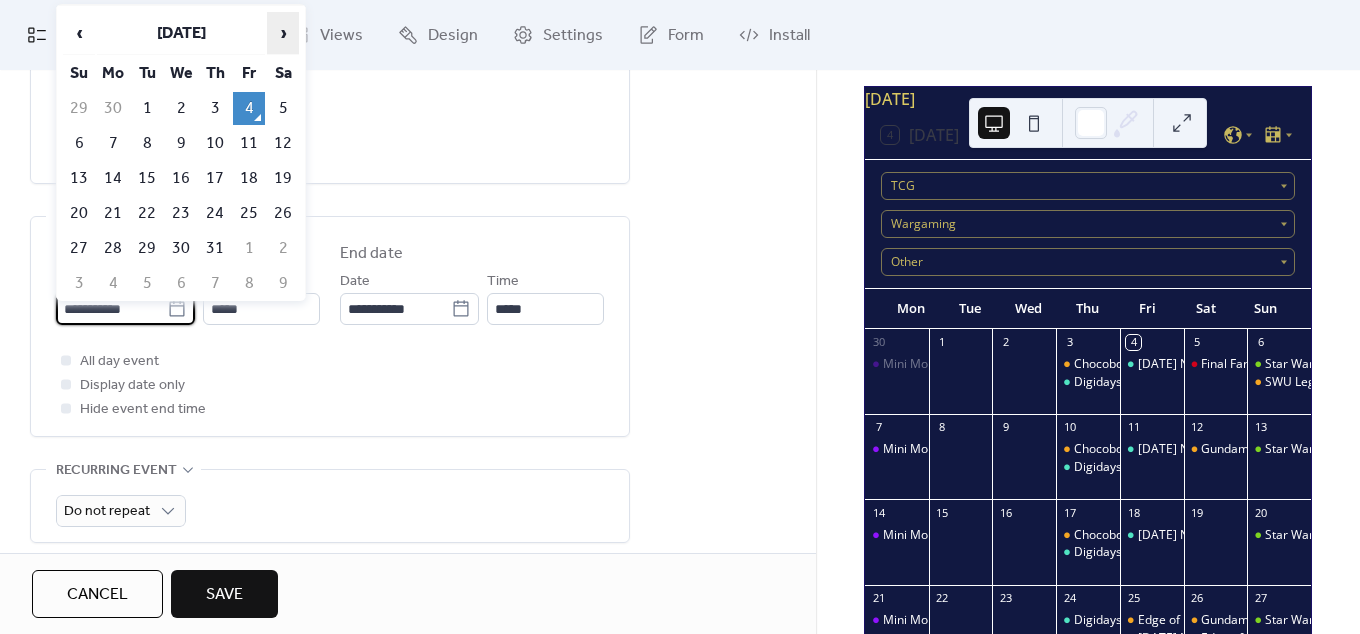 click on "›" at bounding box center (283, 33) 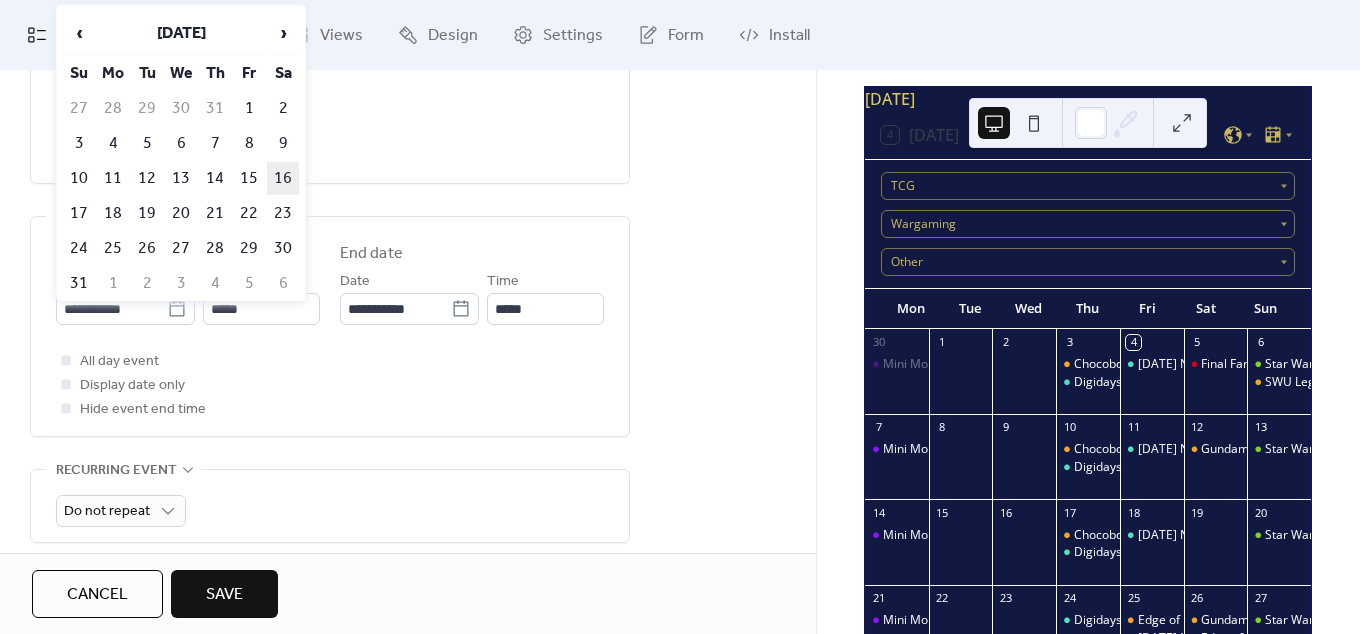 click on "16" at bounding box center (283, 178) 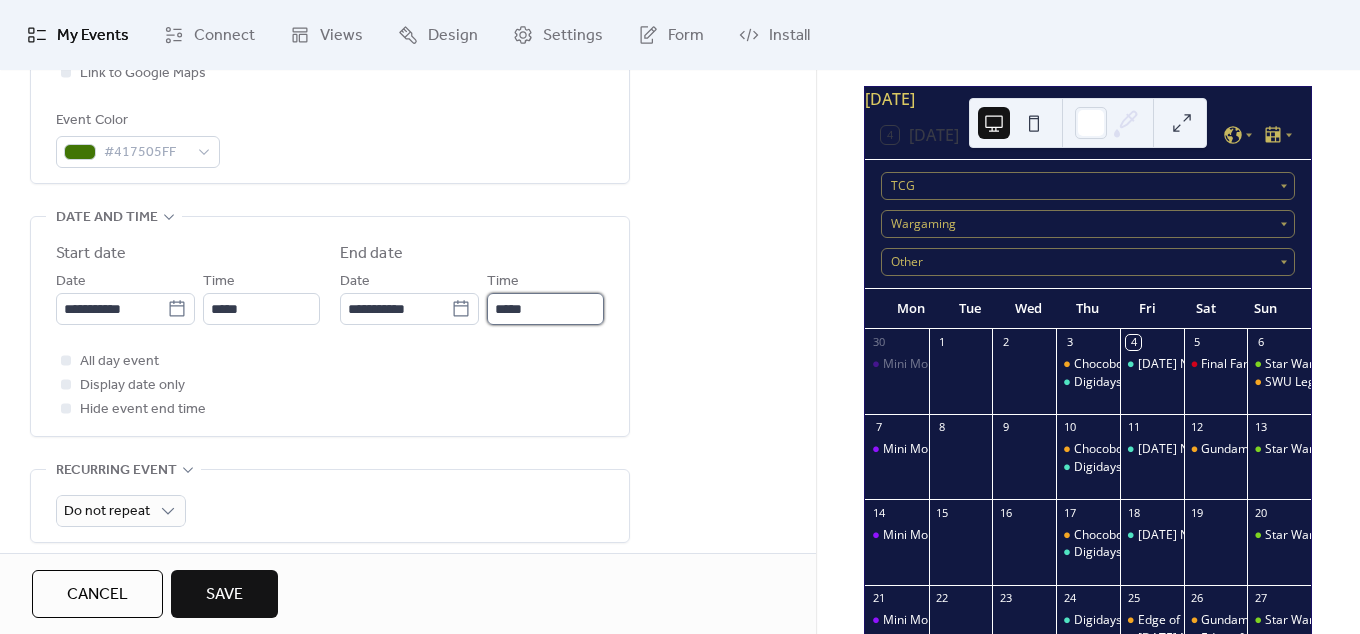 click on "*****" at bounding box center (545, 309) 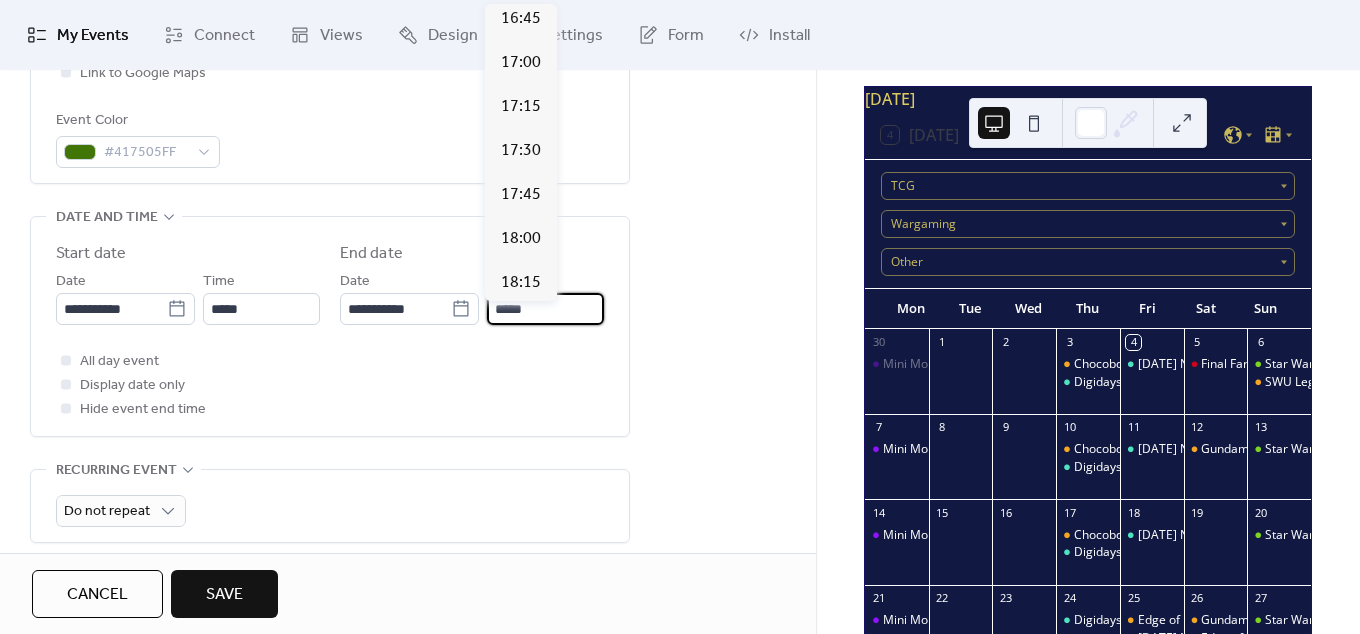 scroll, scrollTop: 912, scrollLeft: 0, axis: vertical 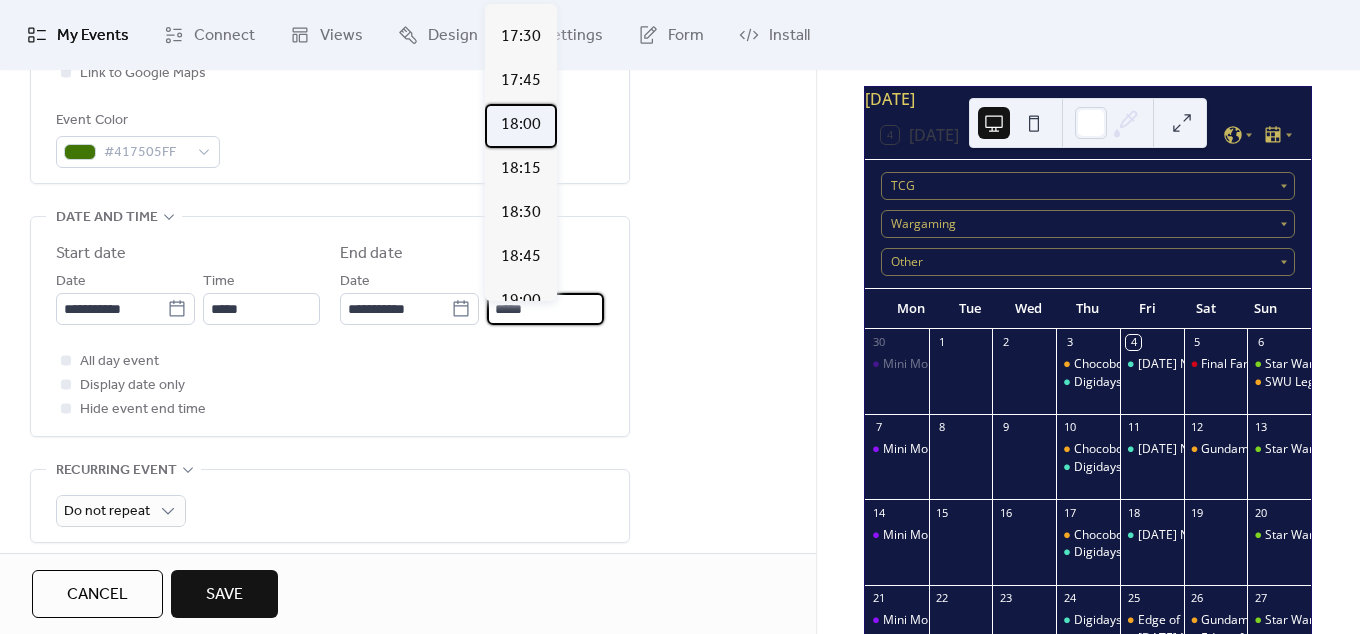 click on "18:00" at bounding box center (521, 125) 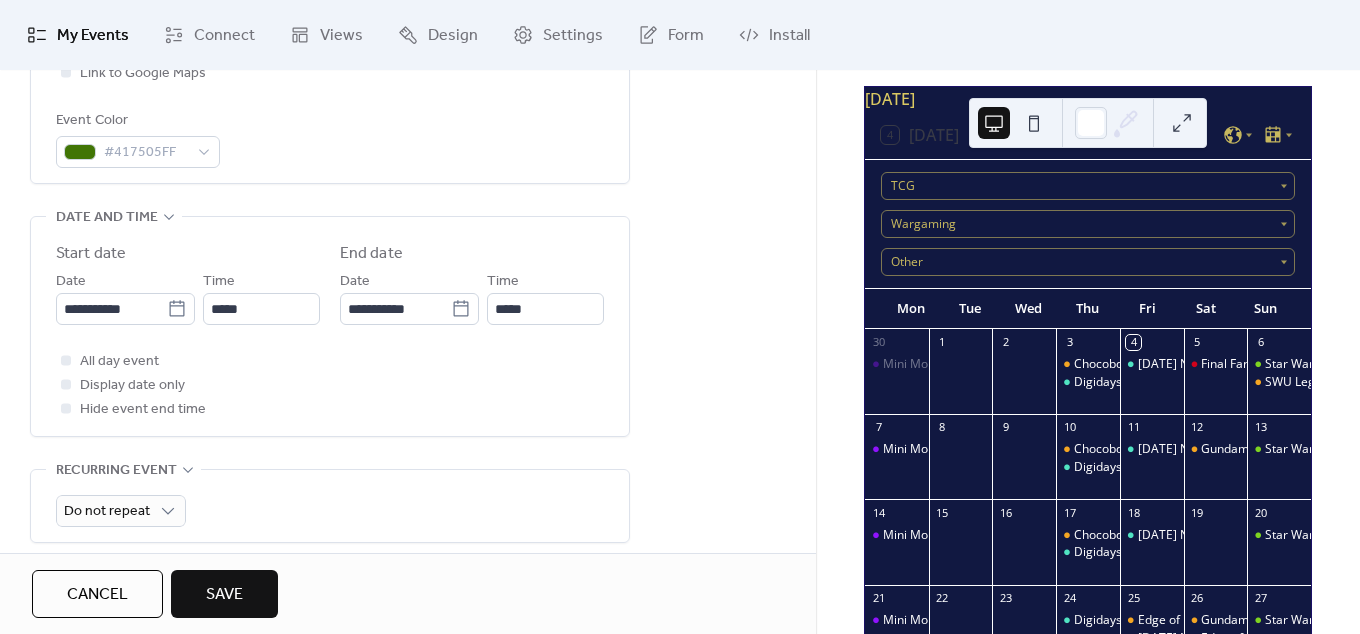 click on "All day event Display date only Hide event end time" at bounding box center (330, 385) 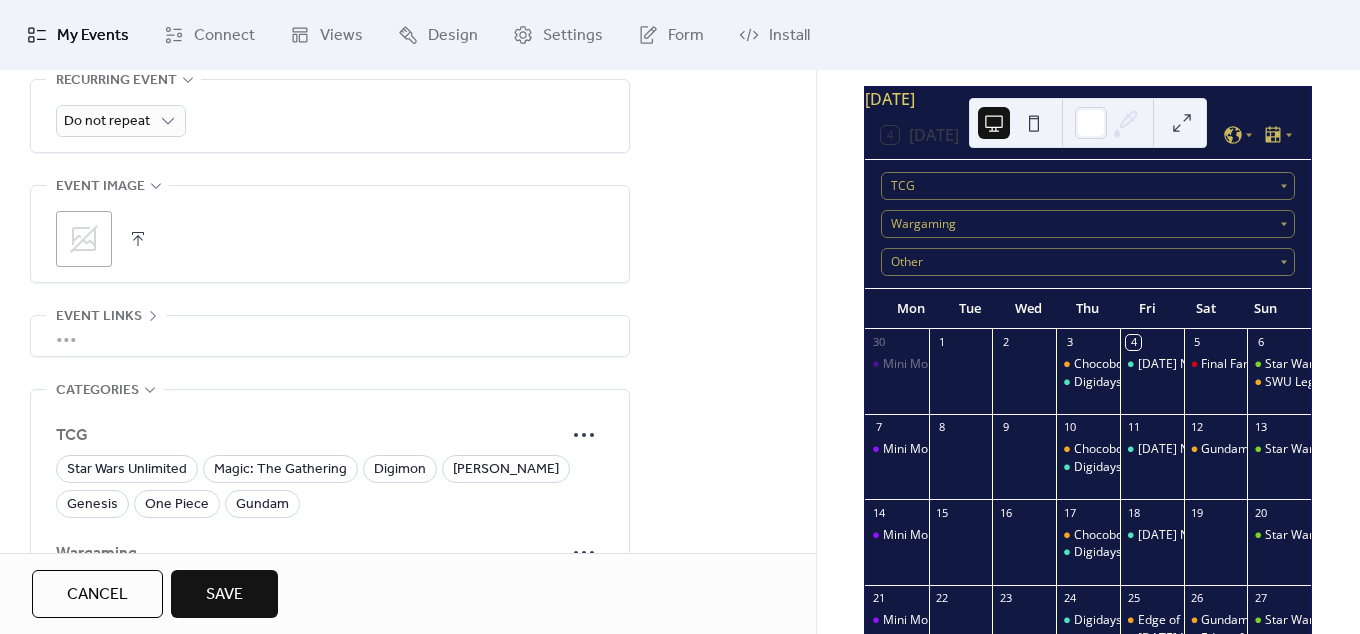 click at bounding box center [138, 239] 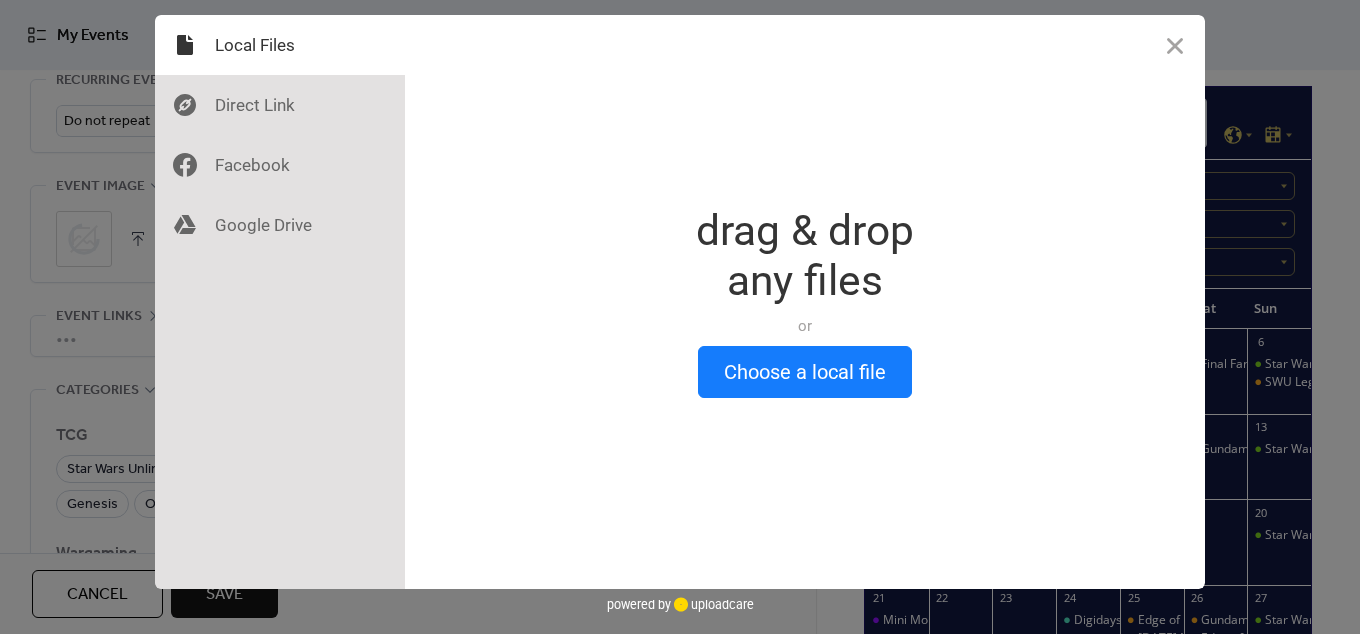 scroll, scrollTop: 936, scrollLeft: 0, axis: vertical 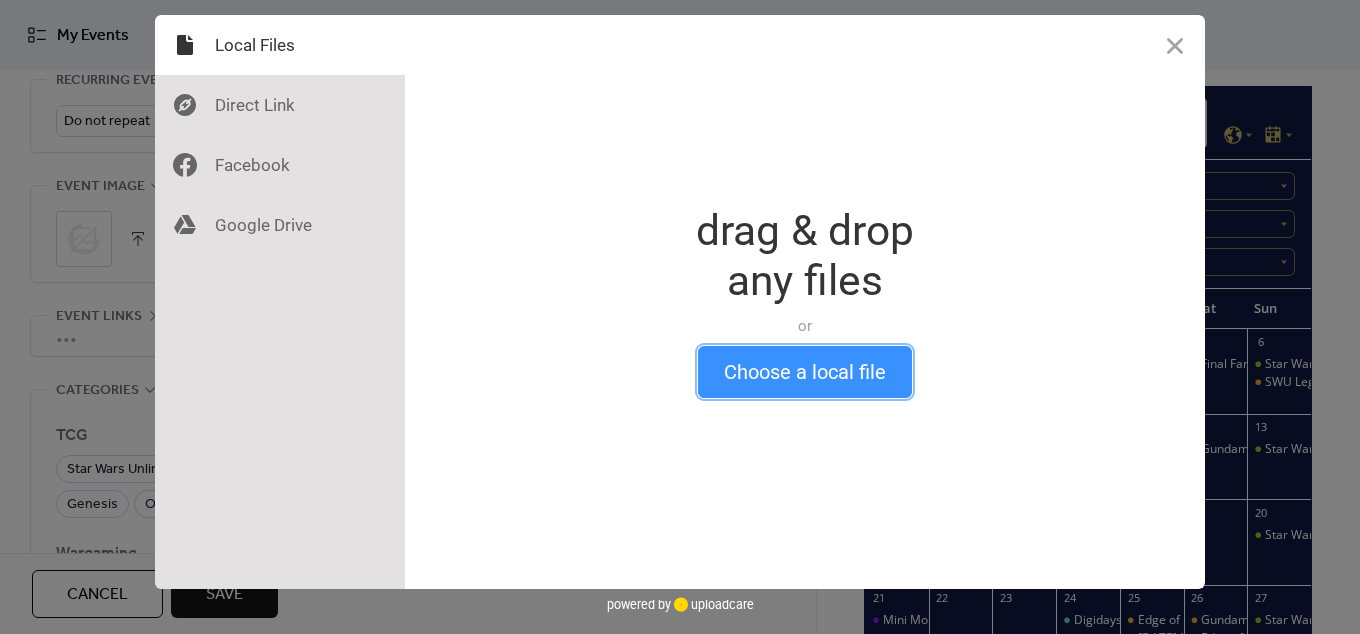 click on "Choose a local file" at bounding box center (805, 372) 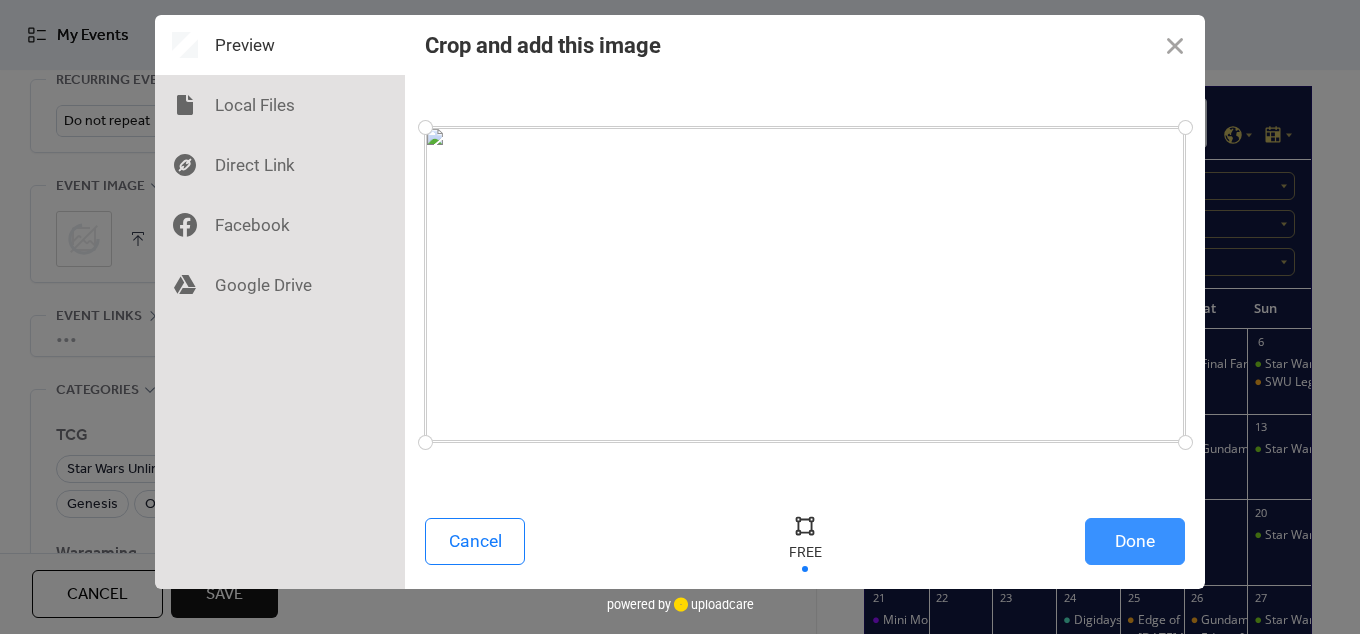 click on "Done" at bounding box center (1135, 541) 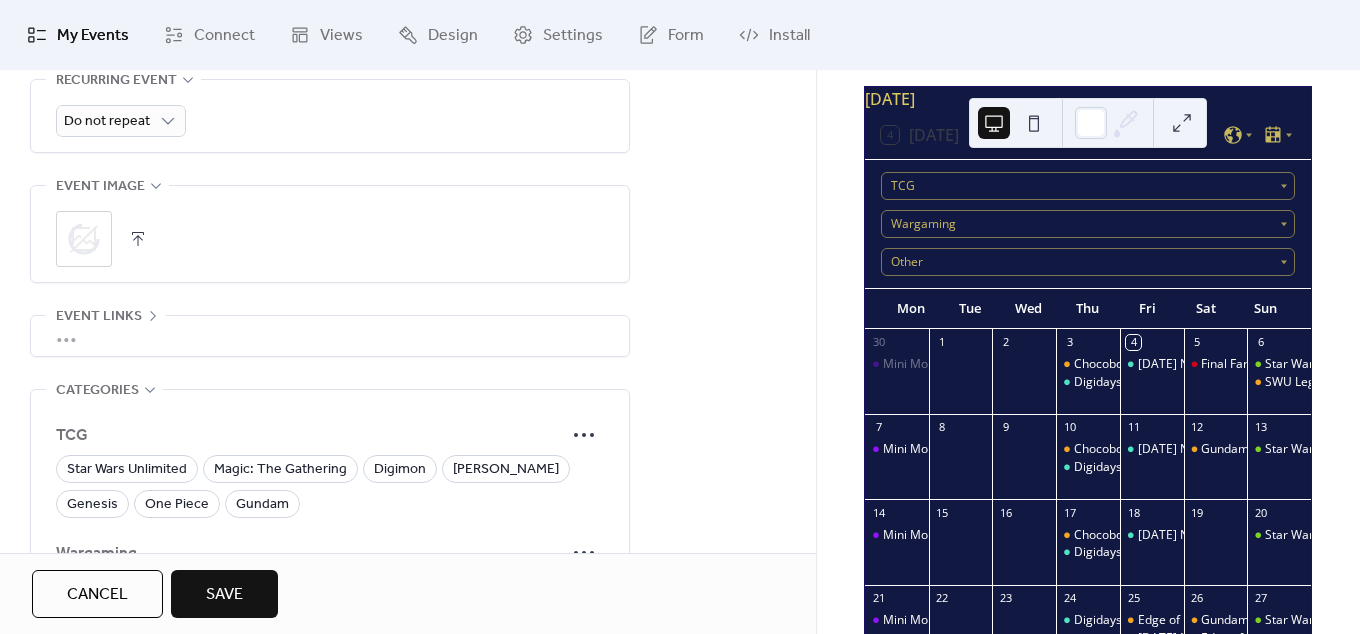scroll, scrollTop: 936, scrollLeft: 0, axis: vertical 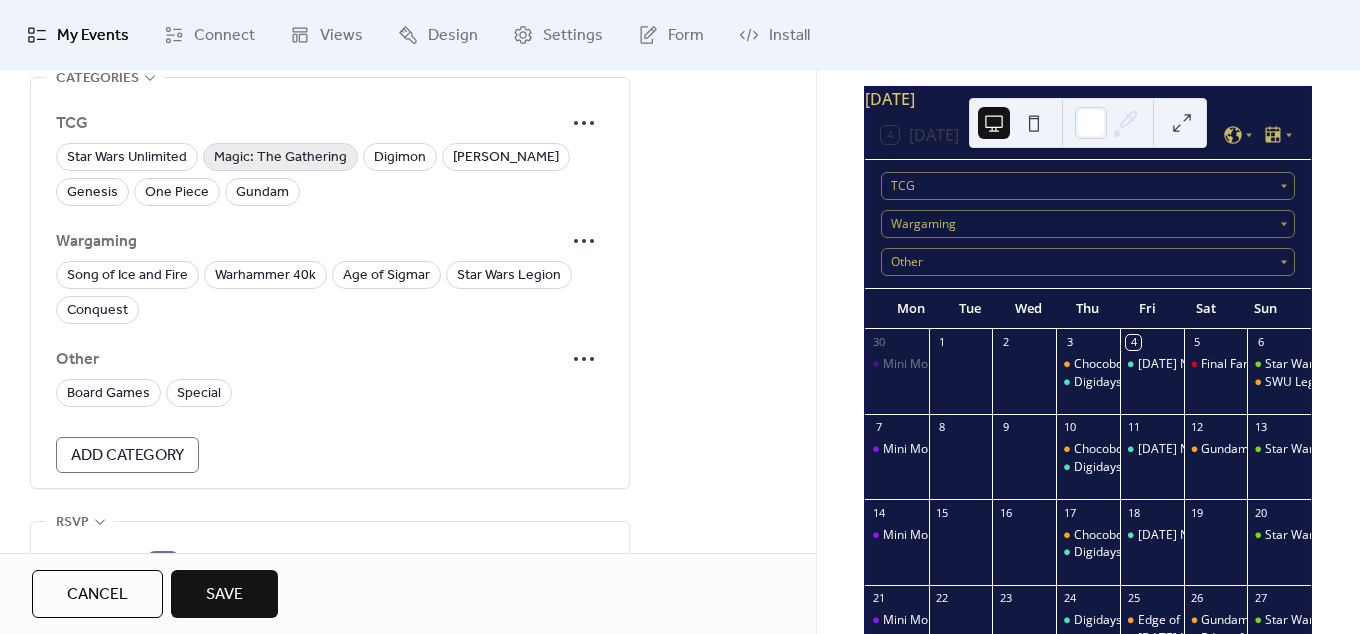 click on "Magic: The Gathering" at bounding box center [280, 157] 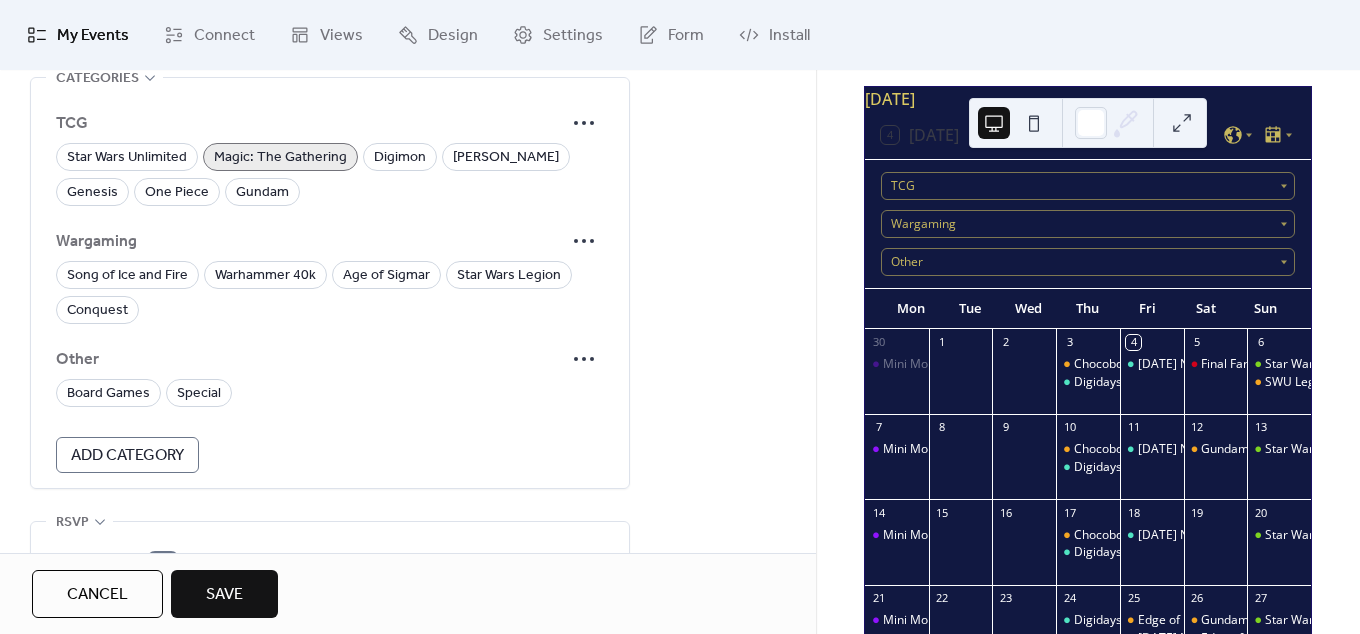 click on "Magic: The Gathering" at bounding box center (280, 158) 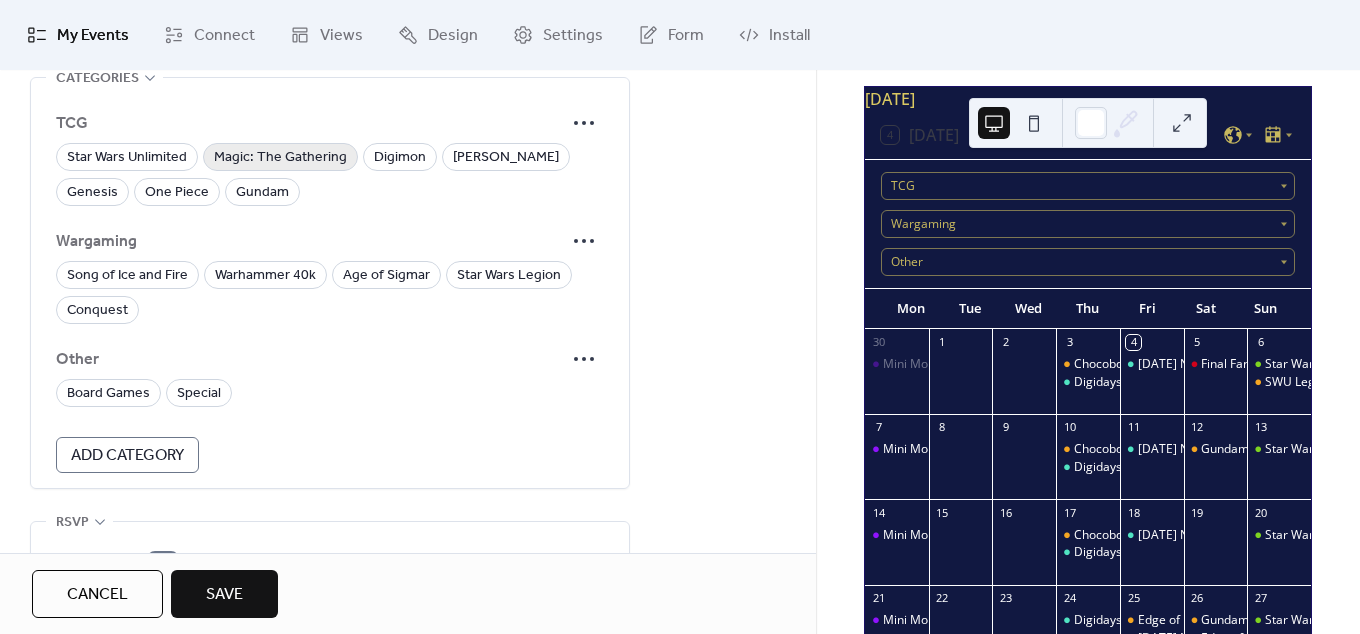 click on "Magic: The Gathering" at bounding box center (280, 158) 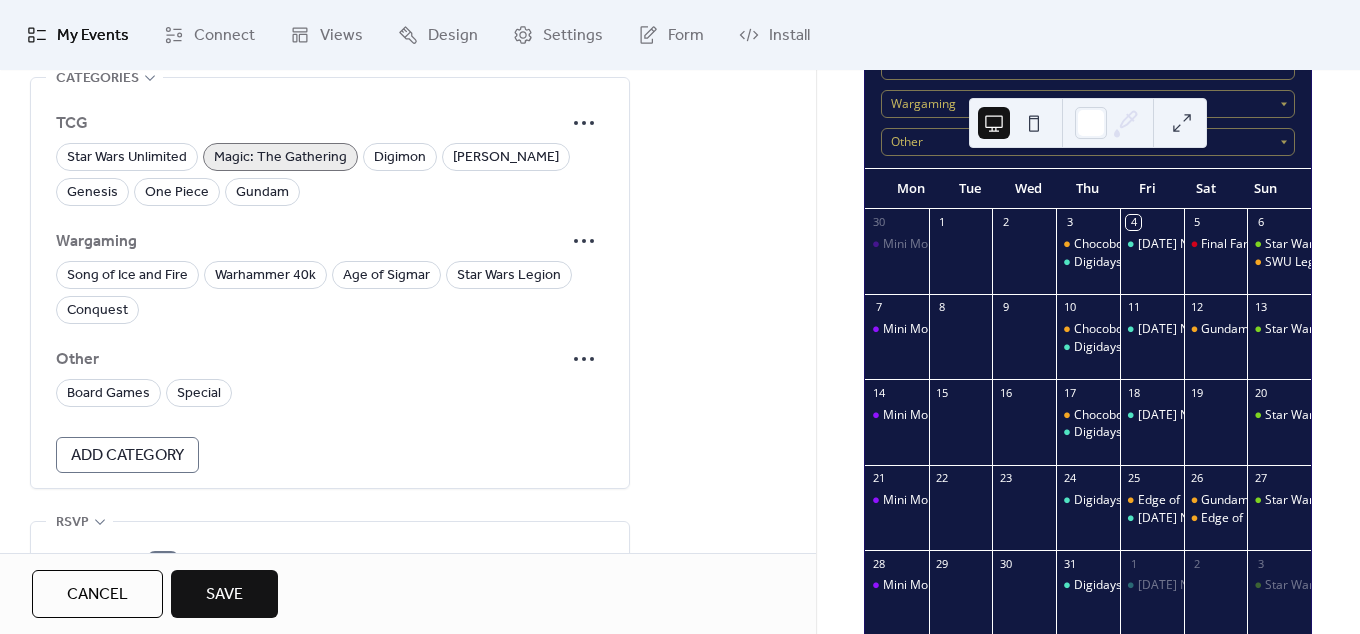 scroll, scrollTop: 240, scrollLeft: 0, axis: vertical 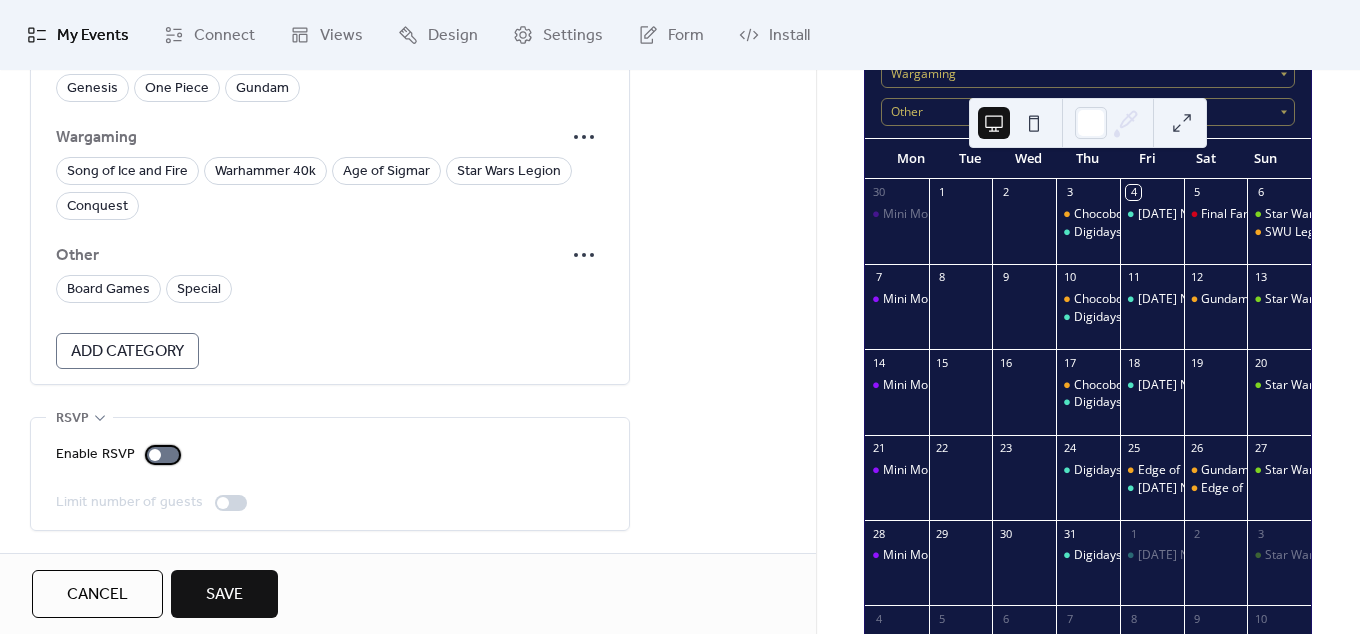 click at bounding box center [163, 455] 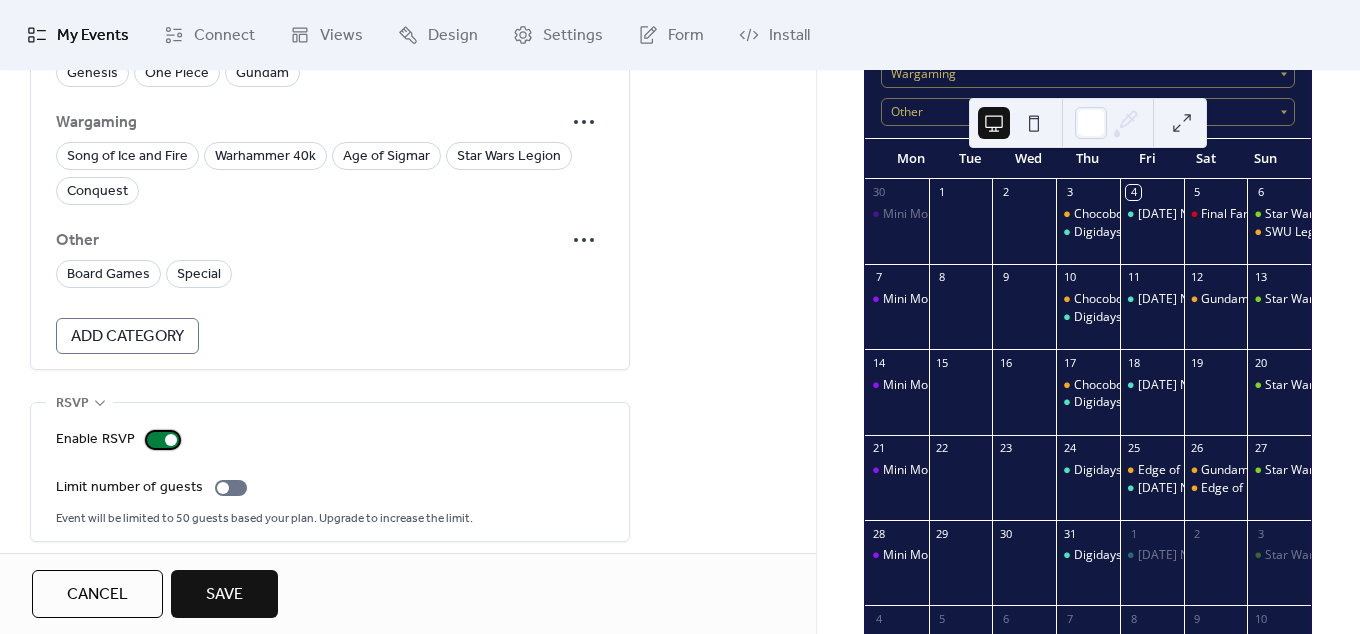 click at bounding box center (163, 440) 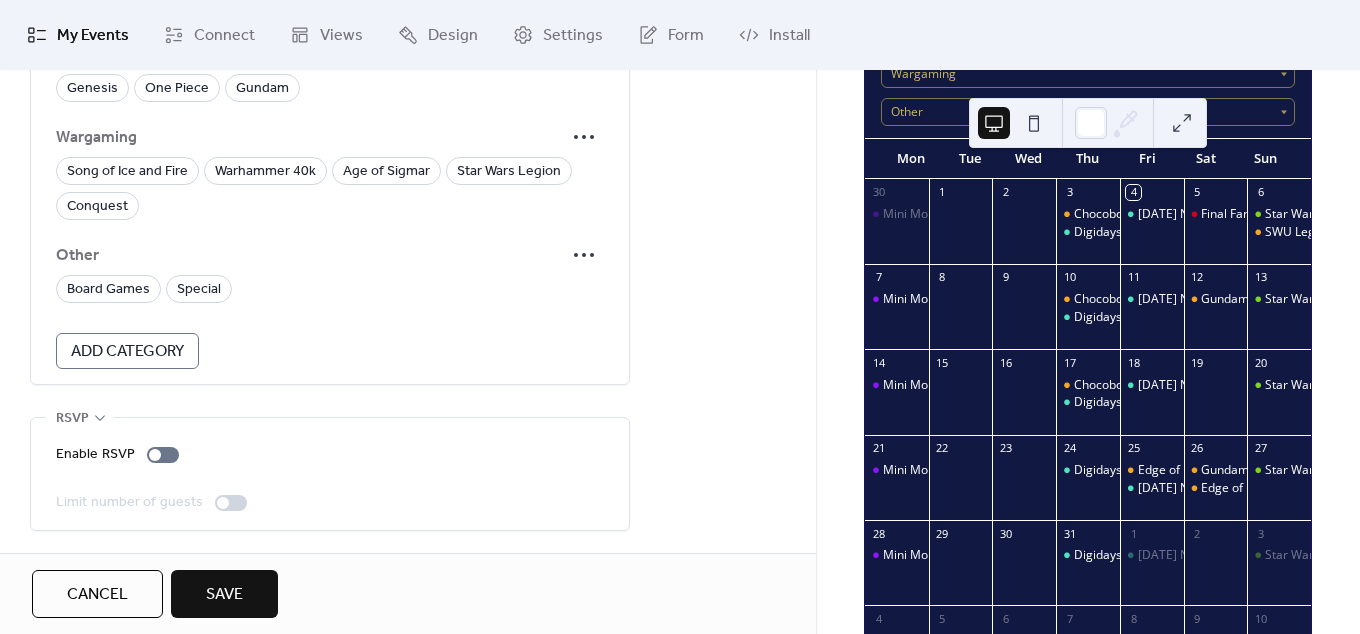 click on "Save" at bounding box center (224, 594) 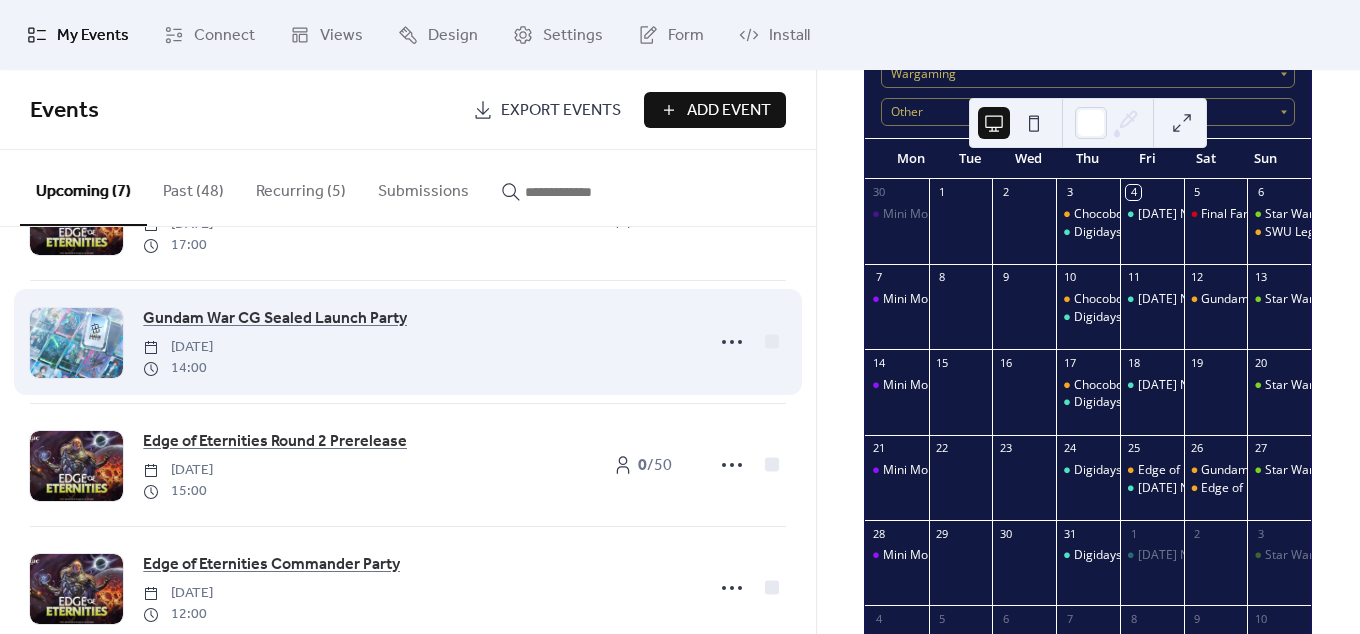 scroll, scrollTop: 521, scrollLeft: 0, axis: vertical 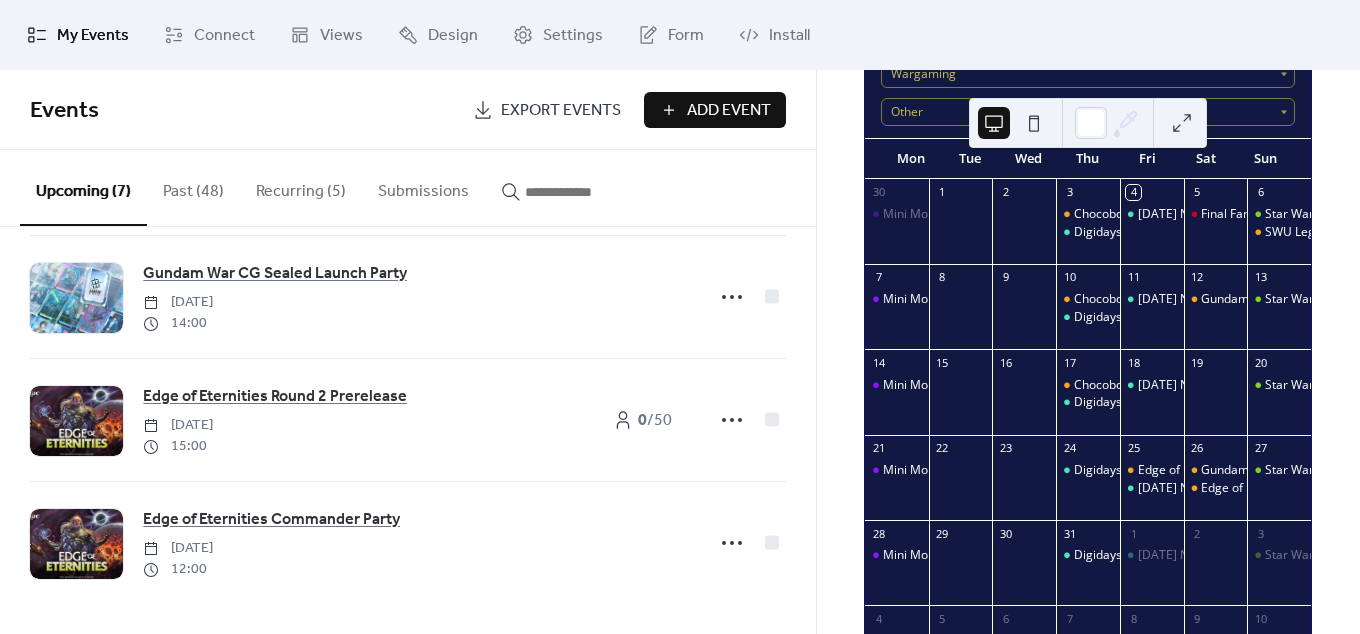 click on "Events Export Events Add Event" at bounding box center (408, 110) 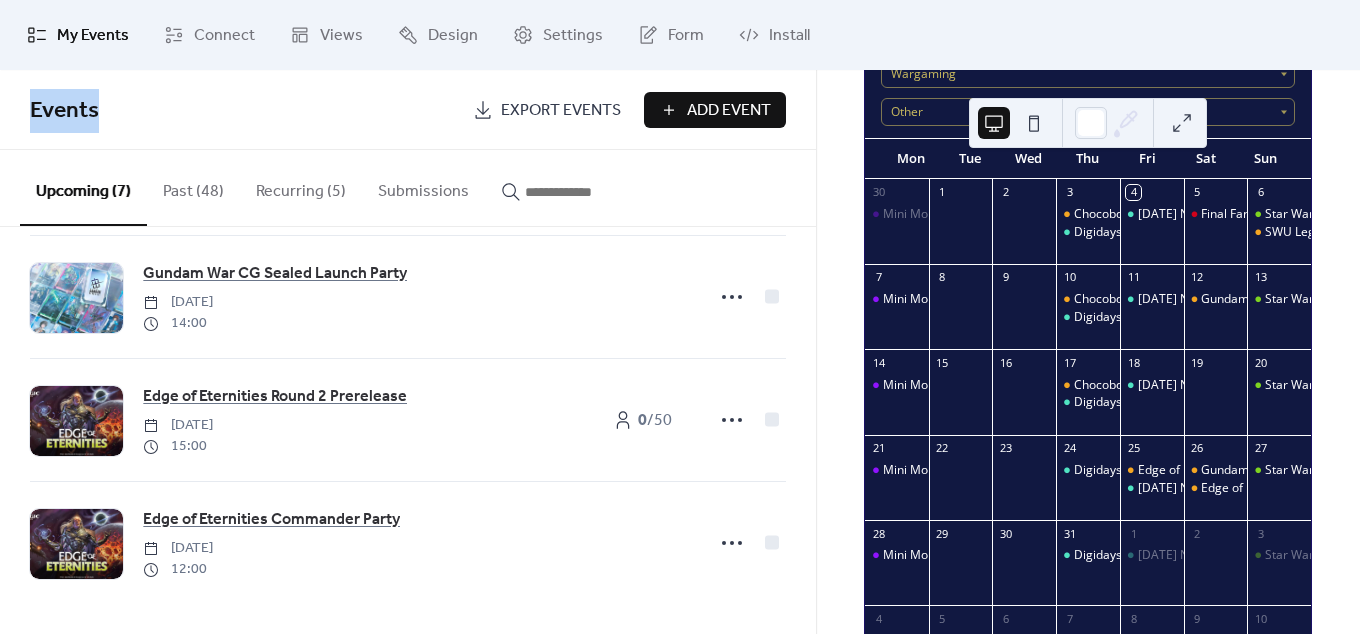click on "Events Export Events Add Event" at bounding box center (408, 110) 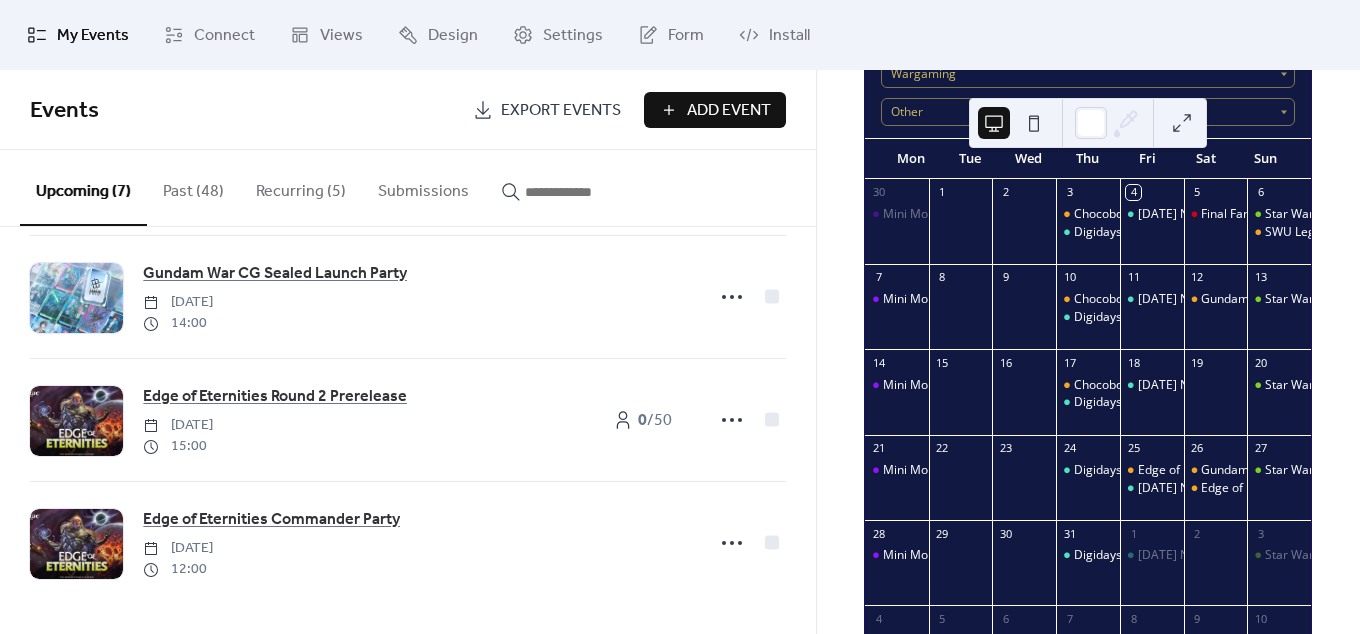 click on "Events" at bounding box center [244, 111] 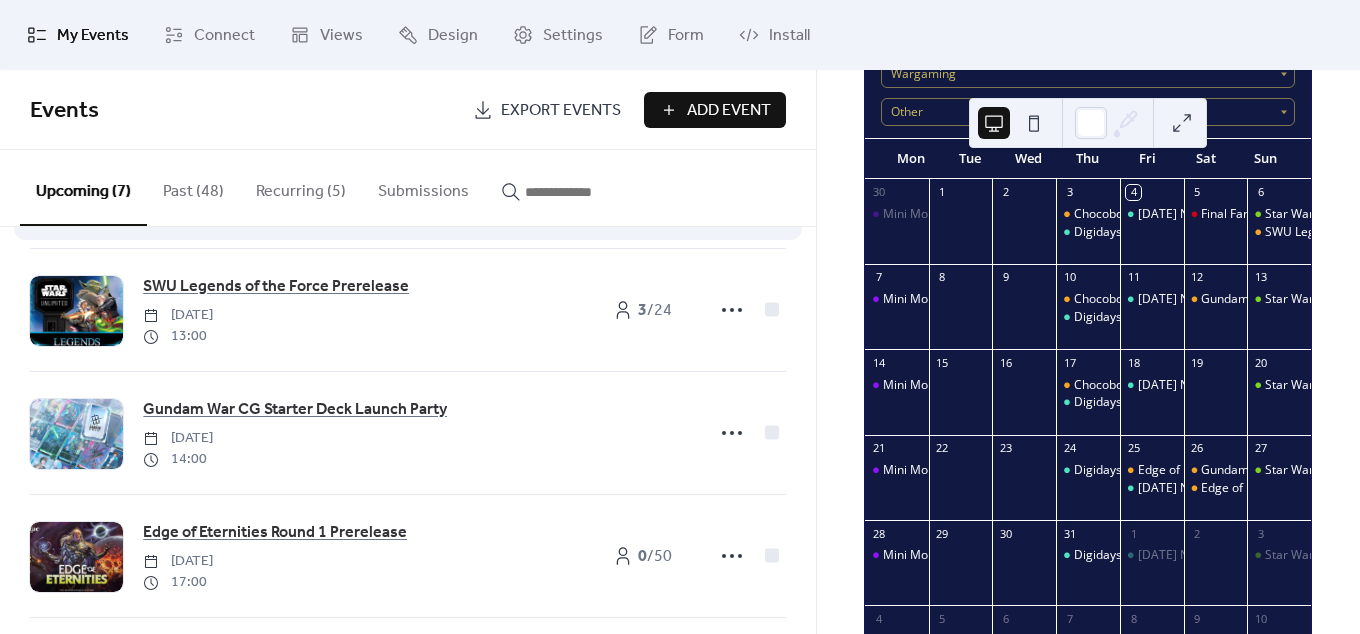 scroll, scrollTop: 0, scrollLeft: 0, axis: both 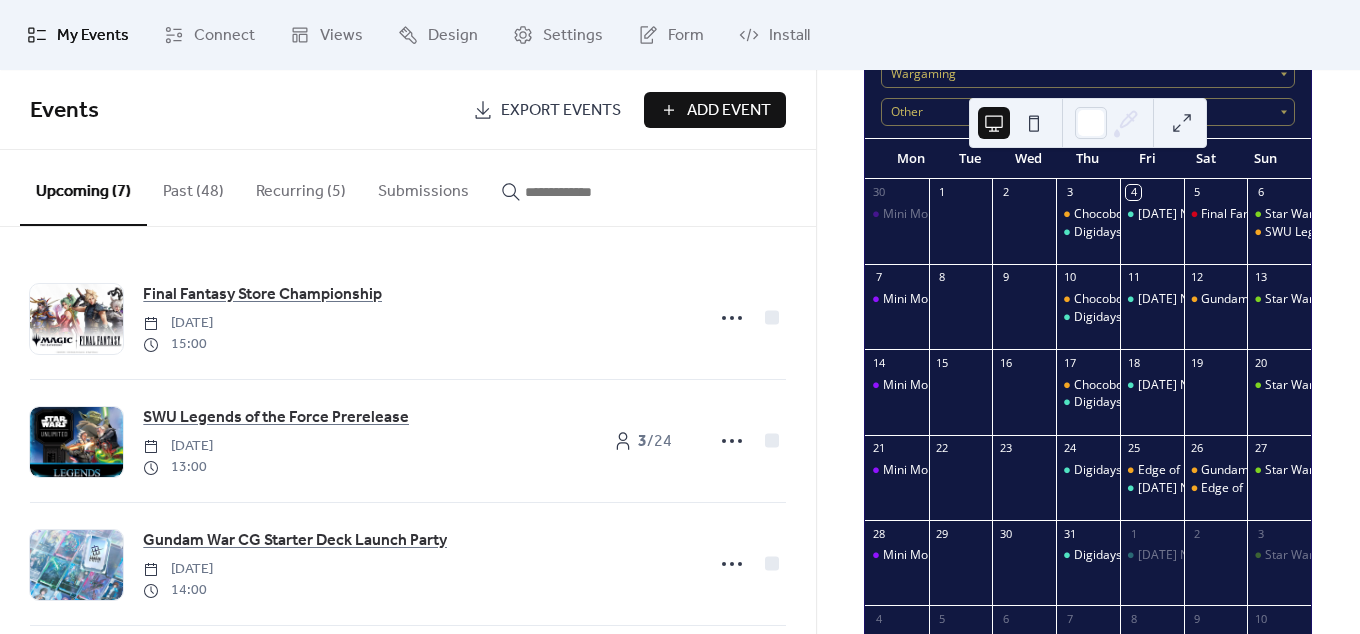 click on "Recurring  (5)" at bounding box center [301, 187] 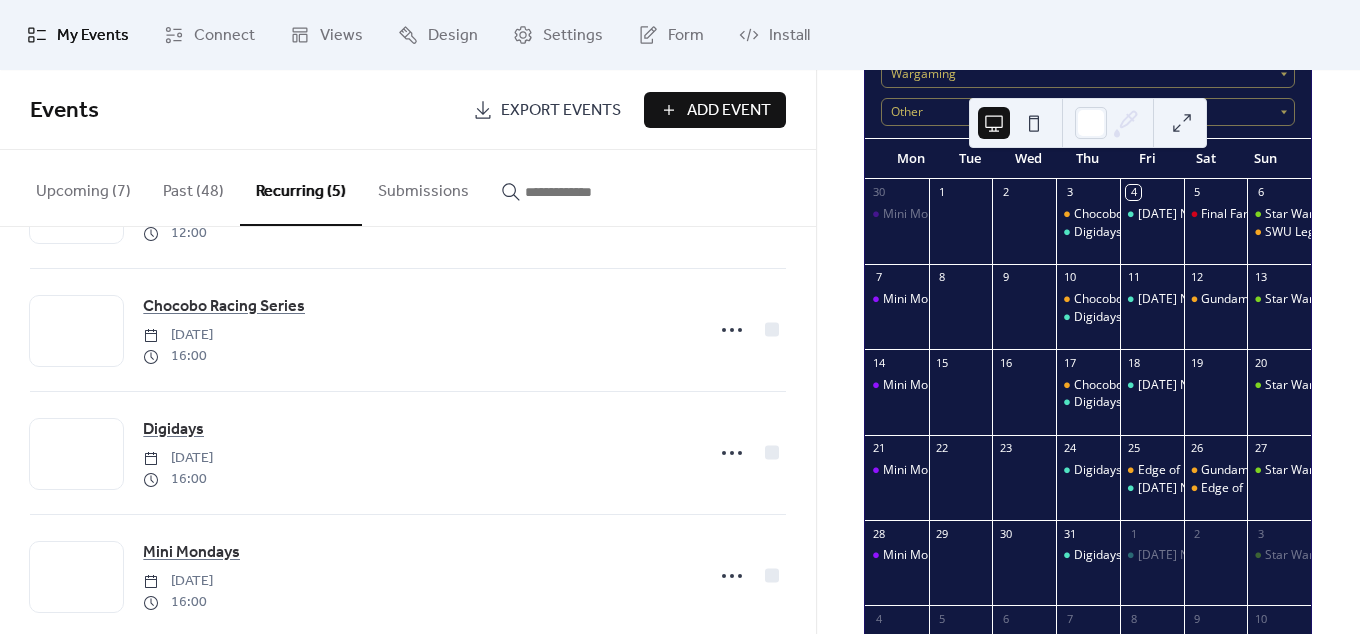 scroll, scrollTop: 273, scrollLeft: 0, axis: vertical 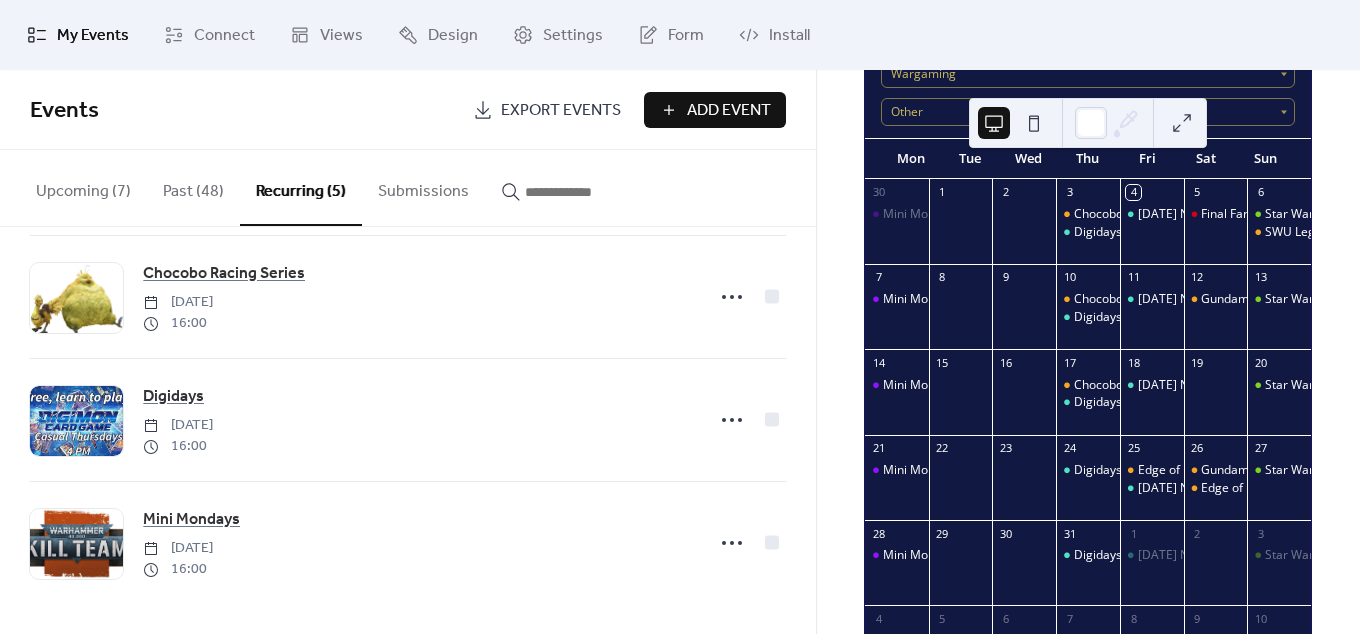 click on "Upcoming  (7)" at bounding box center (83, 187) 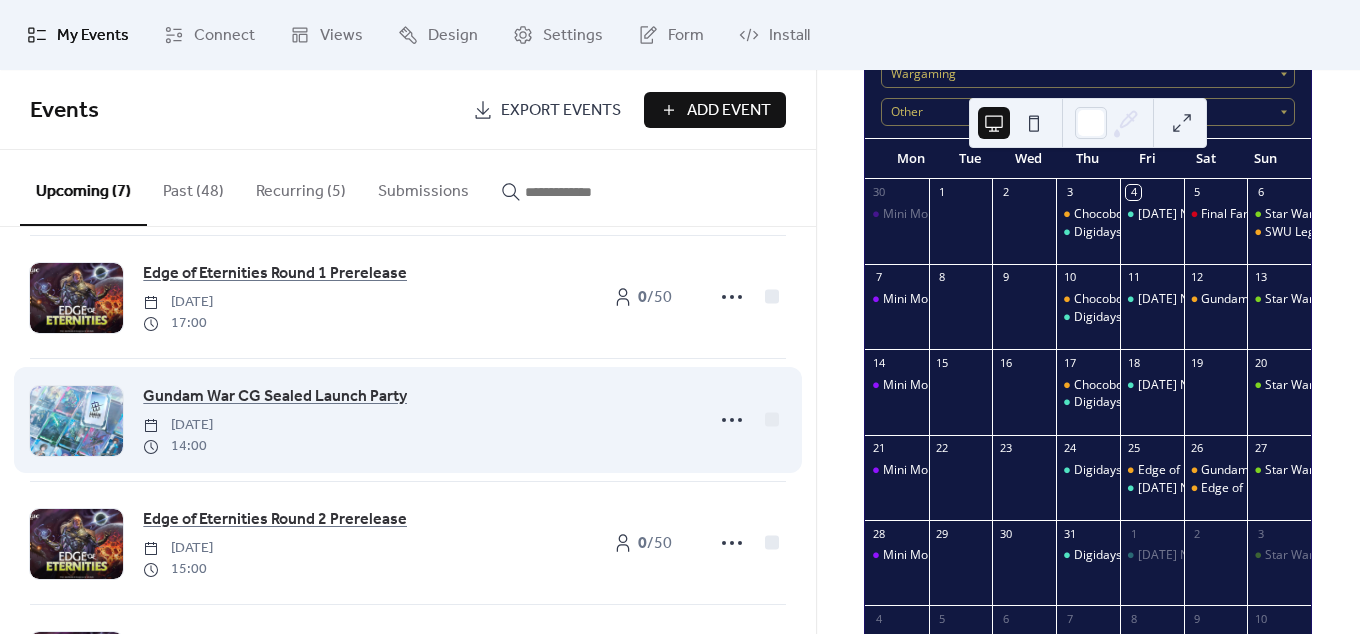 scroll, scrollTop: 521, scrollLeft: 0, axis: vertical 